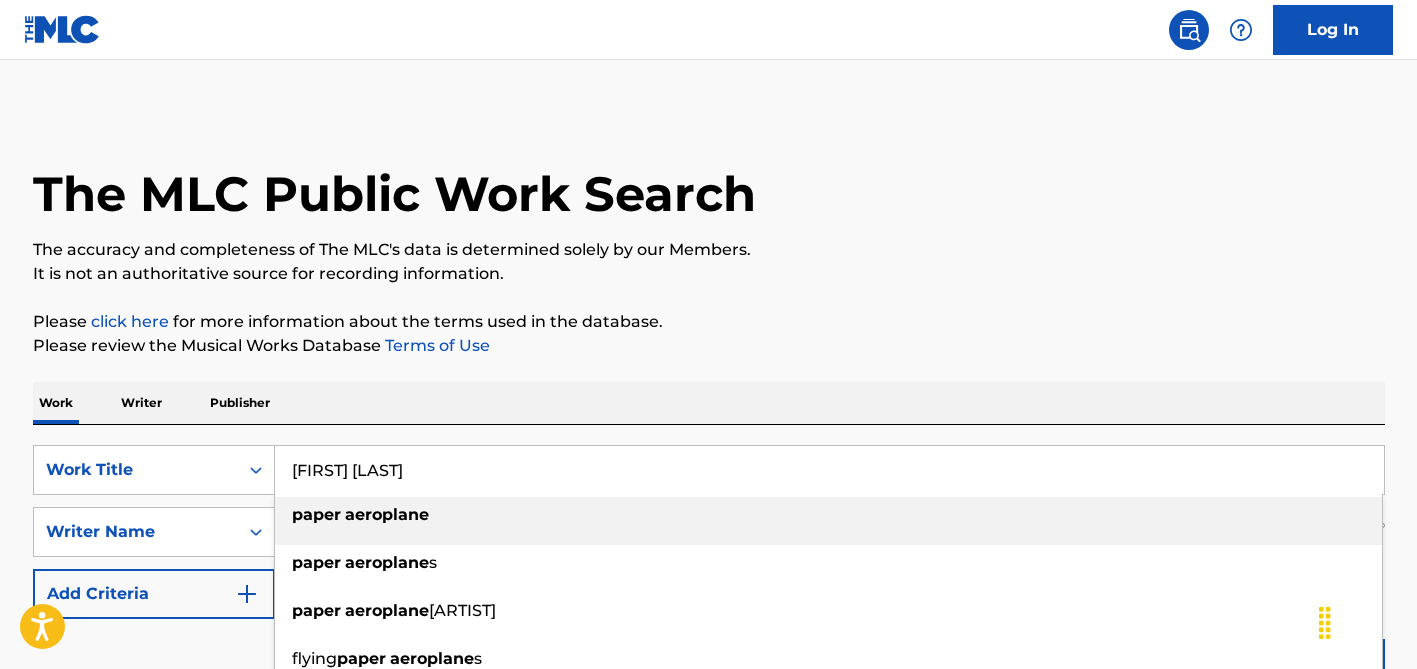 scroll, scrollTop: 246, scrollLeft: 0, axis: vertical 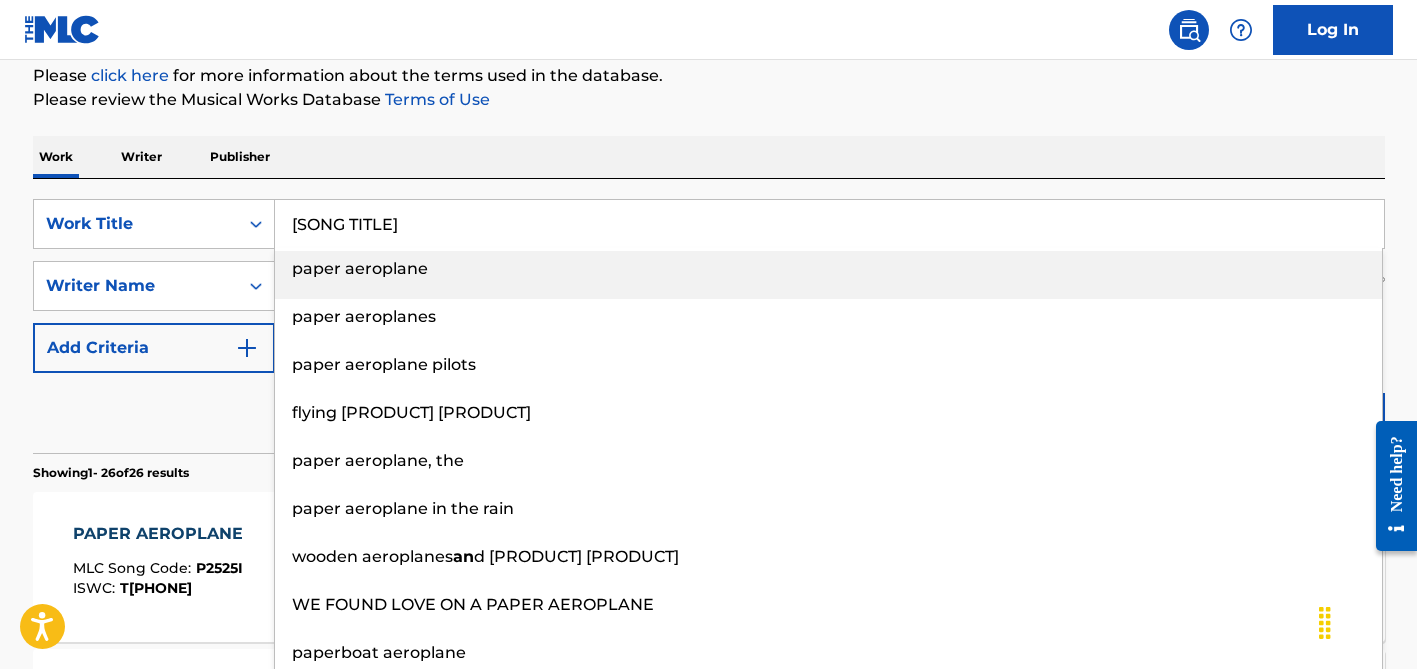 type on "[SONG TITLE]" 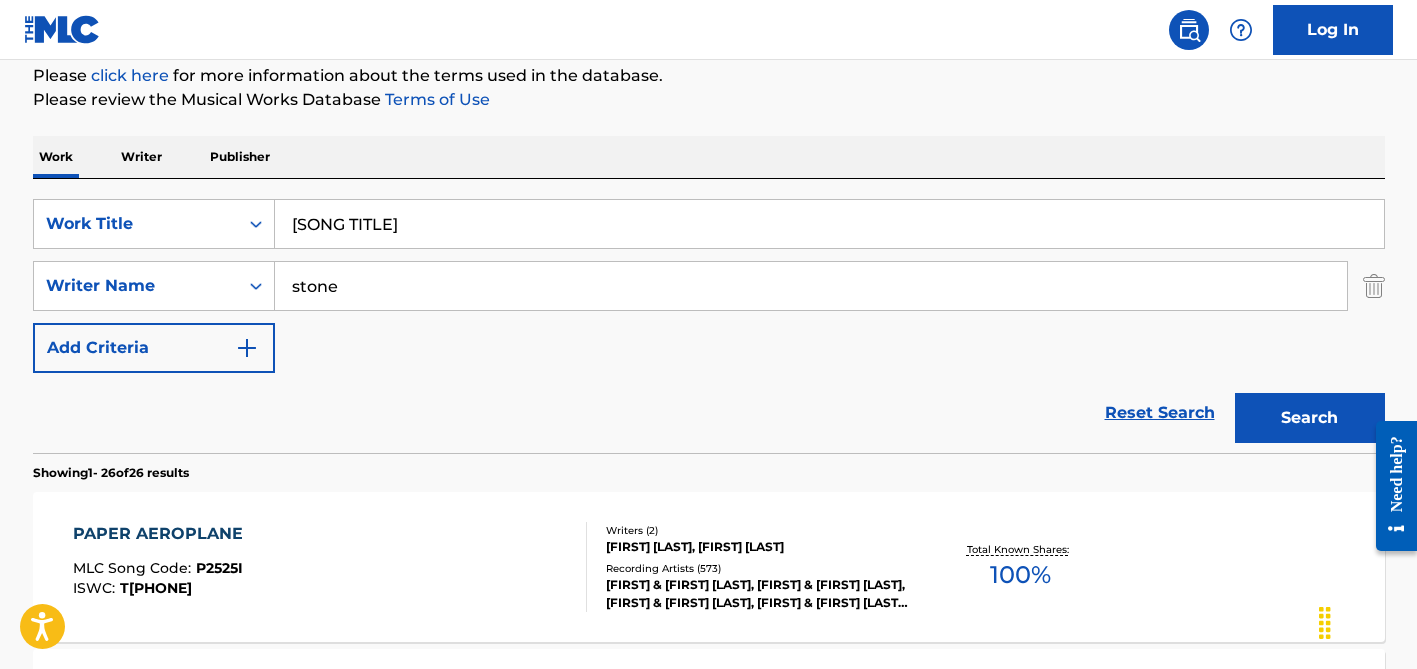 click on "Work Writer Publisher" at bounding box center [709, 157] 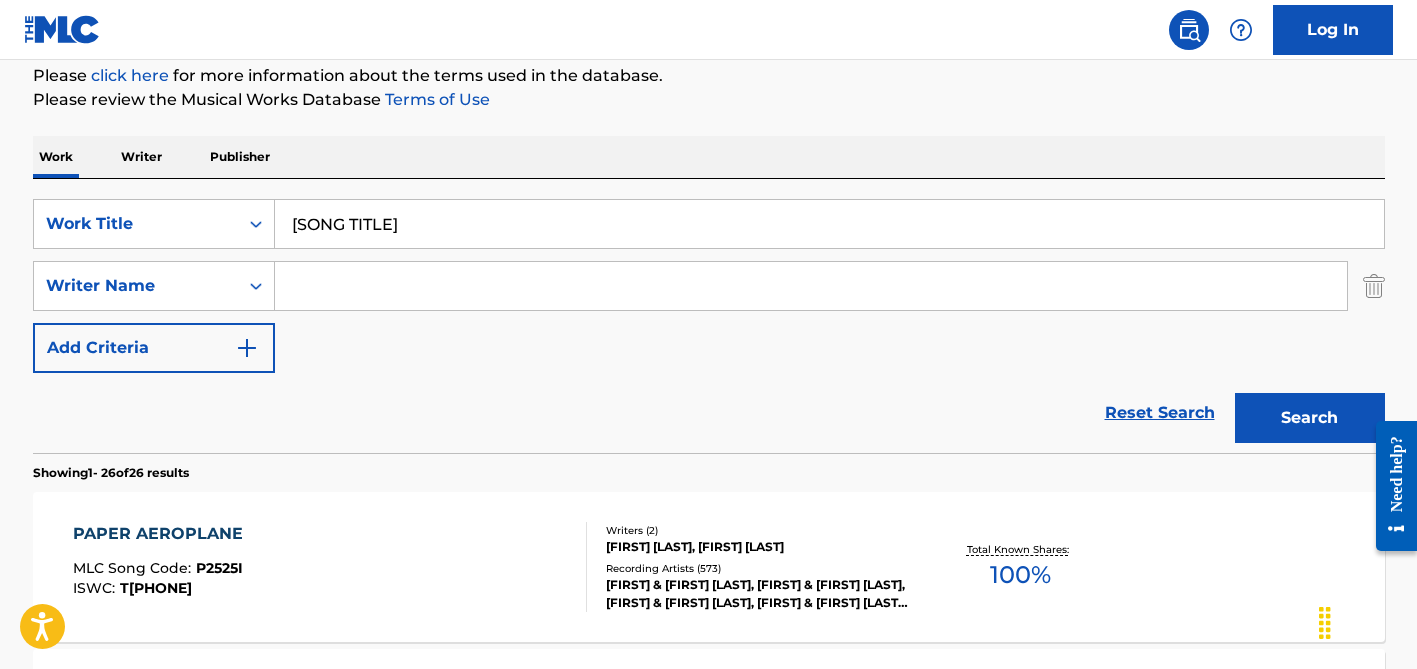 click on "Search" at bounding box center (1310, 418) 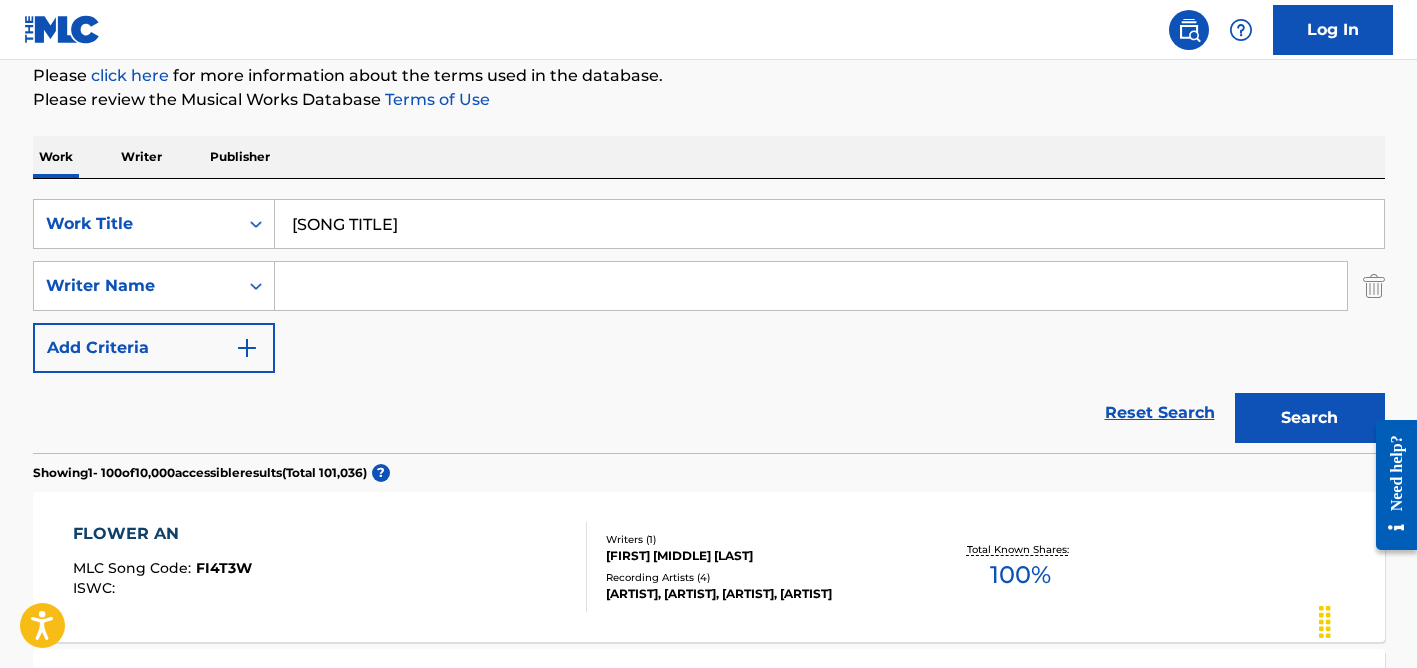 paste on "[FIRST] [LAST]" 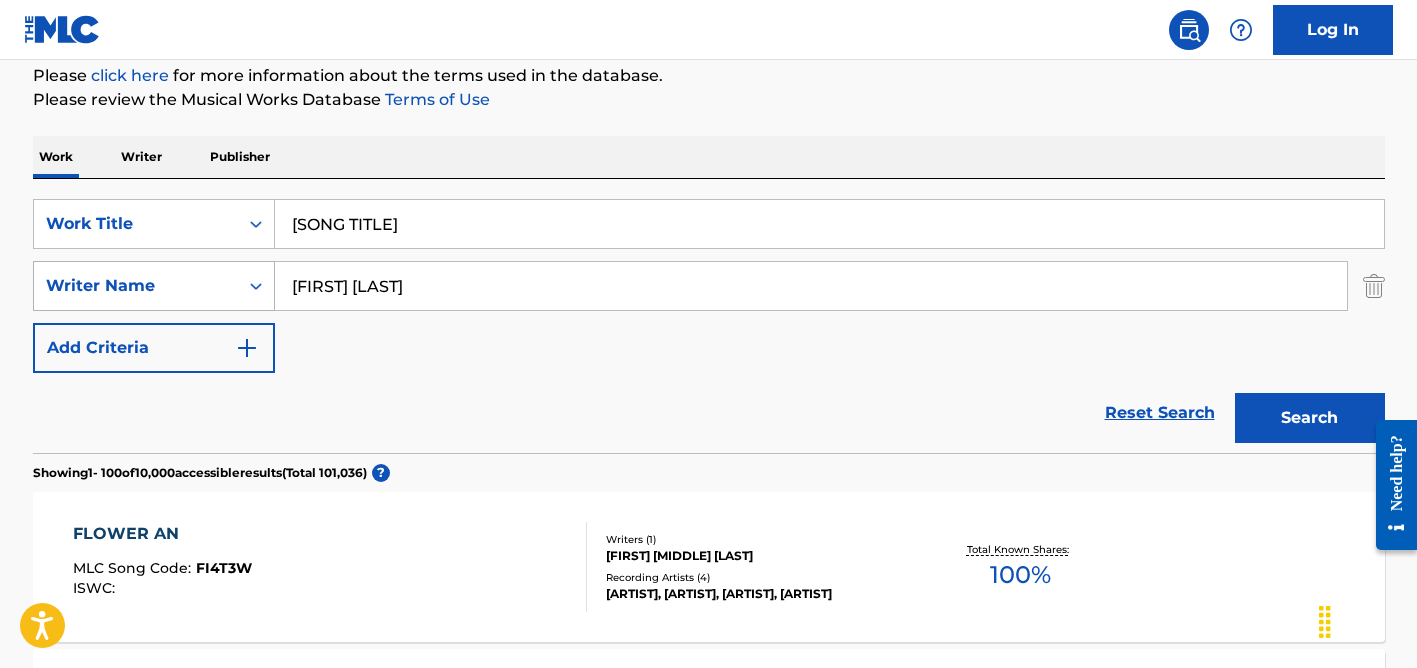 drag, startPoint x: 343, startPoint y: 289, endPoint x: 255, endPoint y: 273, distance: 89.44272 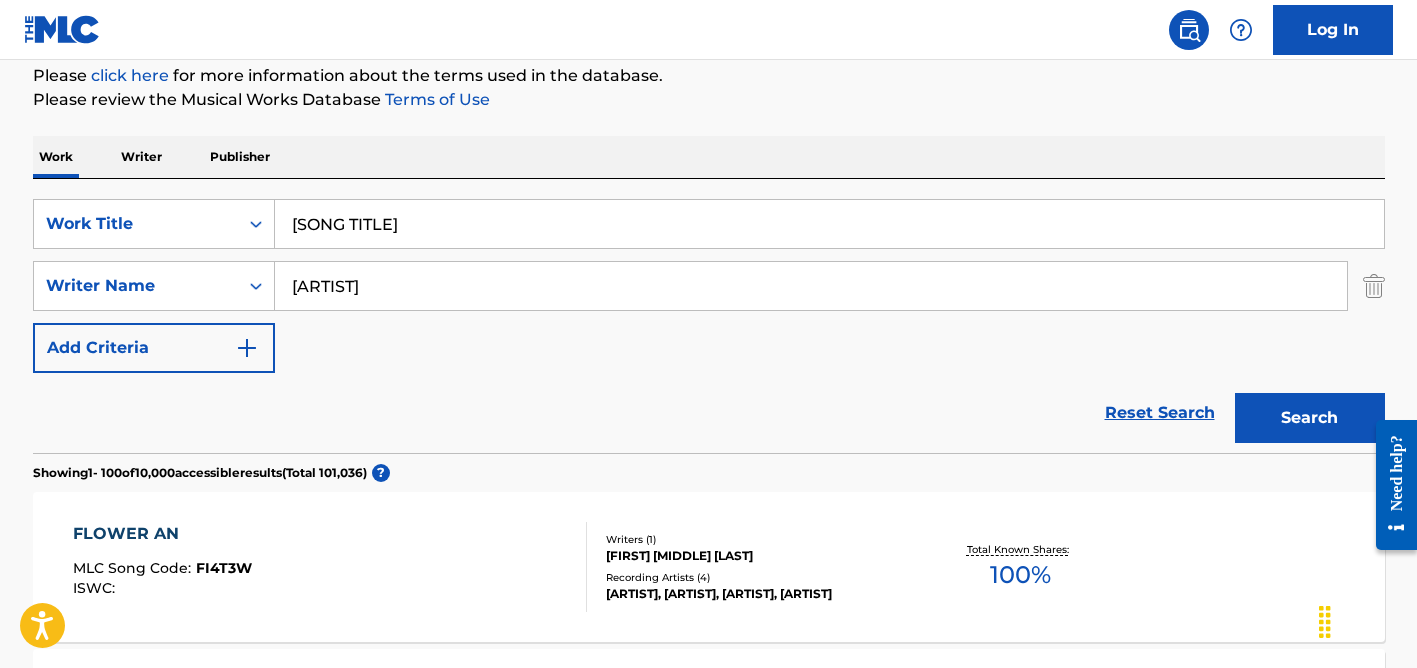 type on "[ARTIST]" 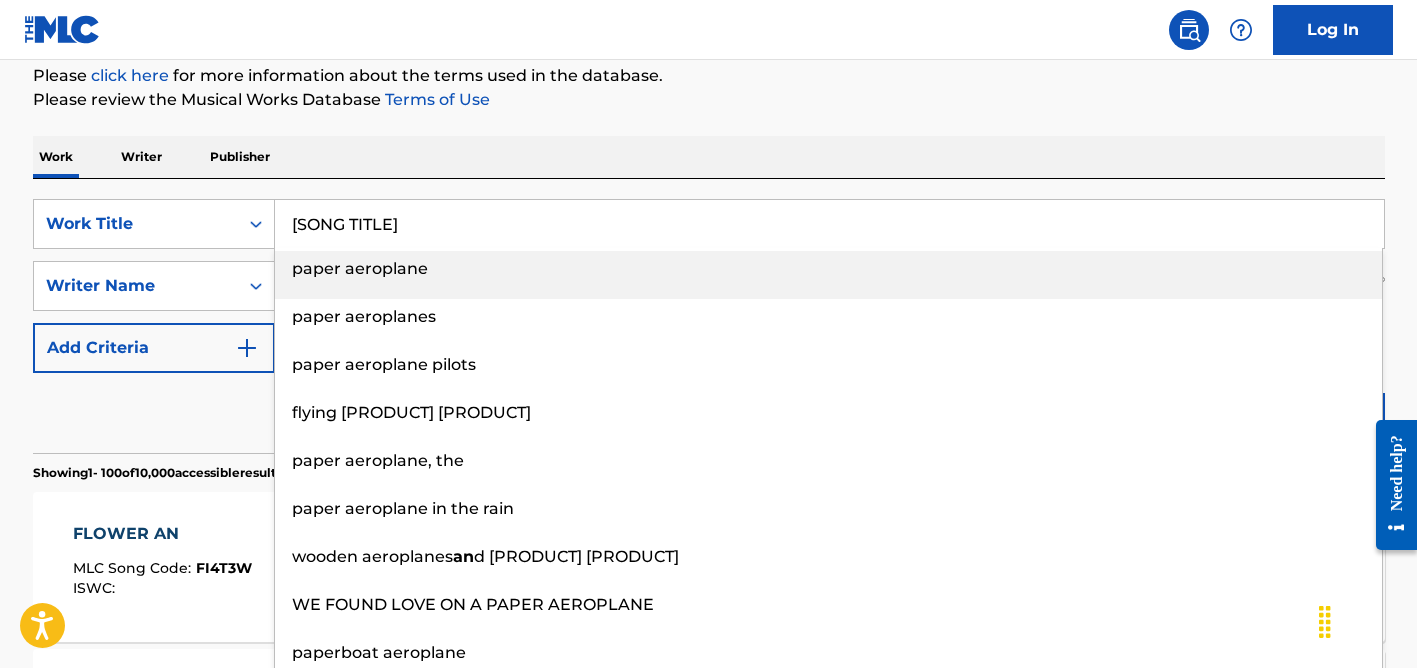 click on "[SONG TITLE]" at bounding box center [829, 224] 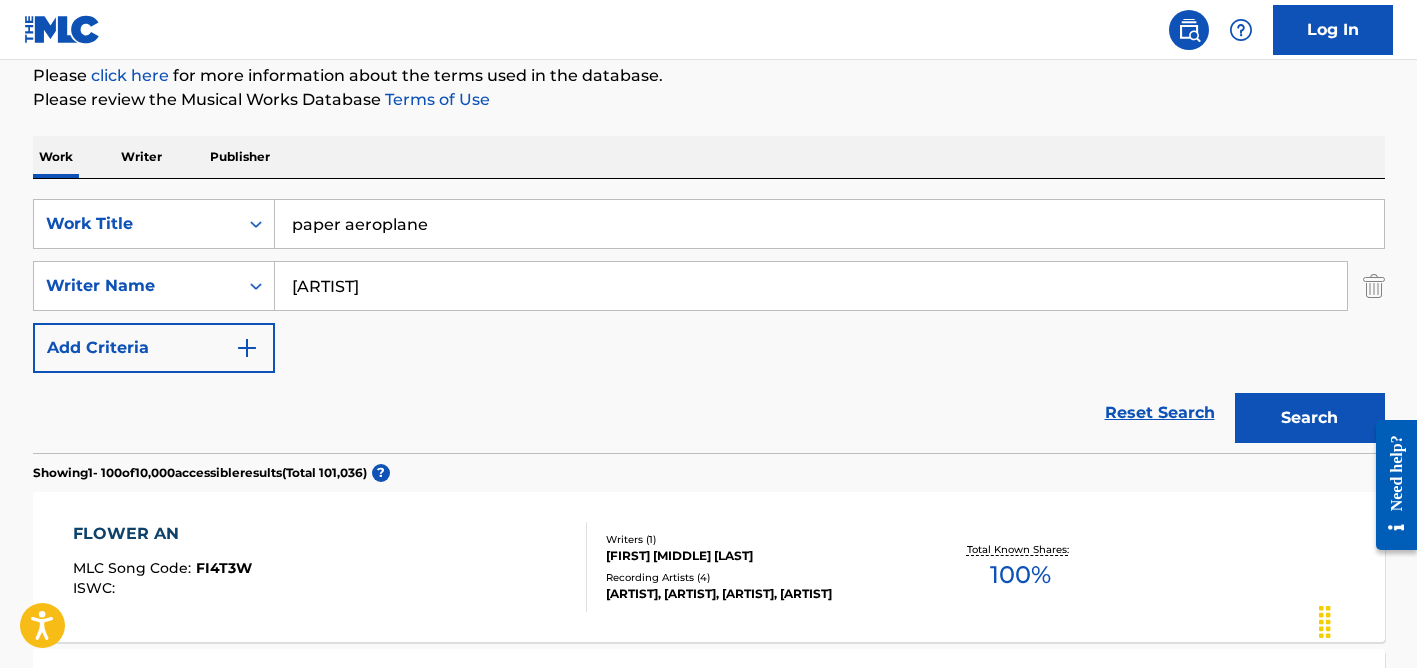 click on "paper aeroplane" at bounding box center (829, 224) 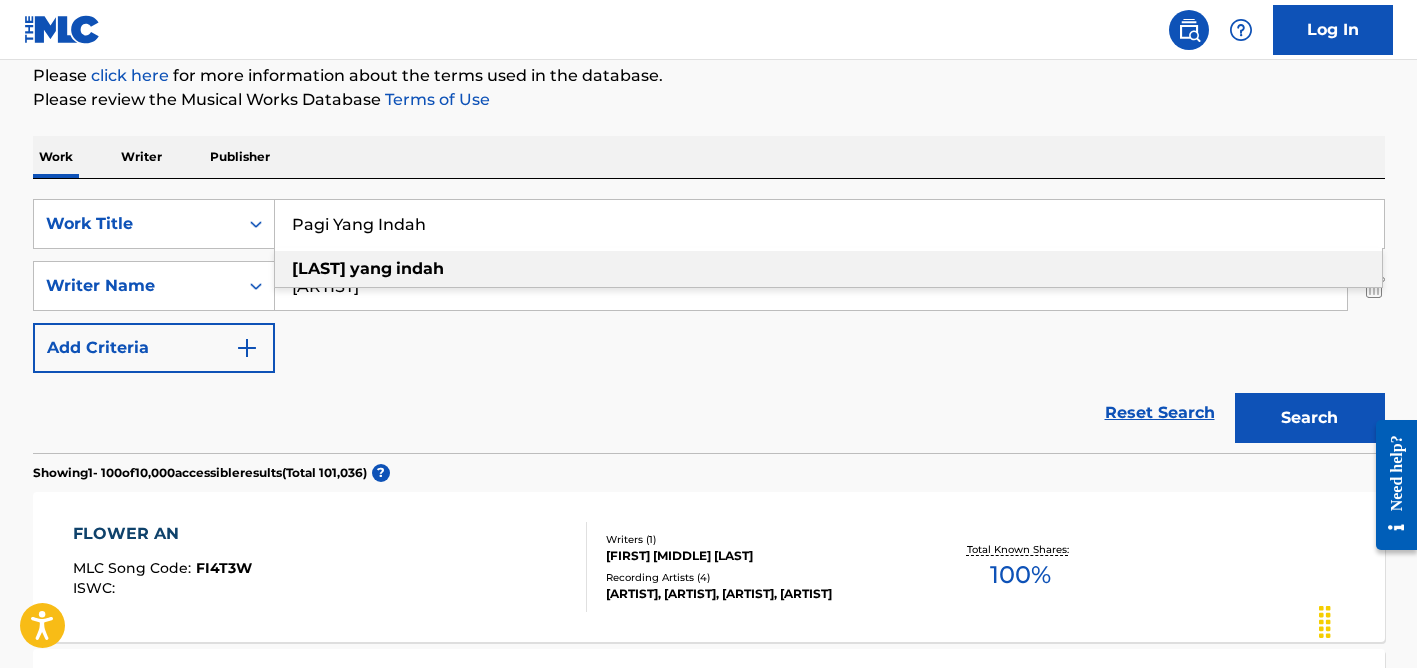 type on "Pagi Yang Indah" 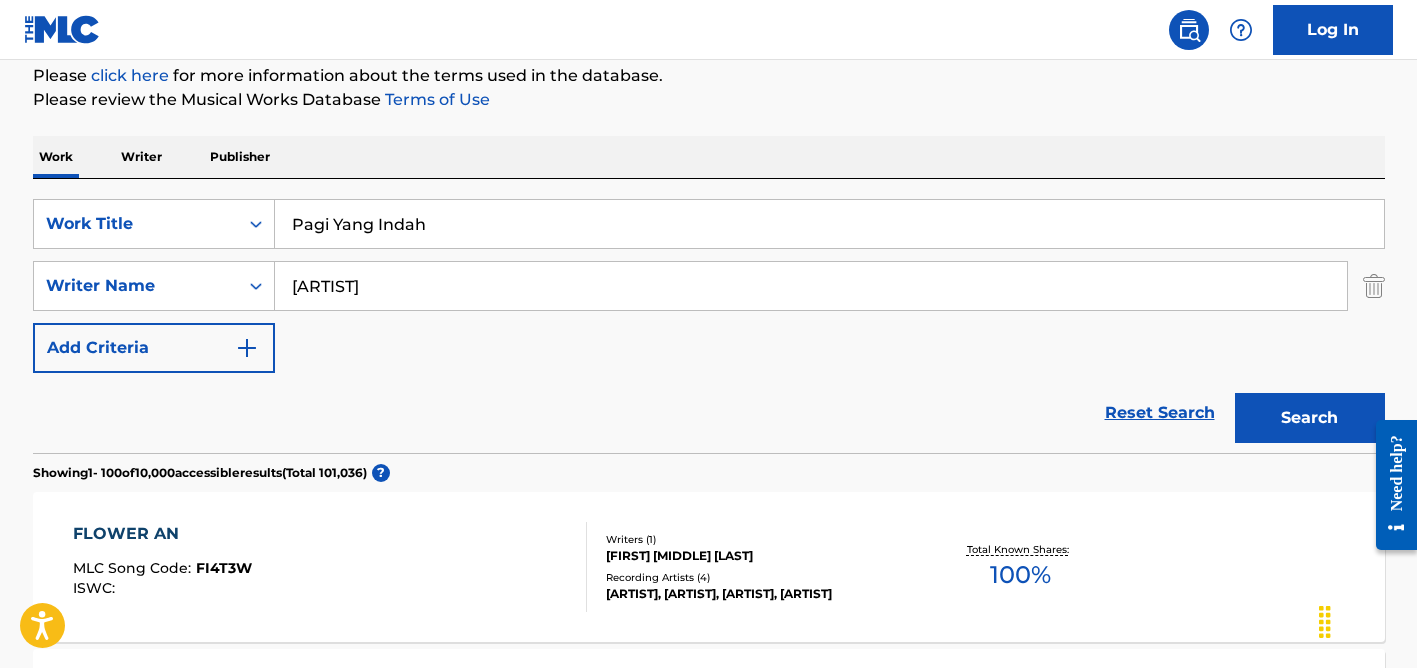 click on "[ARTIST]" at bounding box center [811, 286] 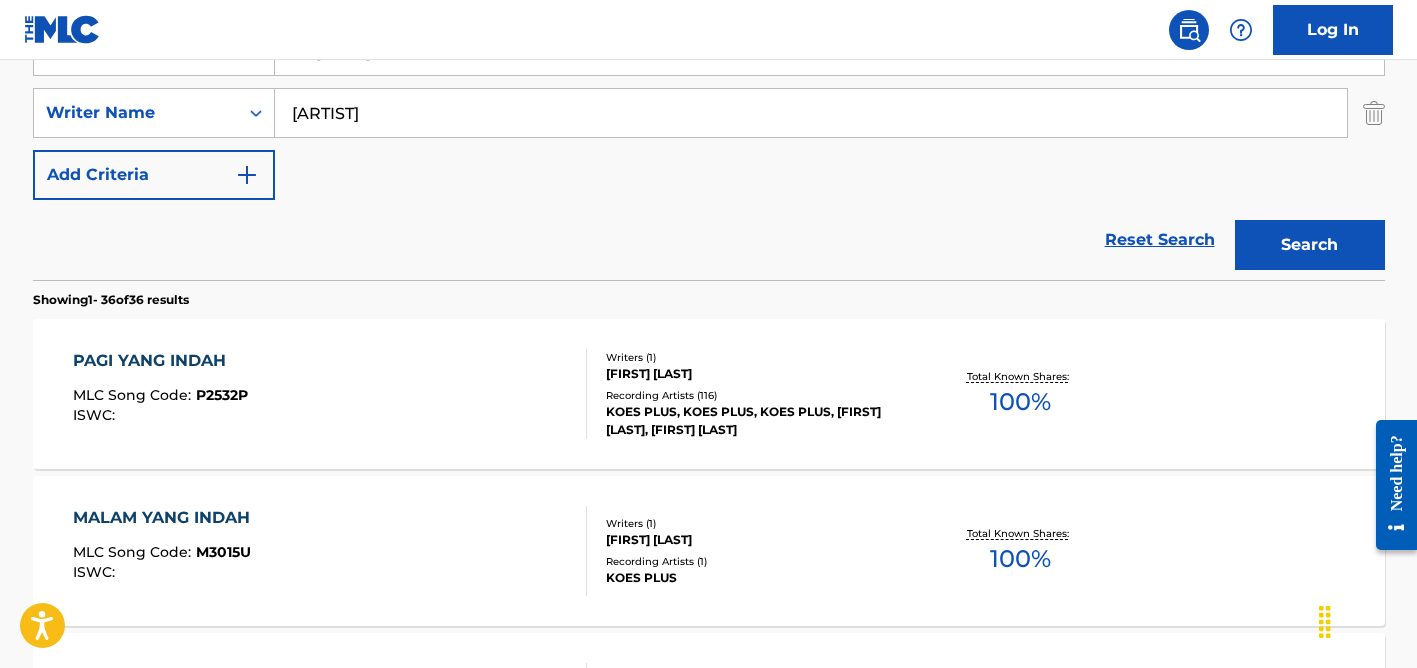 scroll, scrollTop: 461, scrollLeft: 0, axis: vertical 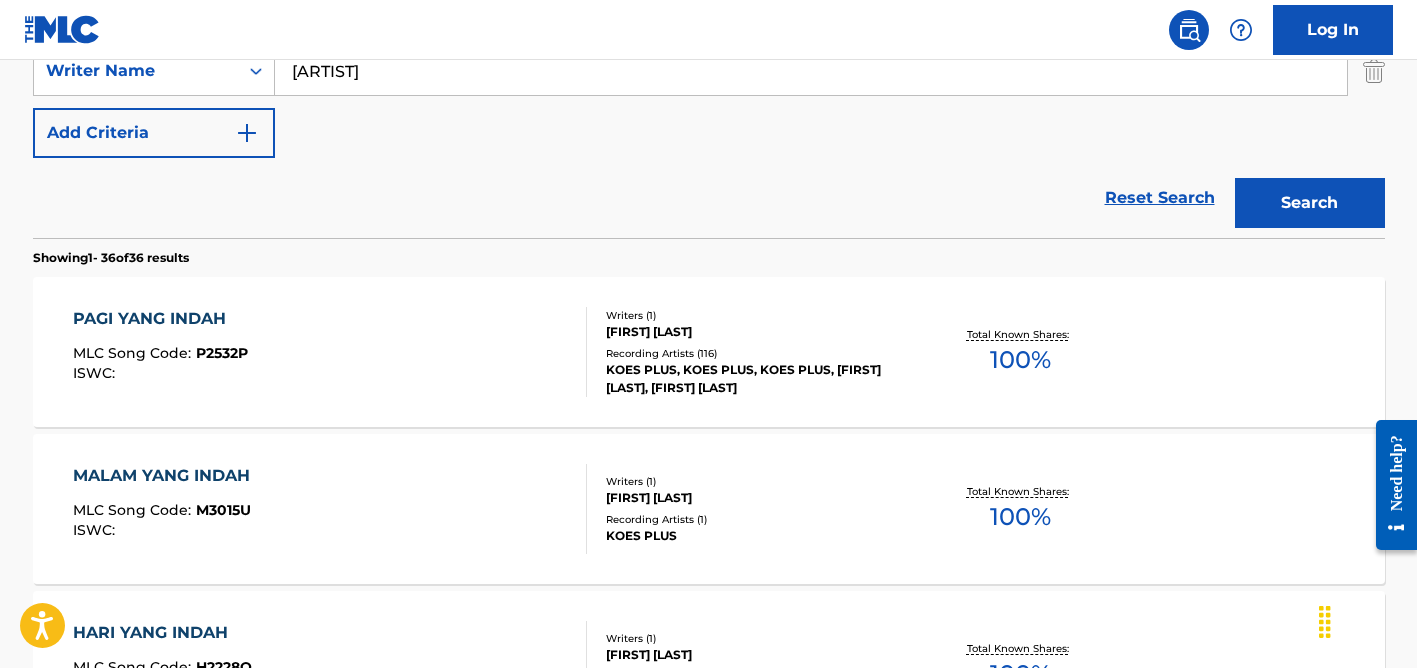 click on "Recording Artists ( 116 )" at bounding box center [757, 353] 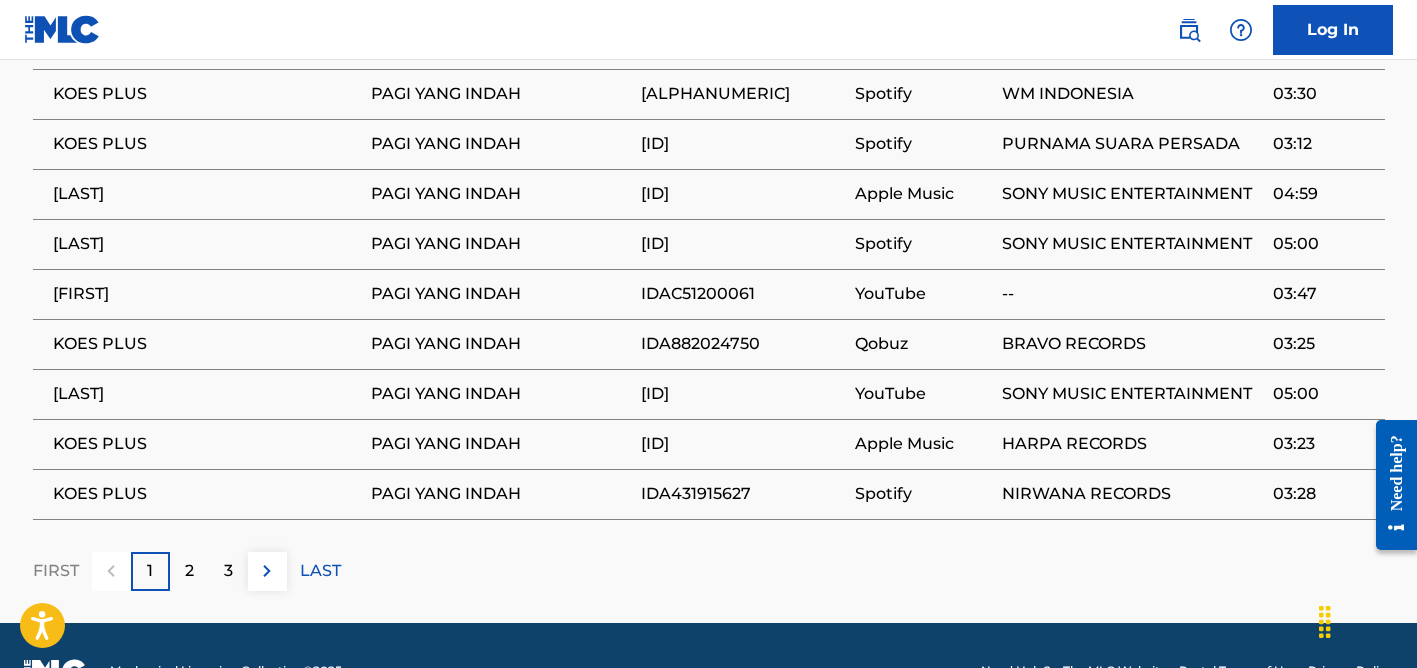 scroll, scrollTop: 1569, scrollLeft: 0, axis: vertical 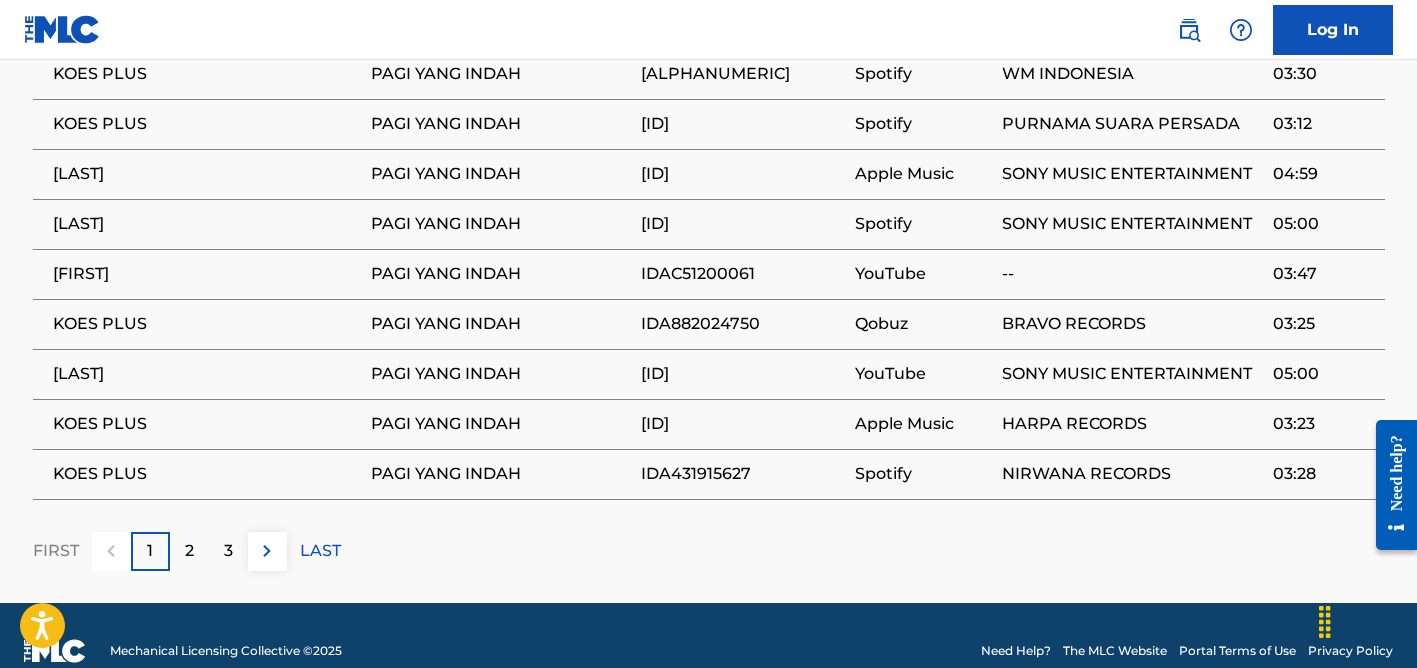 click on "2" at bounding box center (189, 551) 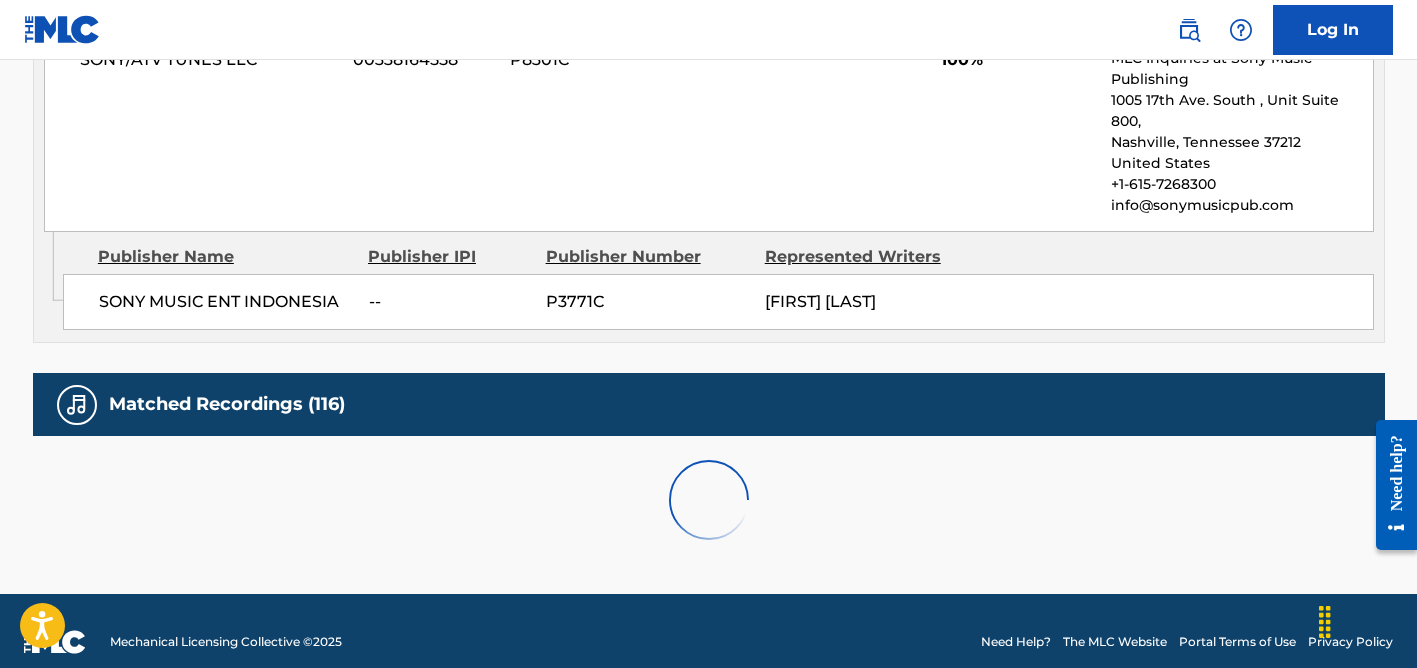 scroll, scrollTop: 1569, scrollLeft: 0, axis: vertical 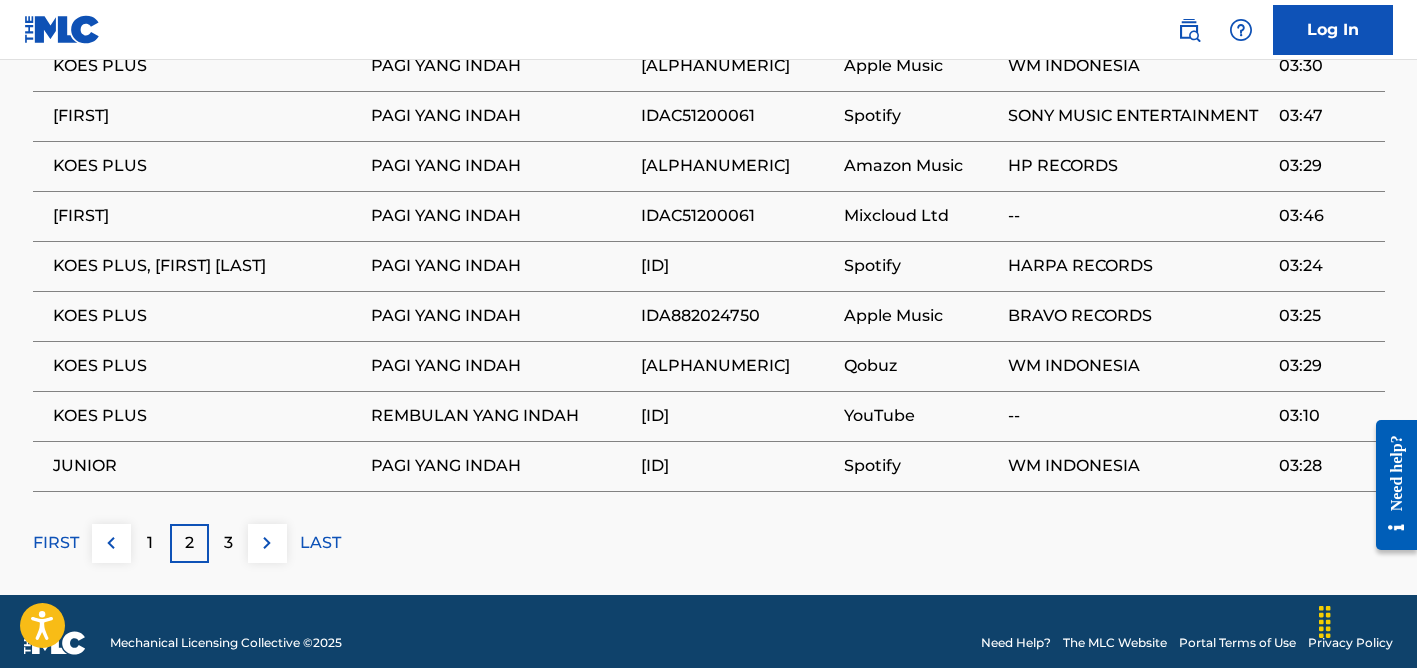 click on "3" at bounding box center (228, 543) 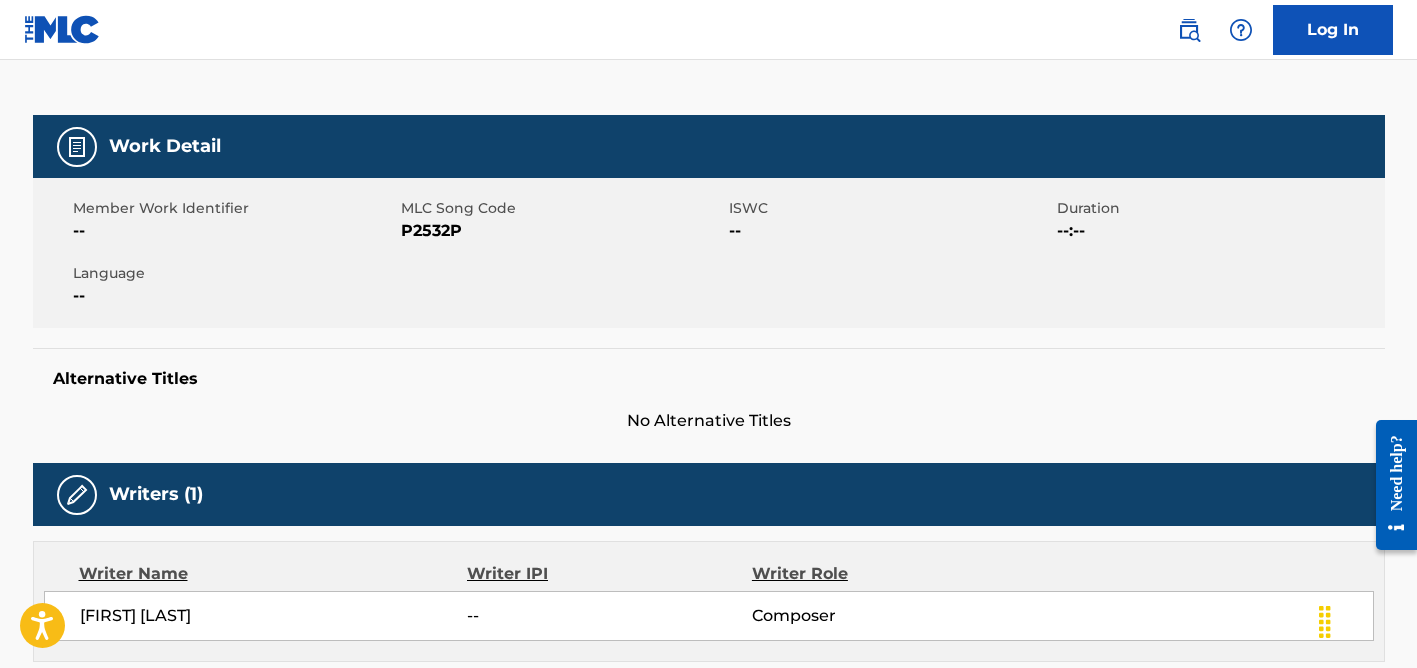 scroll, scrollTop: 0, scrollLeft: 0, axis: both 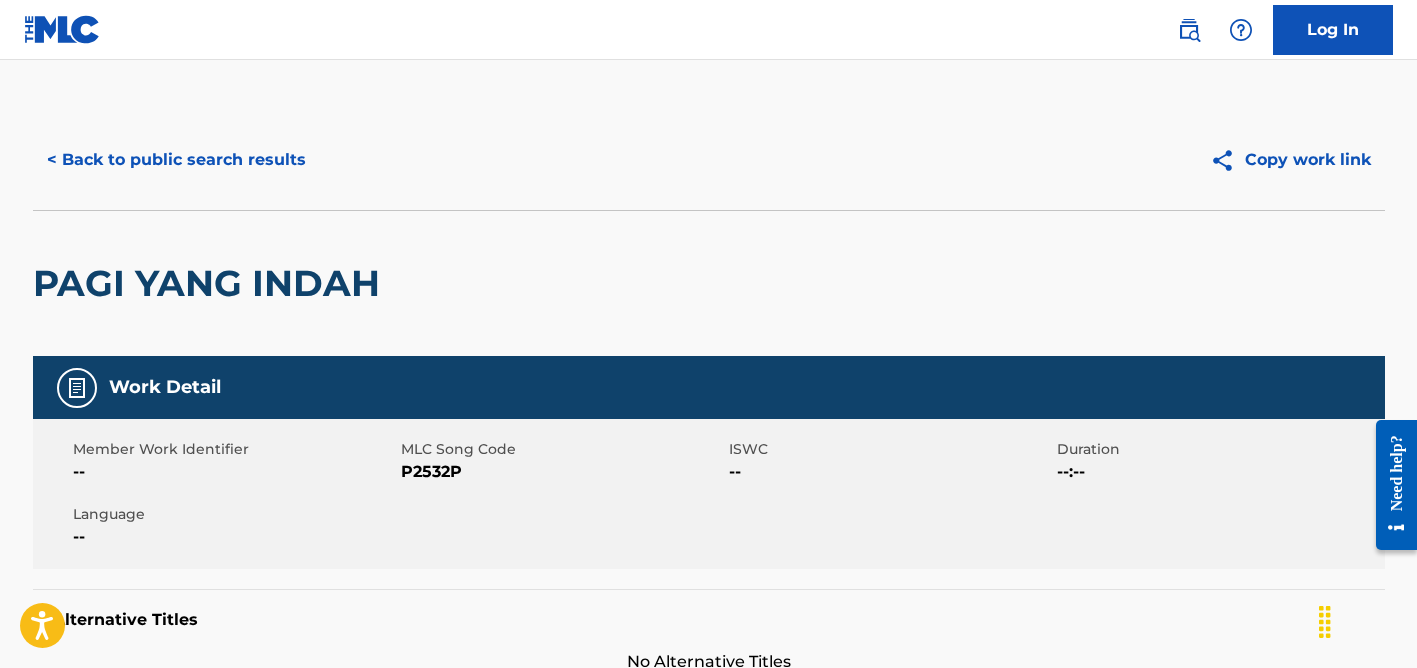 click on "< Back to public search results" at bounding box center [176, 160] 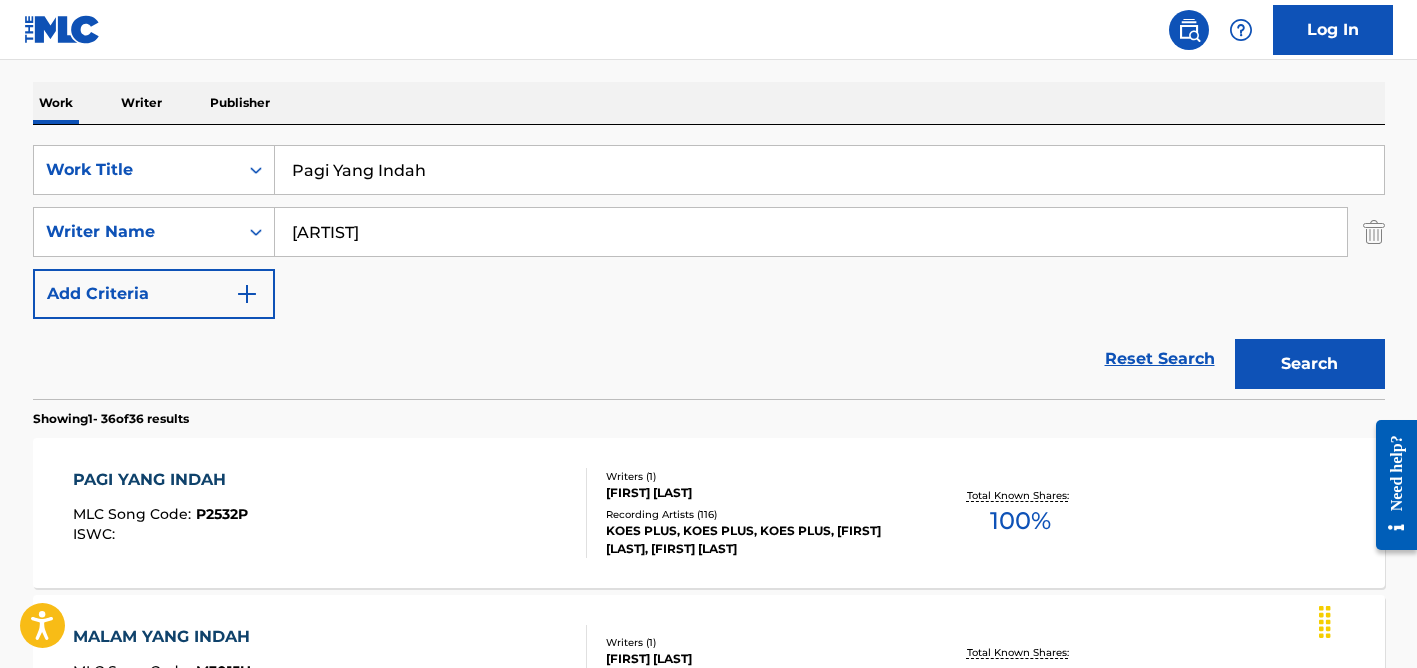 scroll, scrollTop: 227, scrollLeft: 0, axis: vertical 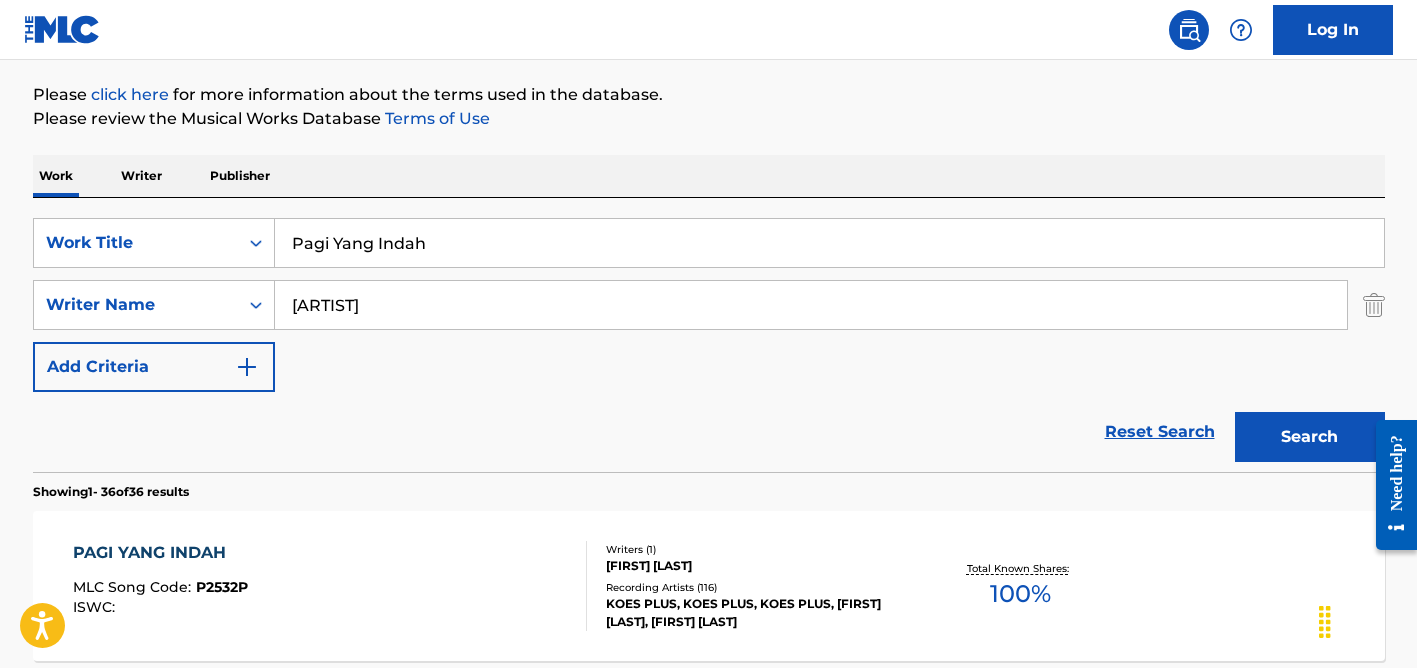 click on "SearchWithCriteriaa215df84-da2c-4a0b-9641-6cee8dbfae5f Work Title Pagi Yang Indah SearchWithCriteria314c2d89-eb1d-4e9c-8700-ed83a8443893 Writer Name [LAST] Add Criteria" at bounding box center (709, 305) 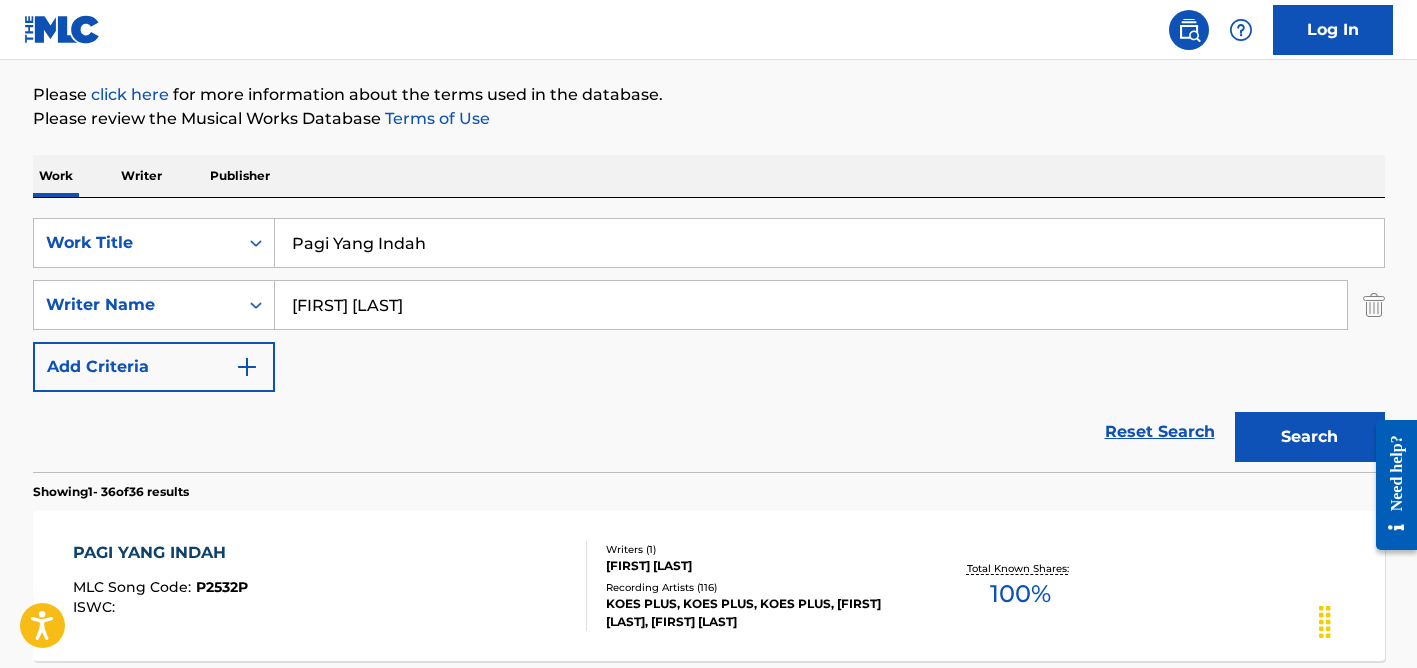 drag, startPoint x: 341, startPoint y: 303, endPoint x: 308, endPoint y: 297, distance: 33.54102 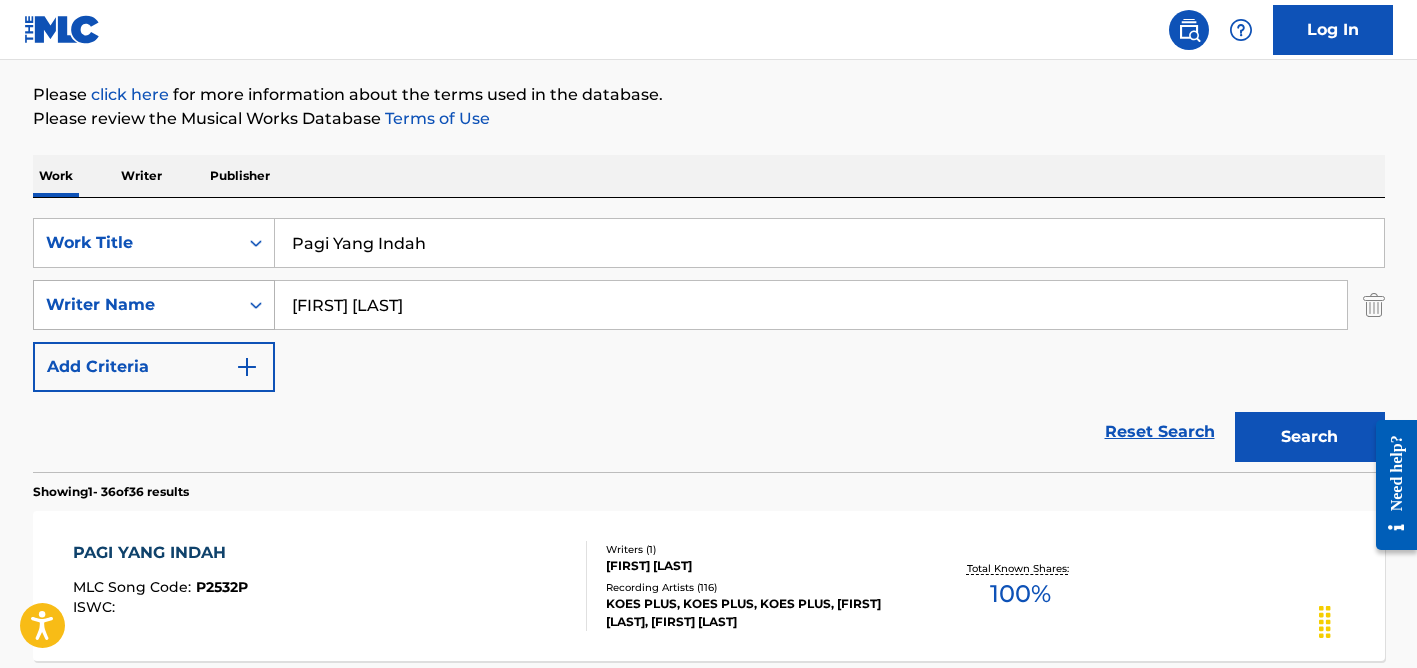 drag, startPoint x: 347, startPoint y: 304, endPoint x: 165, endPoint y: 287, distance: 182.79224 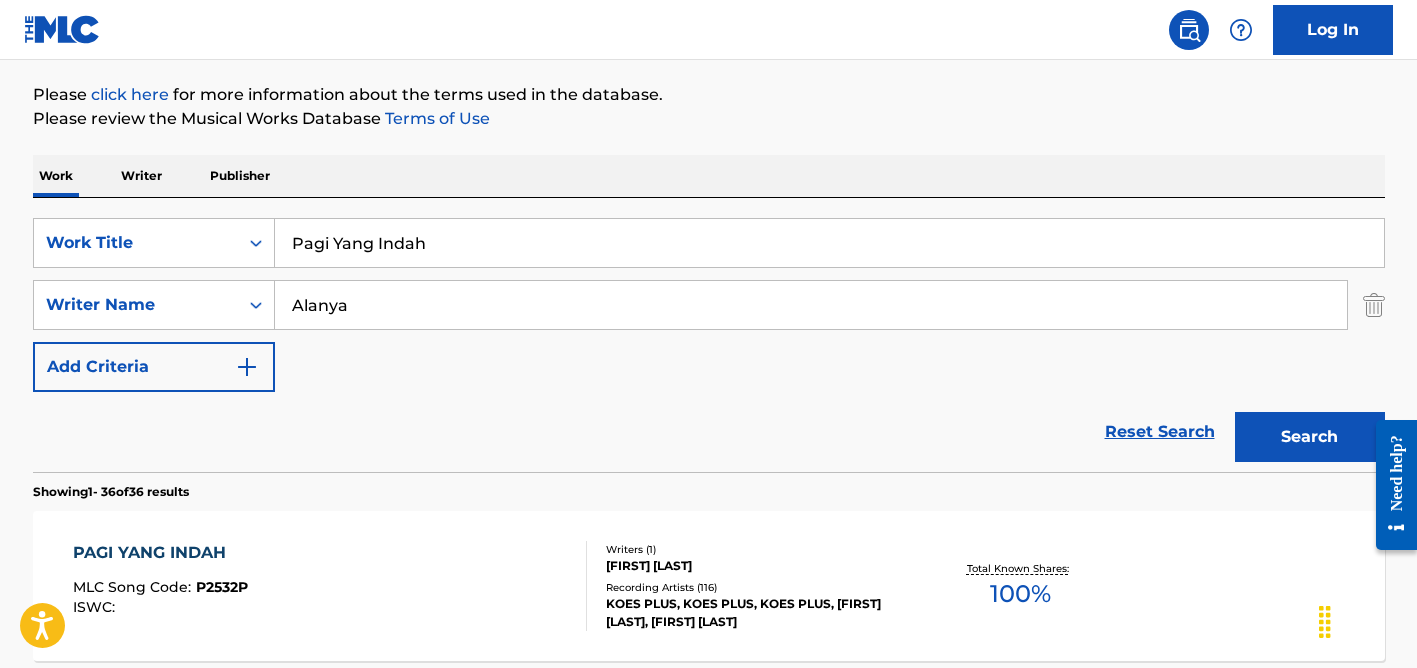 type on "Alanya" 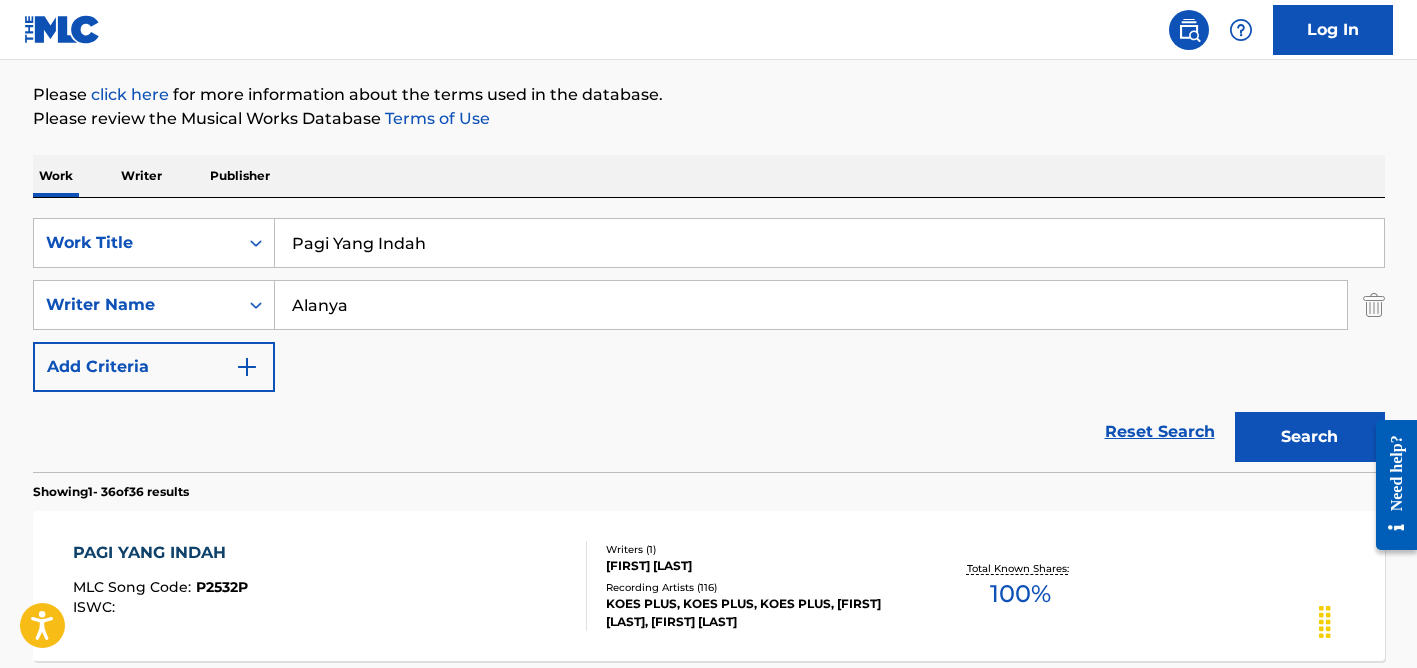 click on "Pagi Yang Indah" at bounding box center [829, 243] 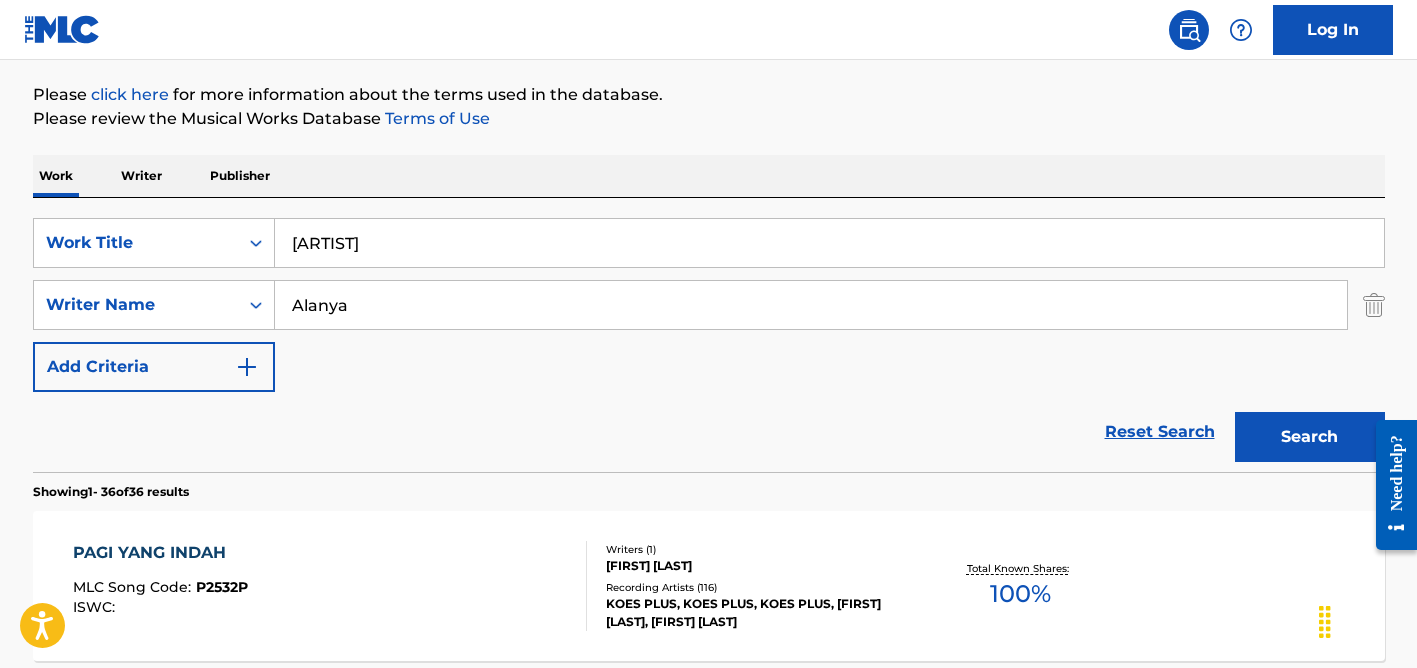 type on "[ARTIST]" 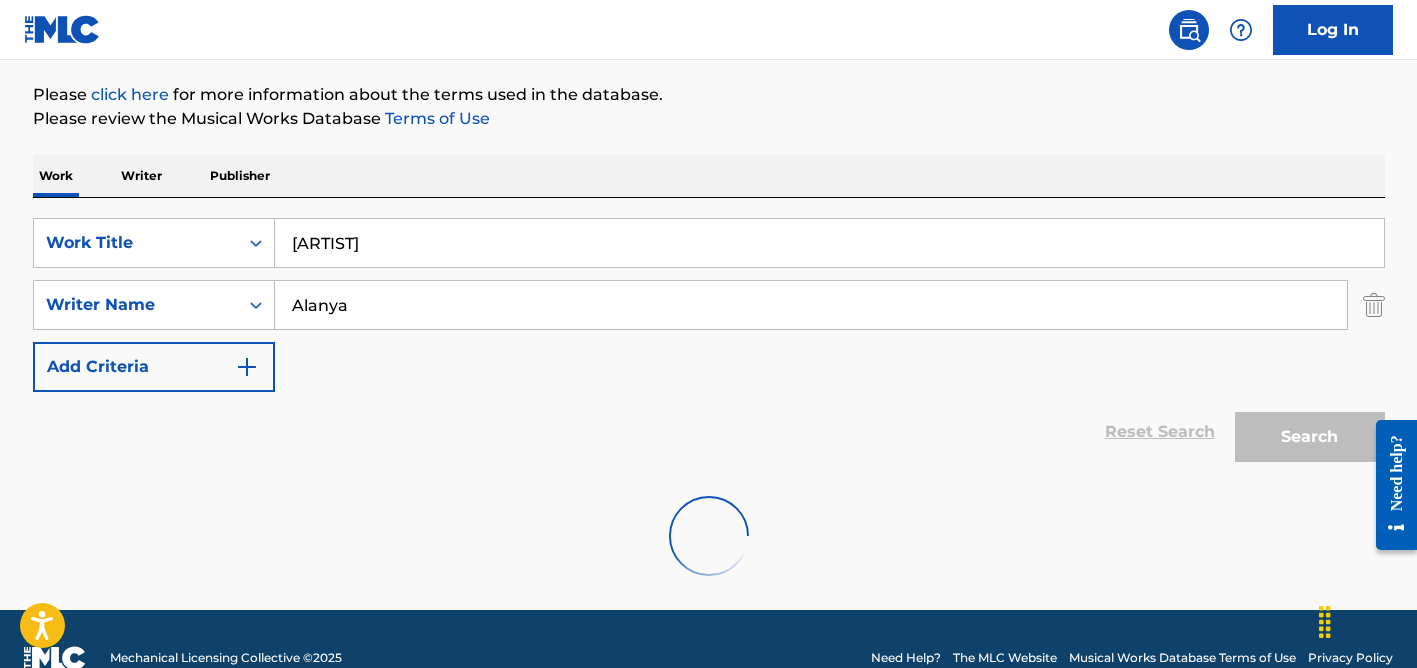 scroll, scrollTop: 200, scrollLeft: 0, axis: vertical 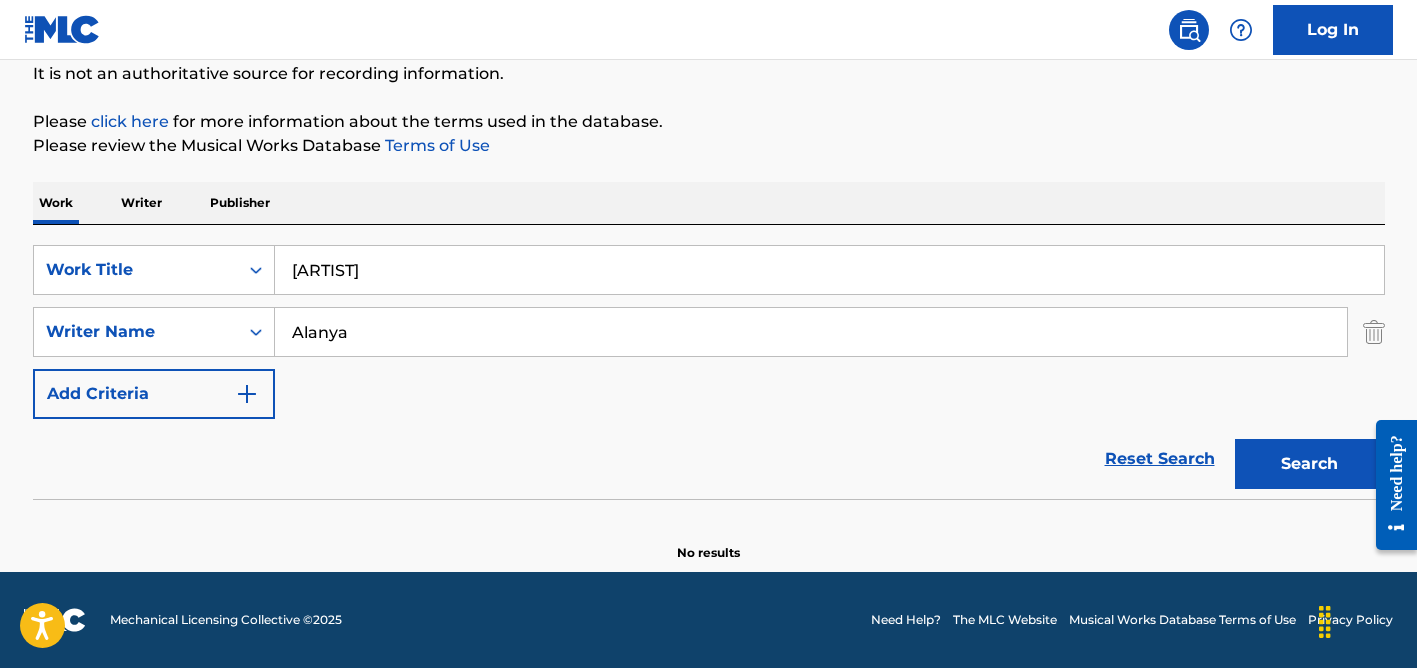 click on "Alanya" at bounding box center (811, 332) 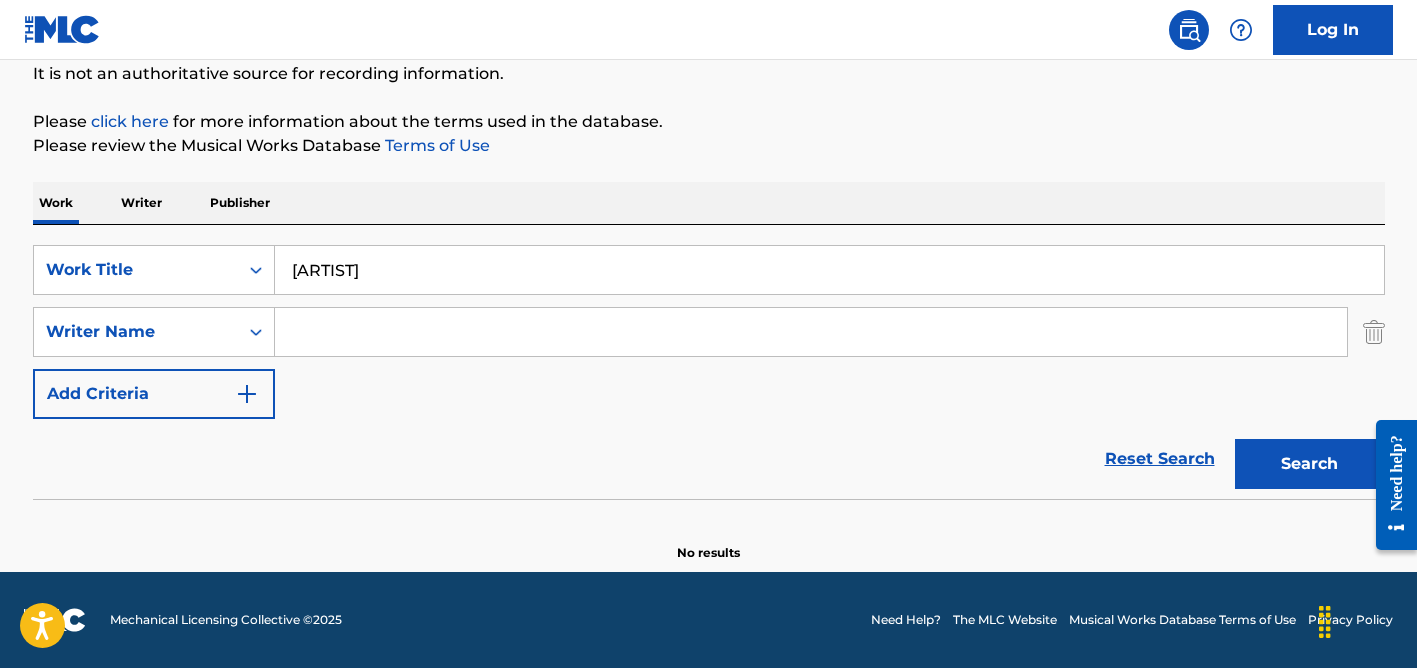 type 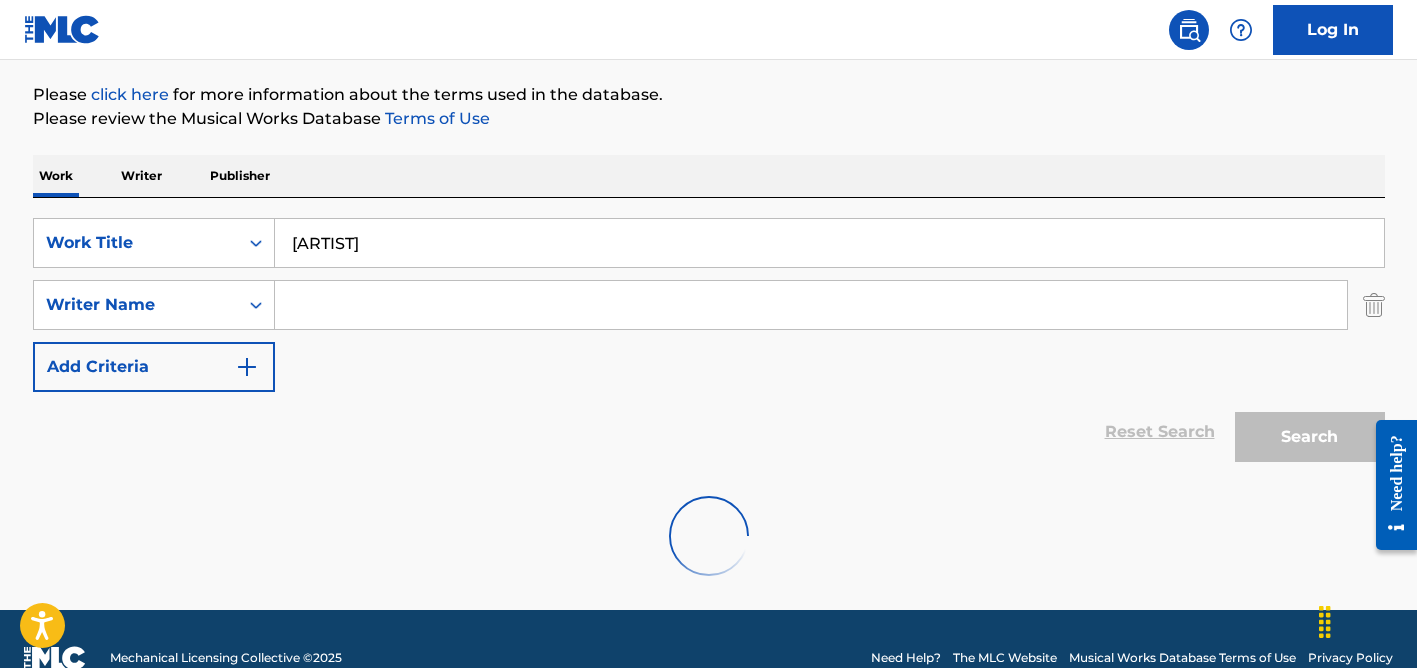 scroll, scrollTop: 200, scrollLeft: 0, axis: vertical 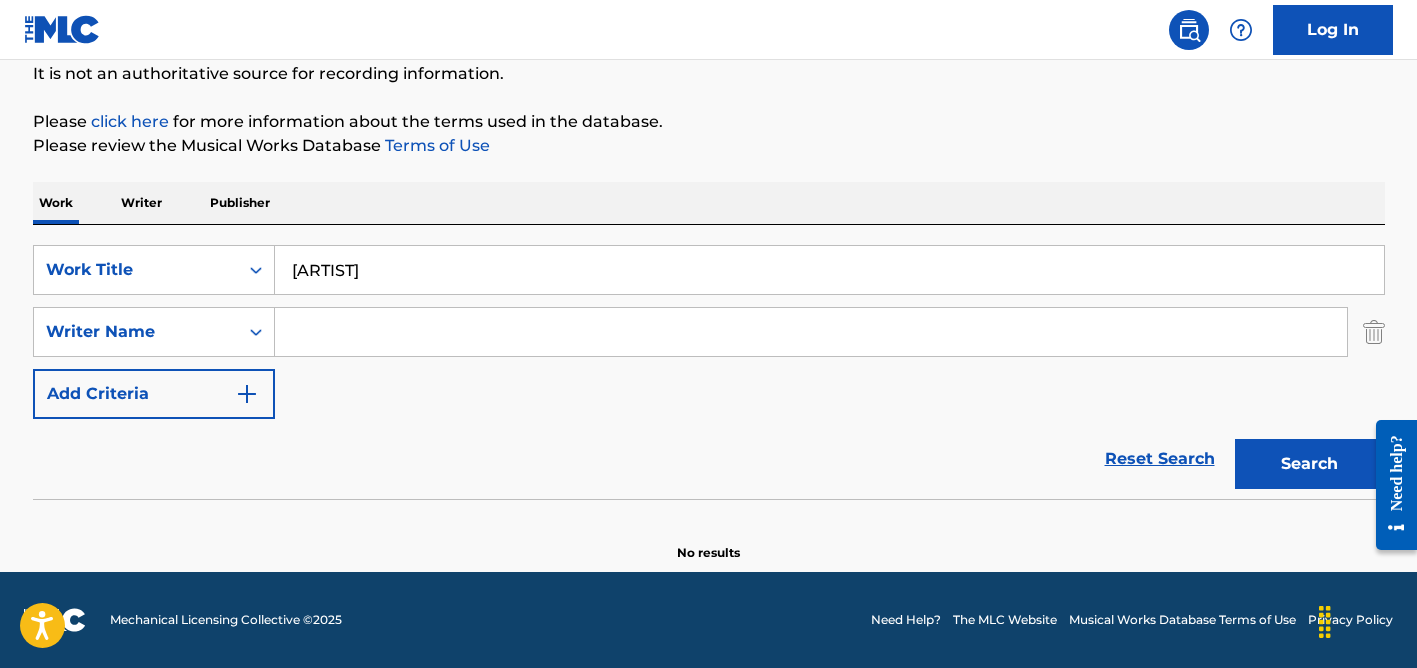 click on "[ARTIST]" at bounding box center (829, 270) 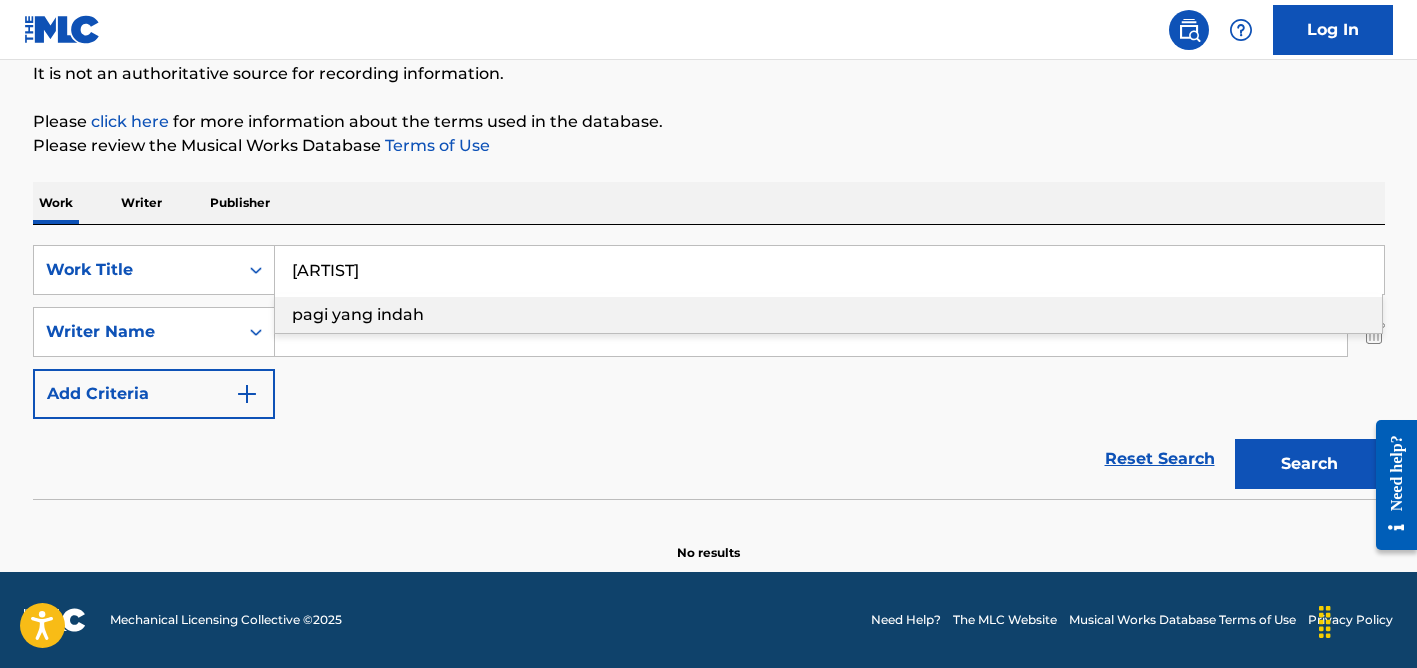 click on "[ARTIST]" at bounding box center (829, 270) 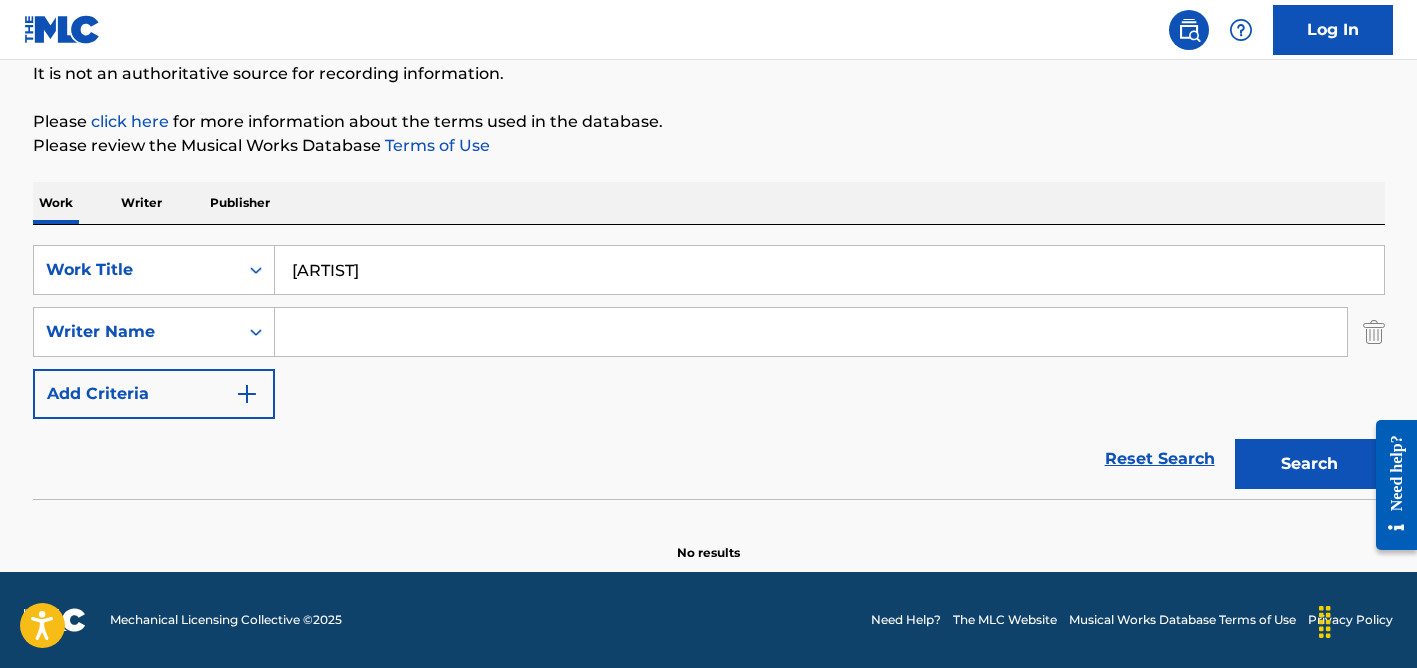 paste on "y" 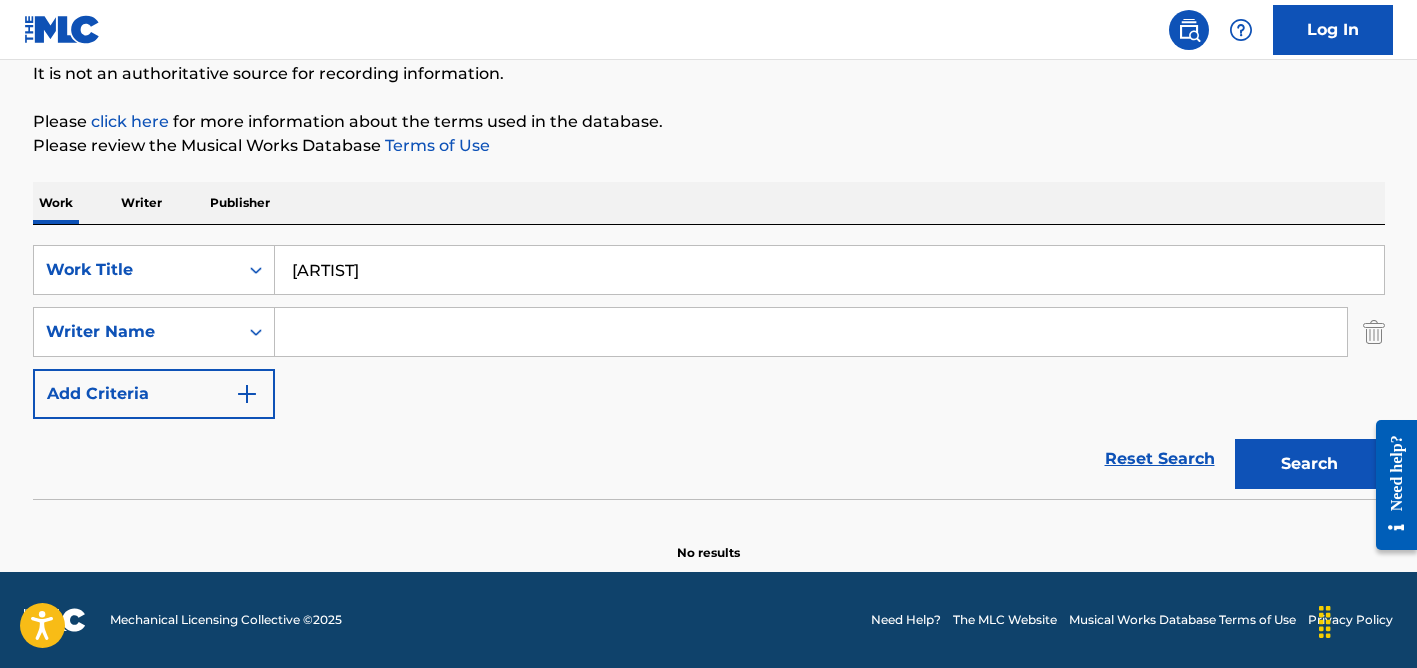 click on "[ARTIST]" at bounding box center [829, 270] 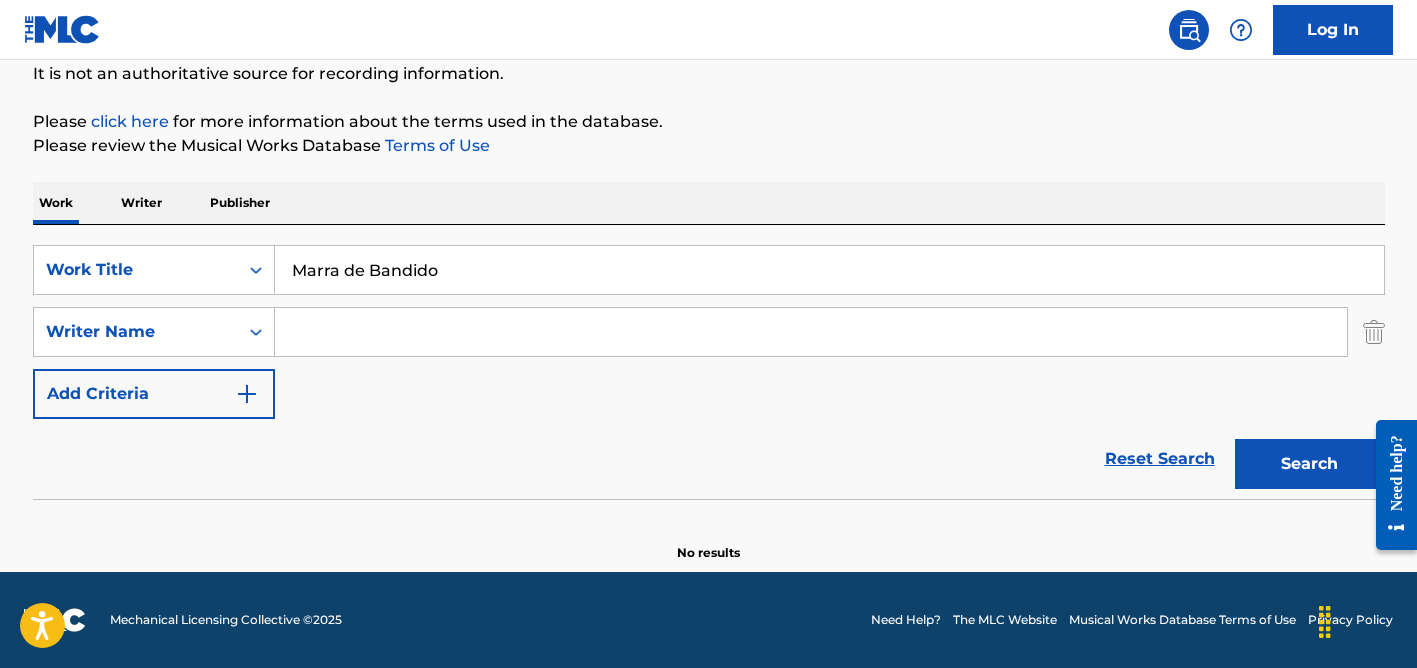click on "Search" at bounding box center [1310, 464] 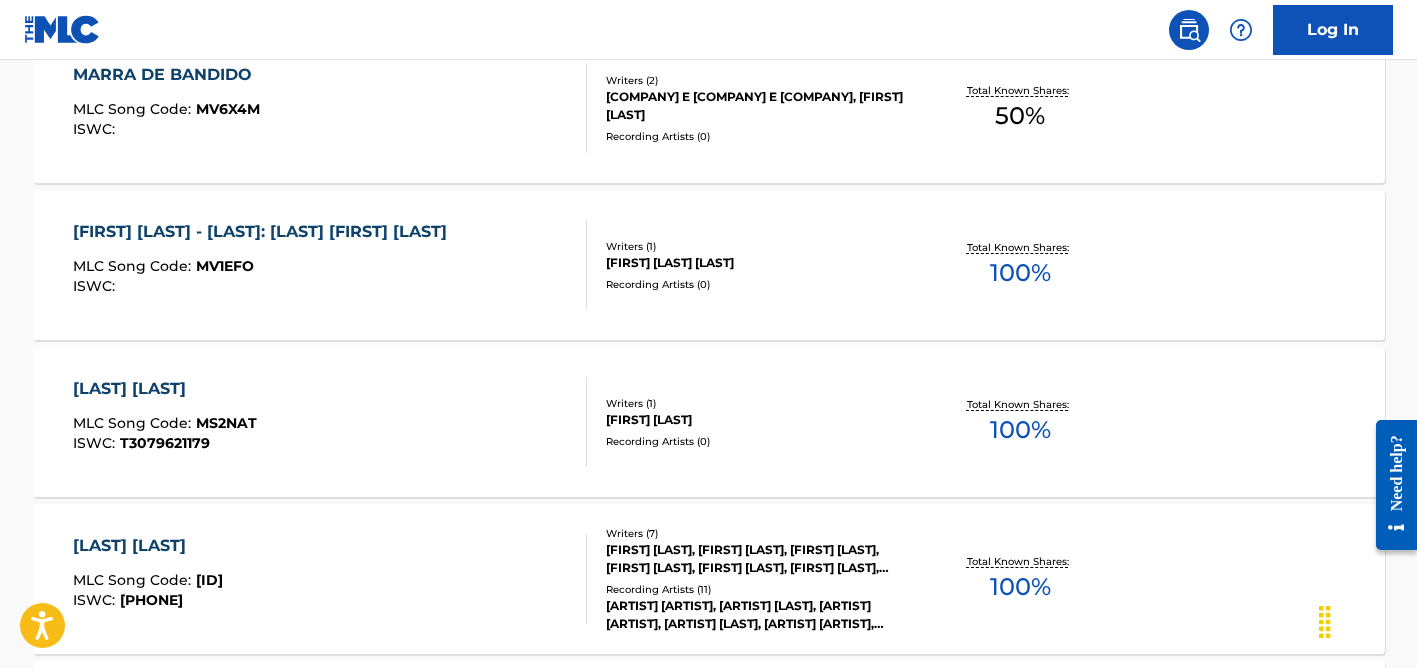 scroll, scrollTop: 869, scrollLeft: 0, axis: vertical 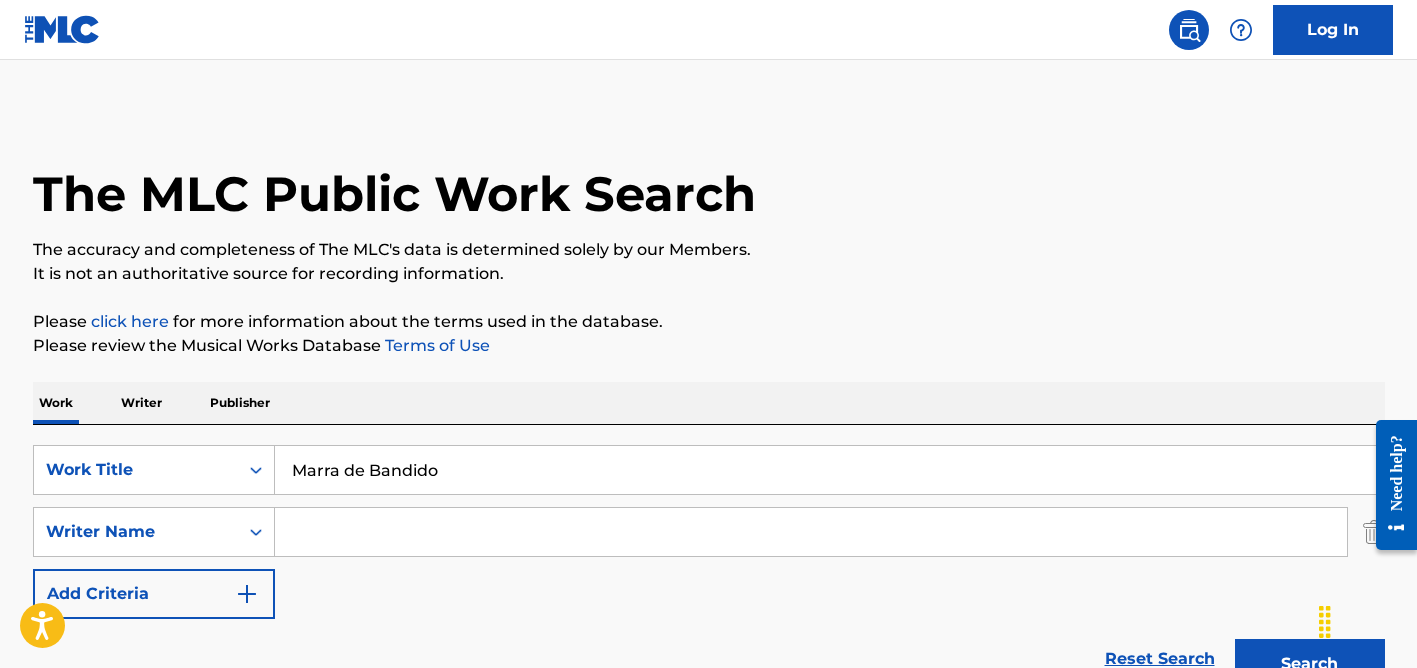 click on "Marra de Bandido" at bounding box center (829, 470) 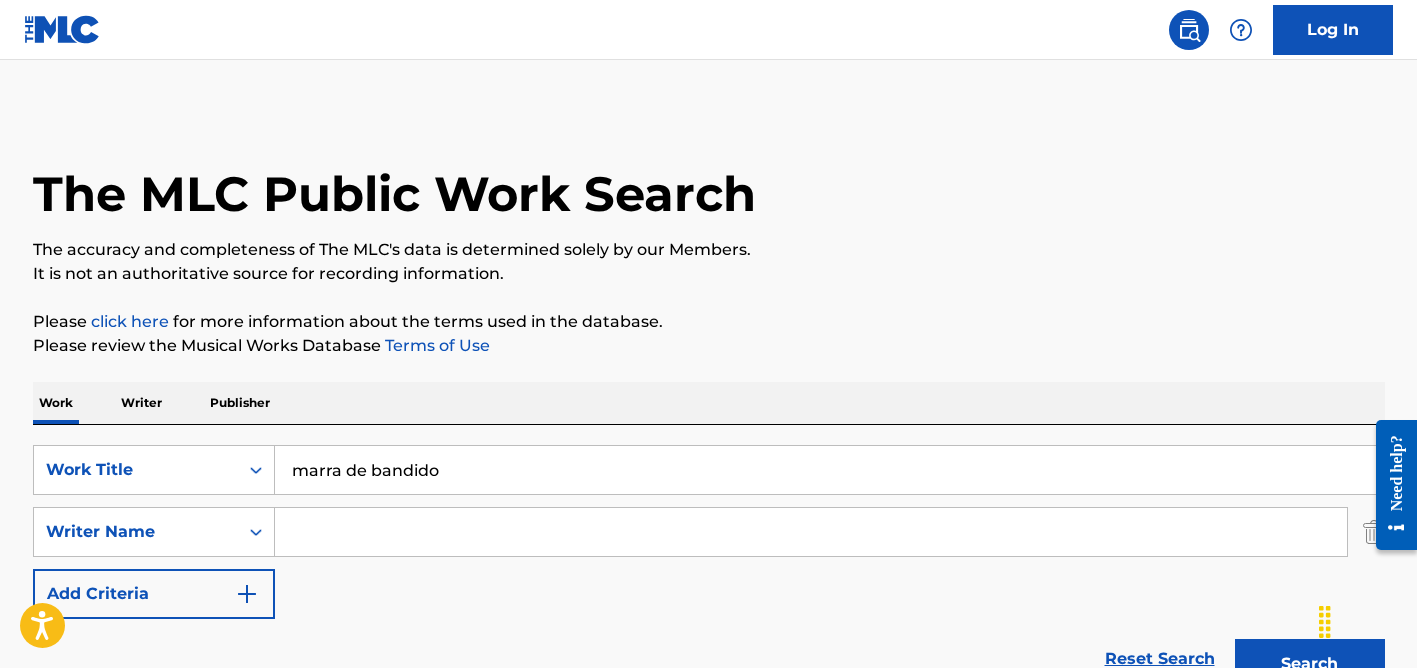 click on "marra de bandido" at bounding box center (829, 470) 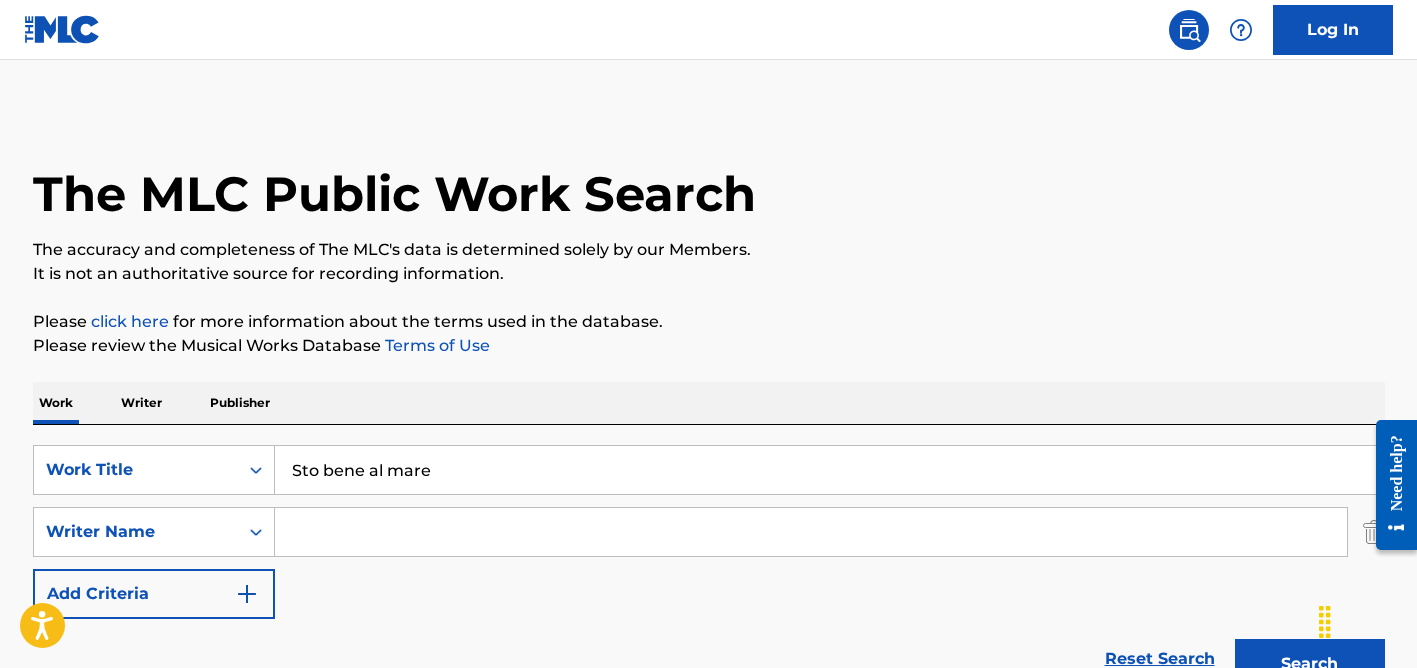 type on "Sto bene al mare" 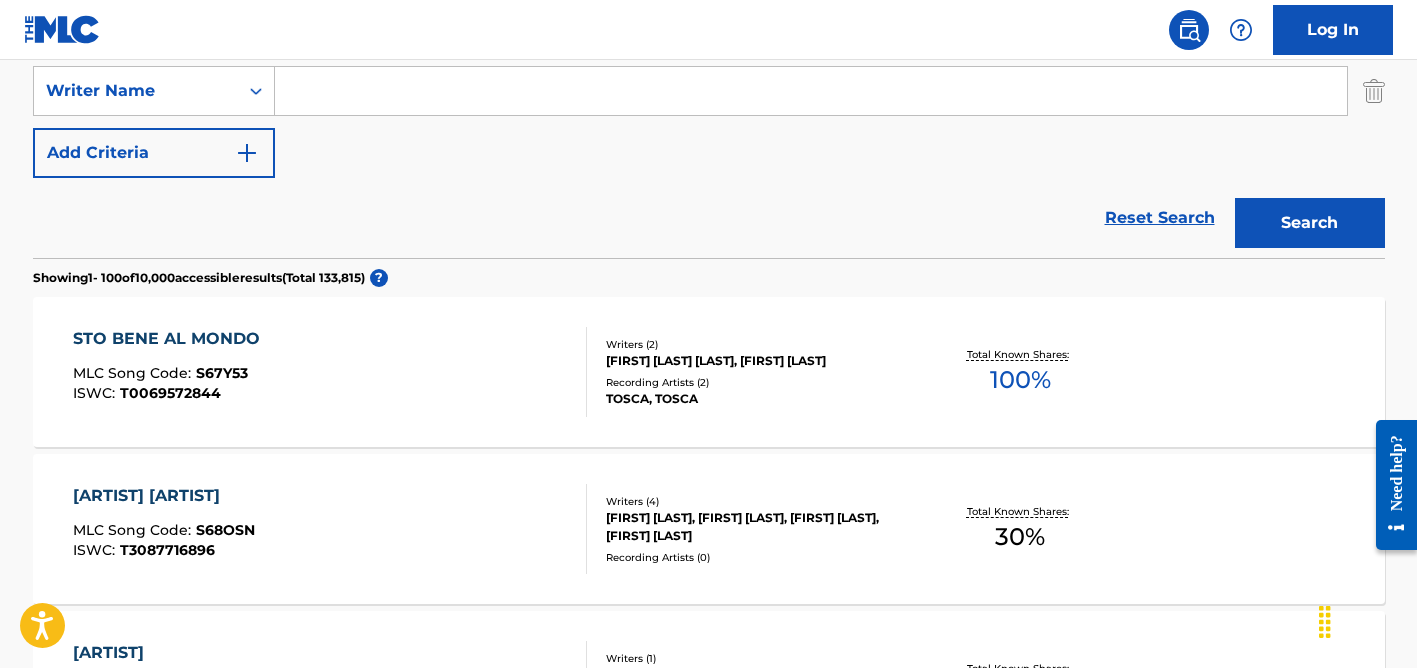 scroll, scrollTop: 445, scrollLeft: 0, axis: vertical 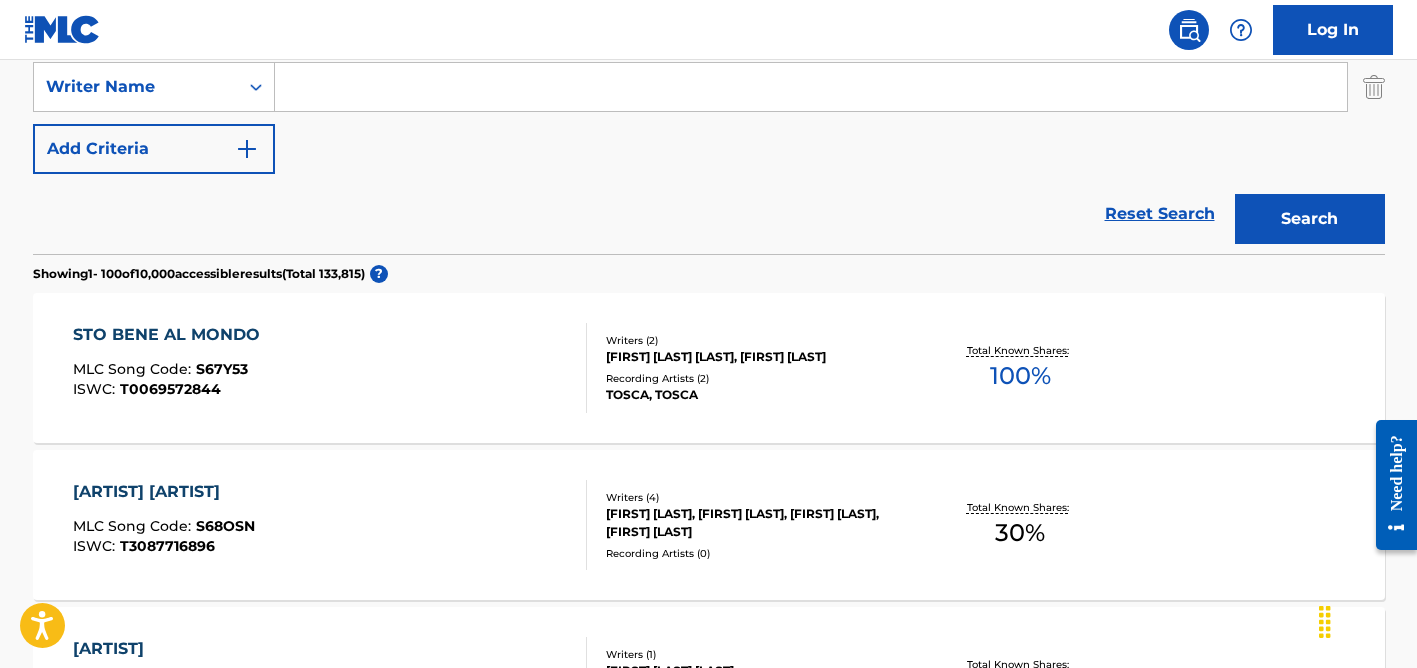 paste on "[FIRST] [LAST]" 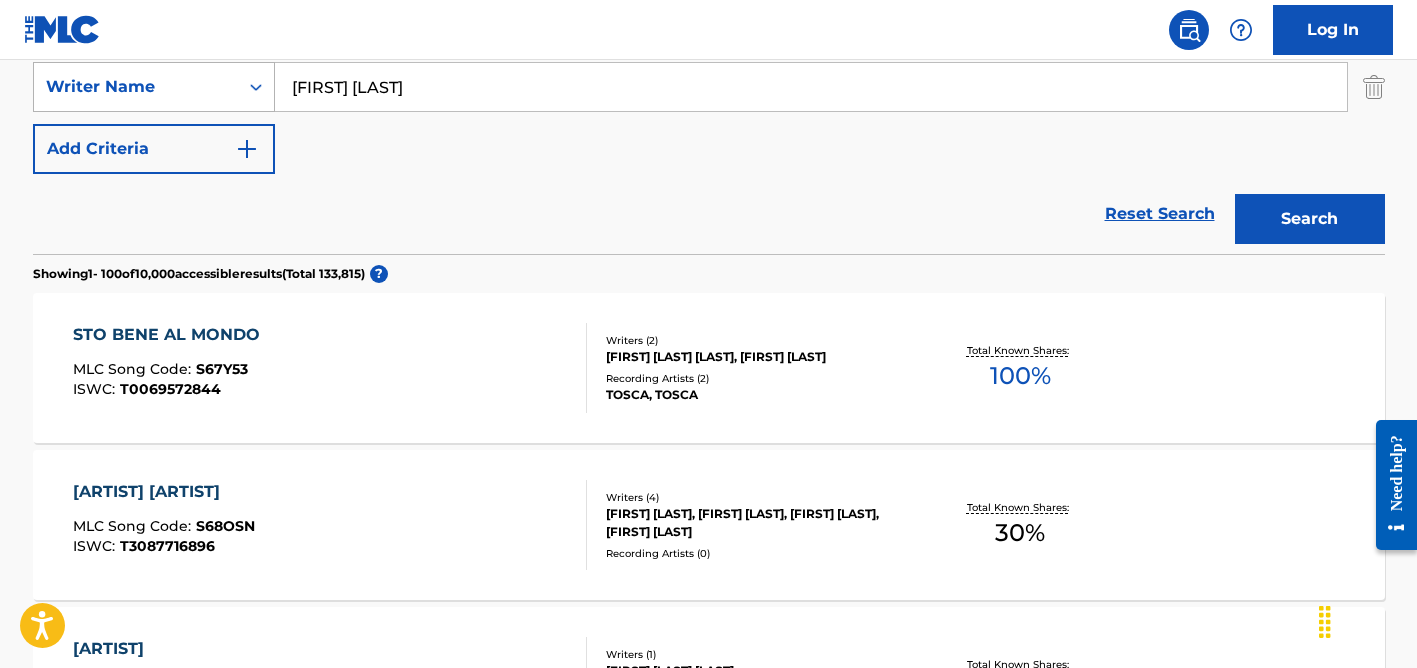 drag, startPoint x: 399, startPoint y: 90, endPoint x: 239, endPoint y: 87, distance: 160.02812 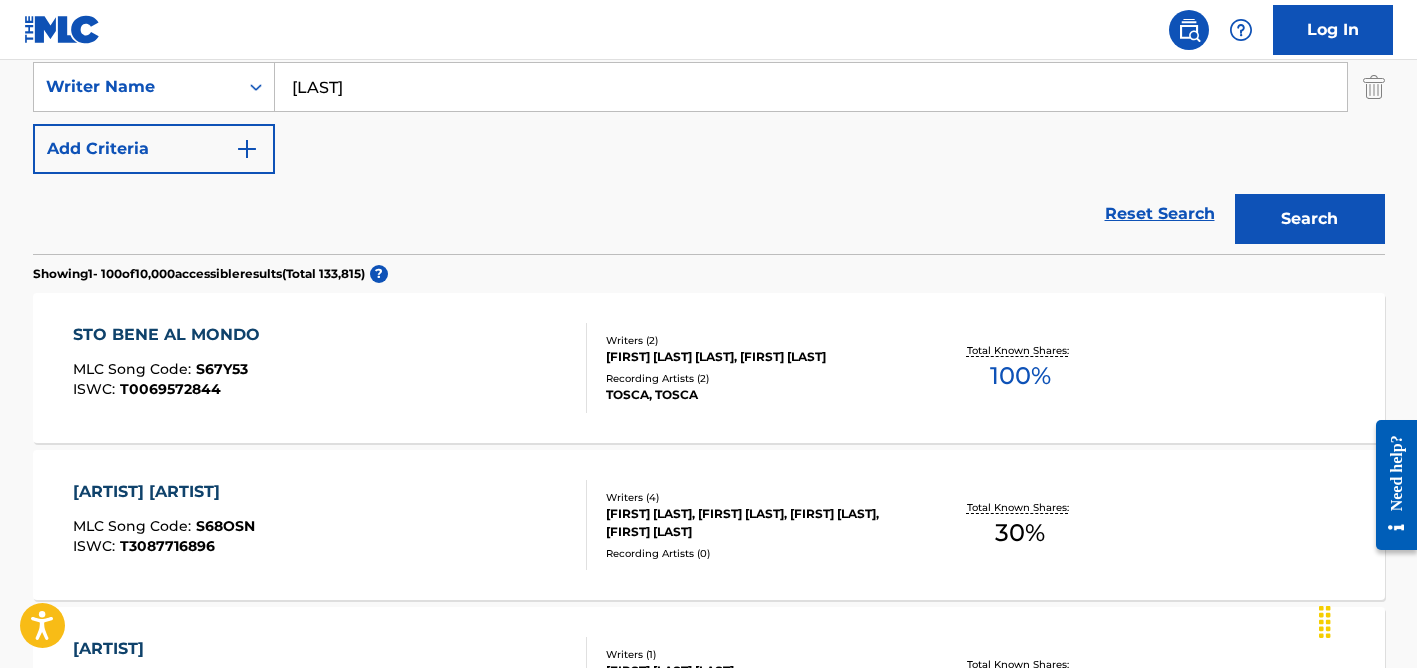 type on "[LAST]" 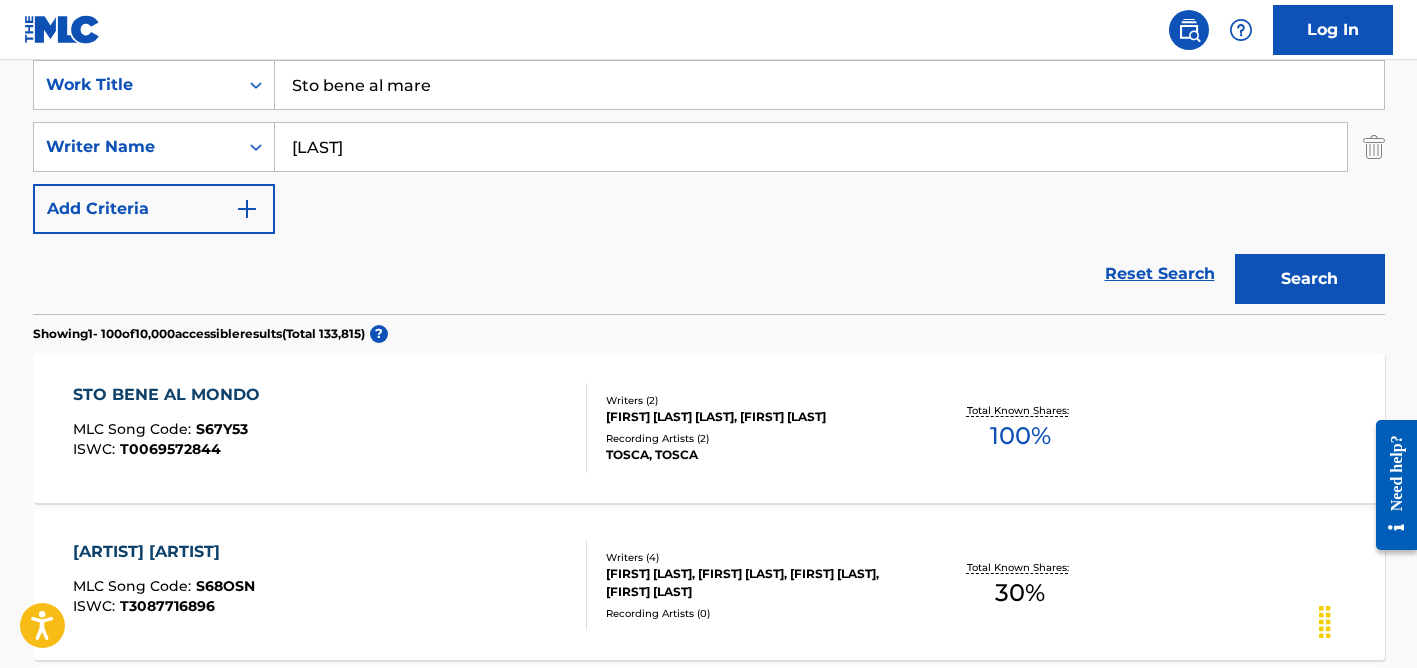 scroll, scrollTop: 344, scrollLeft: 0, axis: vertical 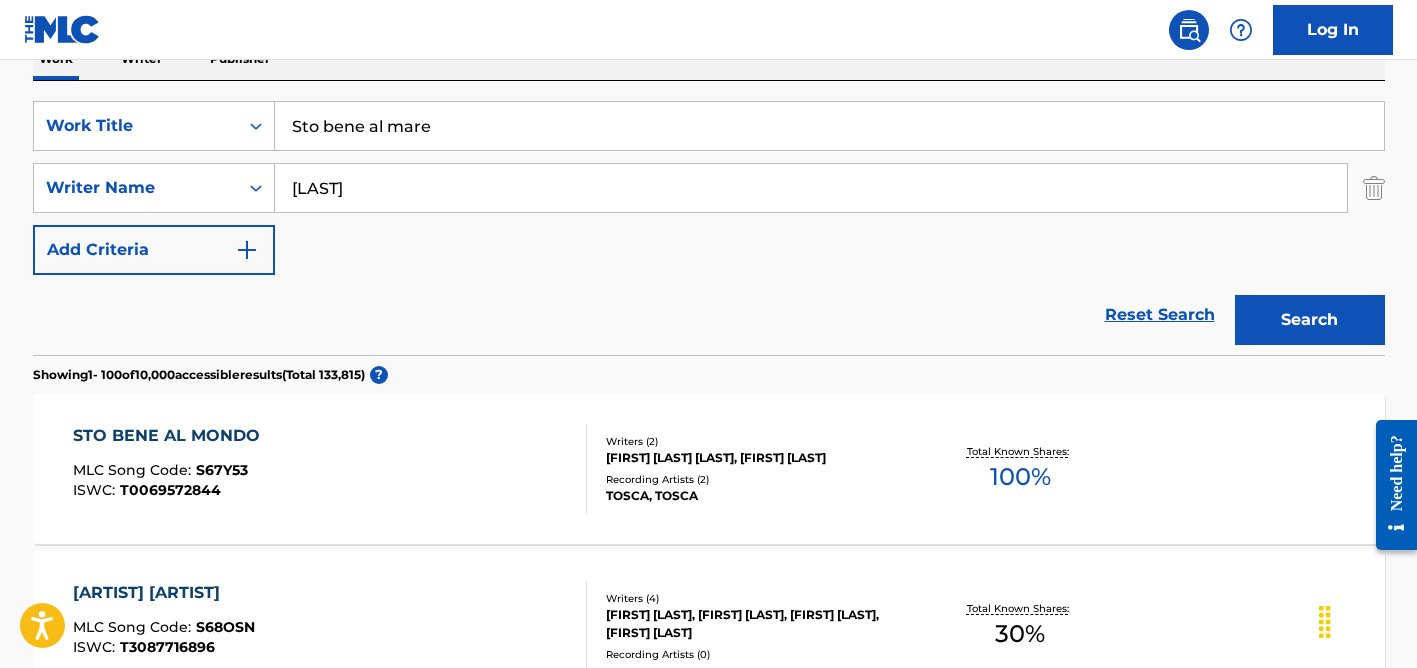 click on "Sto bene al mare" at bounding box center (829, 126) 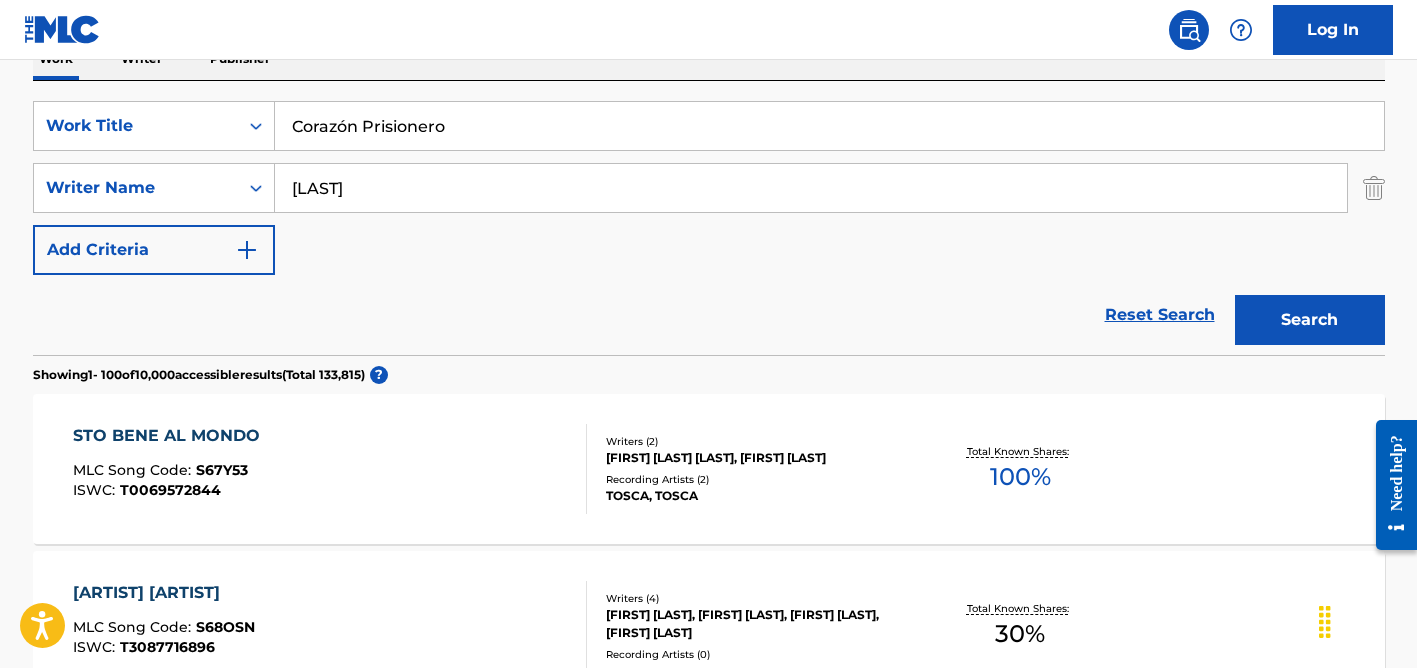 click on "Corazón Prisionero" at bounding box center [829, 126] 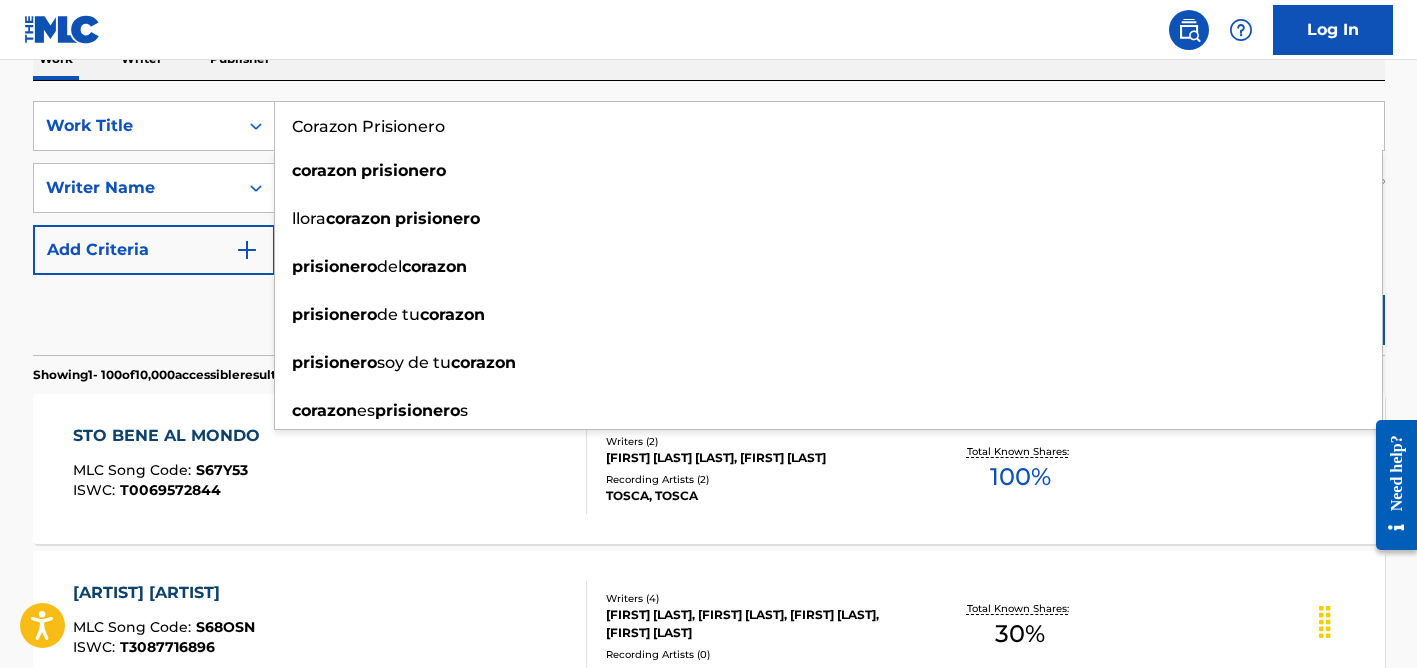 type on "Corazon Prisionero" 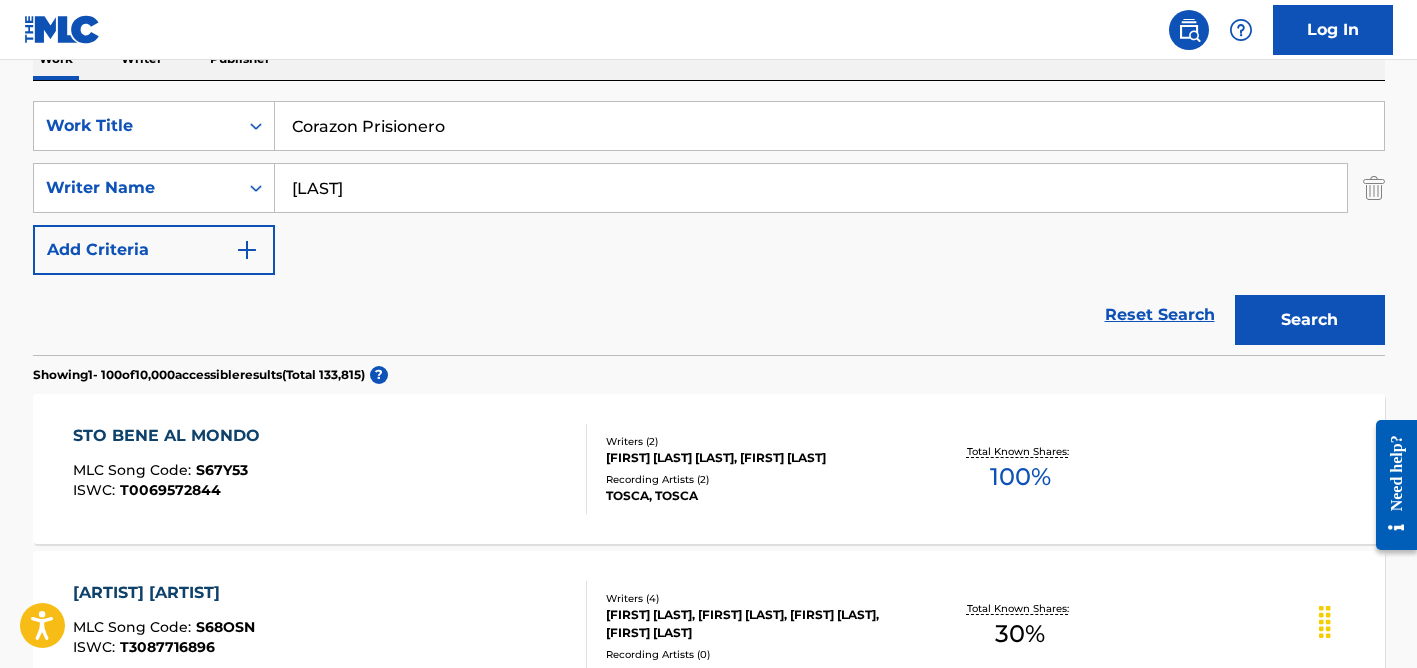 click on "[LAST]" at bounding box center (811, 188) 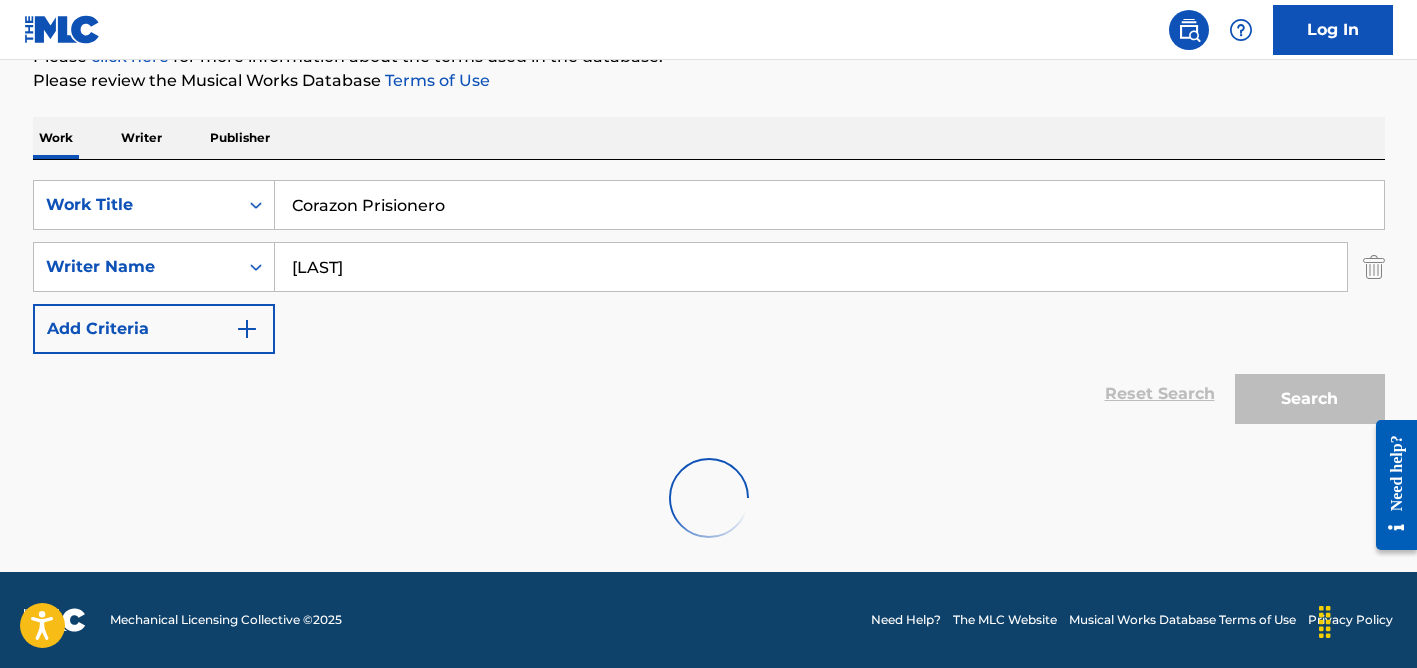 scroll, scrollTop: 265, scrollLeft: 0, axis: vertical 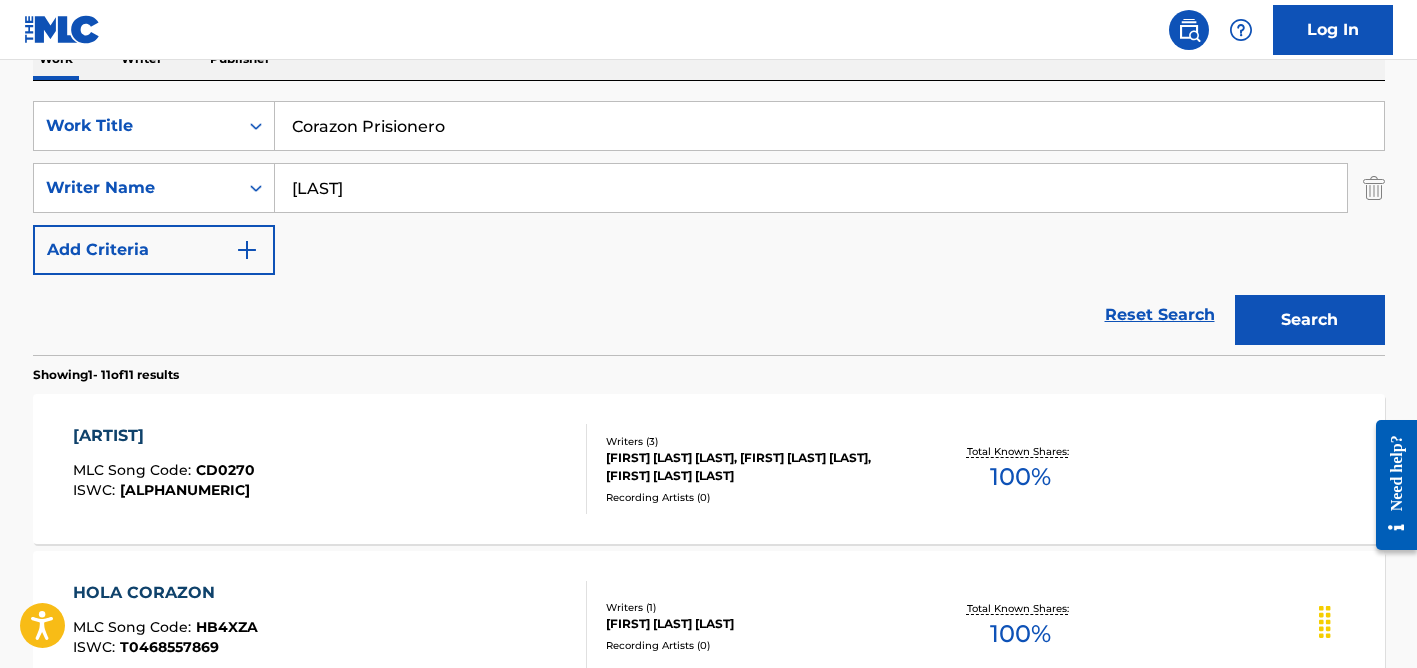 click on "[LAST]" at bounding box center (811, 188) 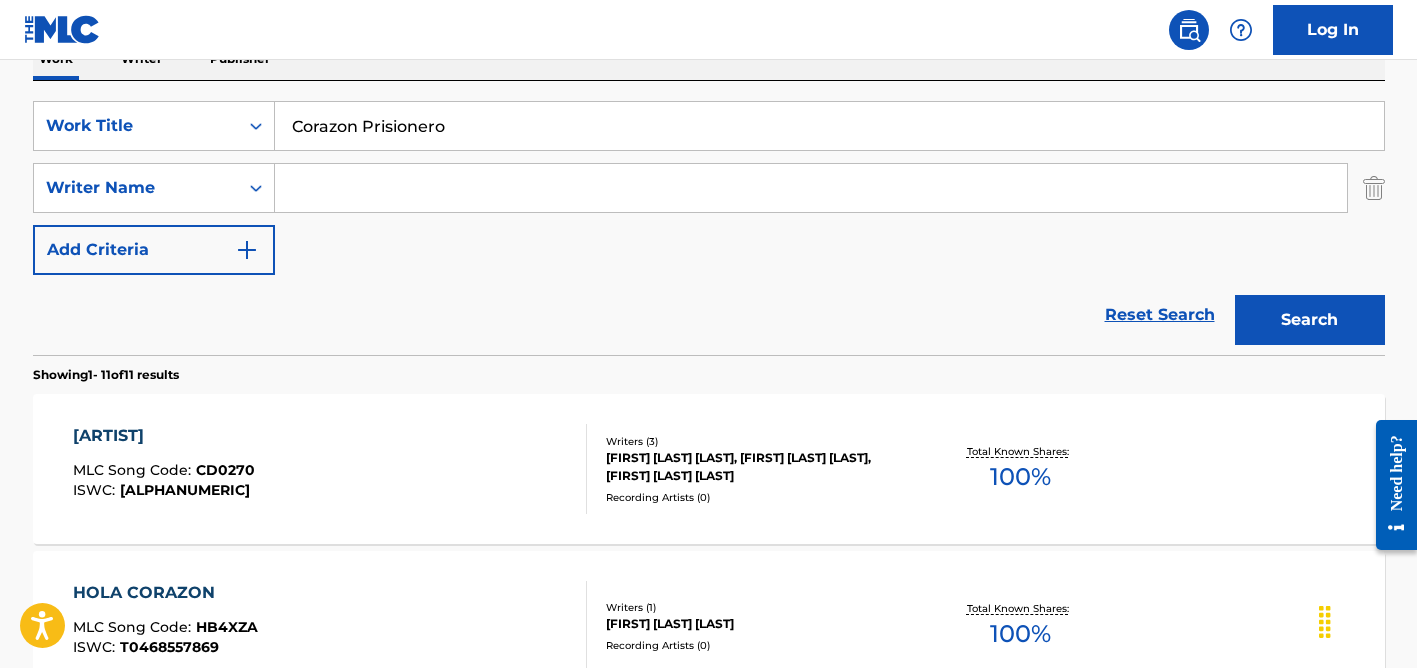 type 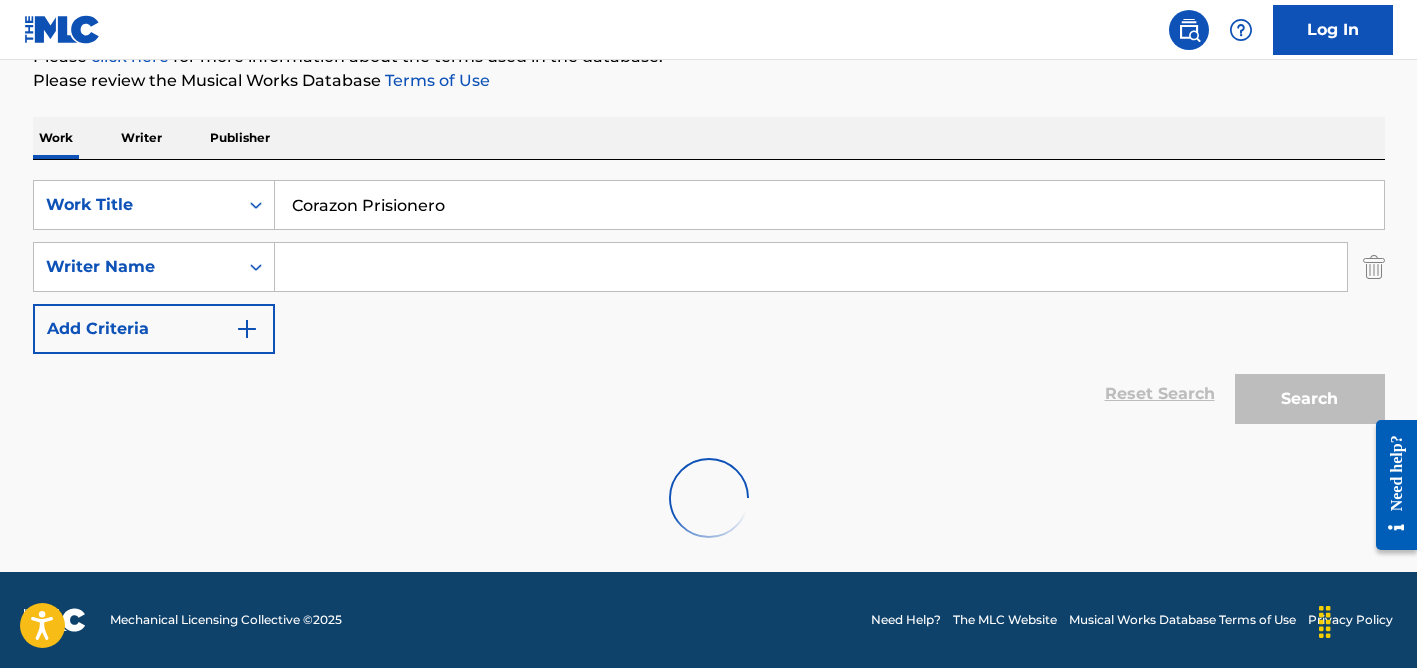 scroll, scrollTop: 265, scrollLeft: 0, axis: vertical 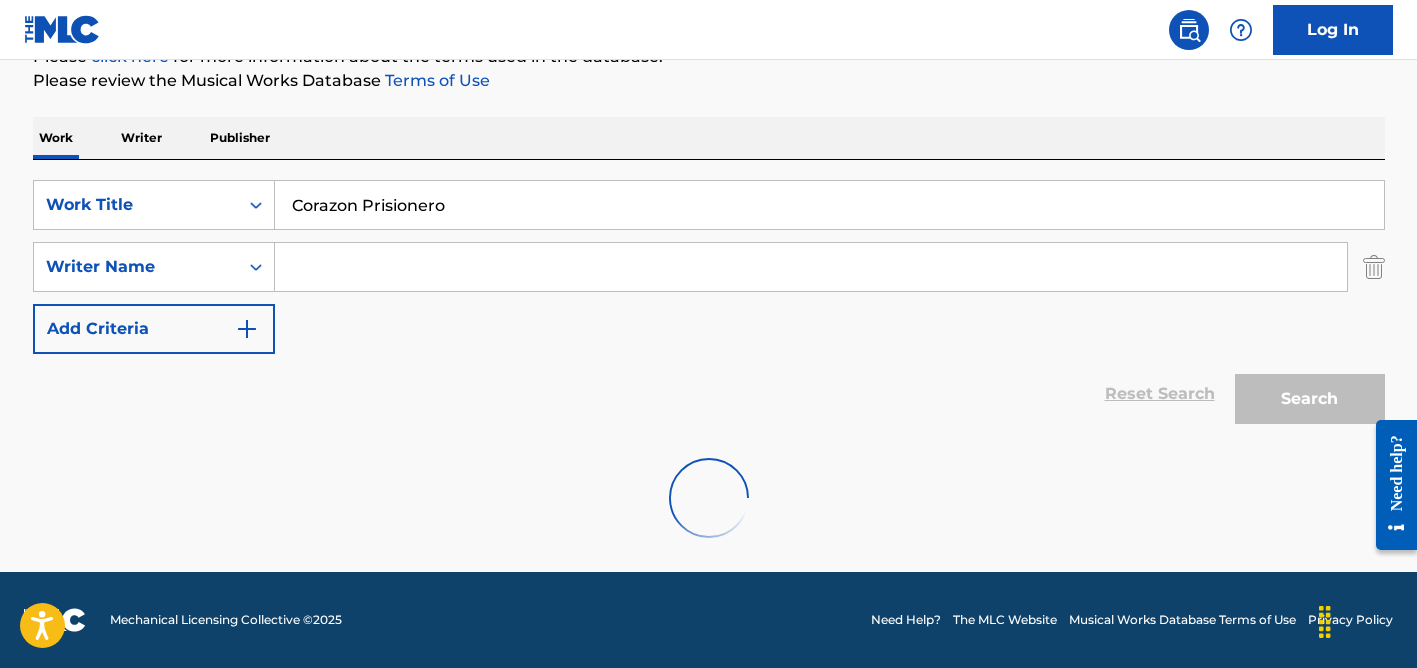 click on "Corazon Prisionero" at bounding box center (829, 205) 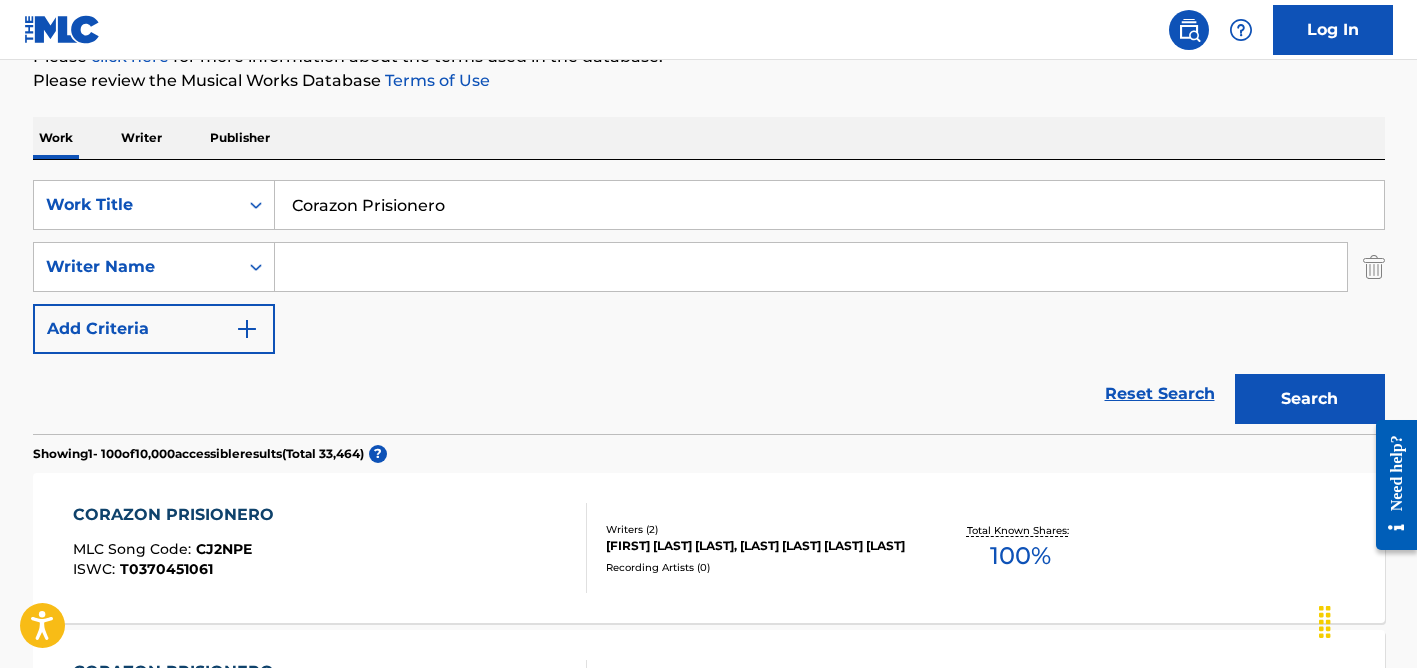 scroll, scrollTop: 1299, scrollLeft: 0, axis: vertical 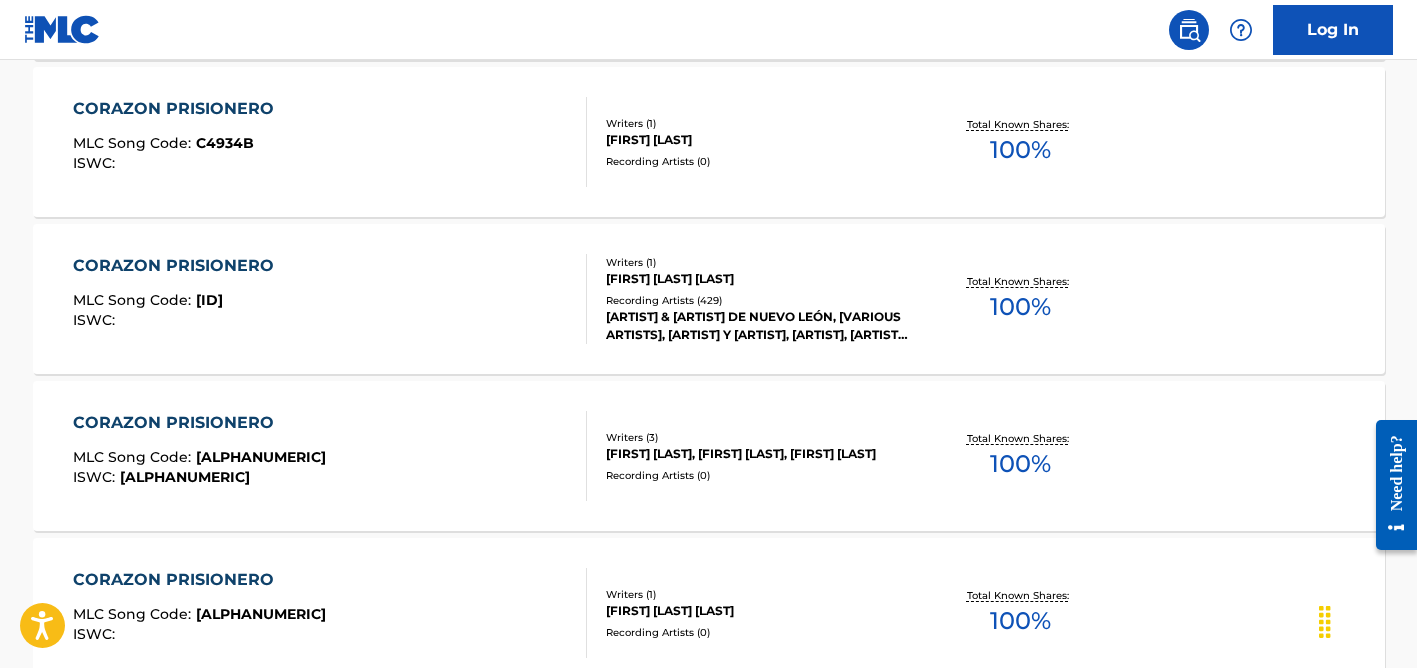 click on "Recording Artists ( [NUMBER] )" at bounding box center [757, 300] 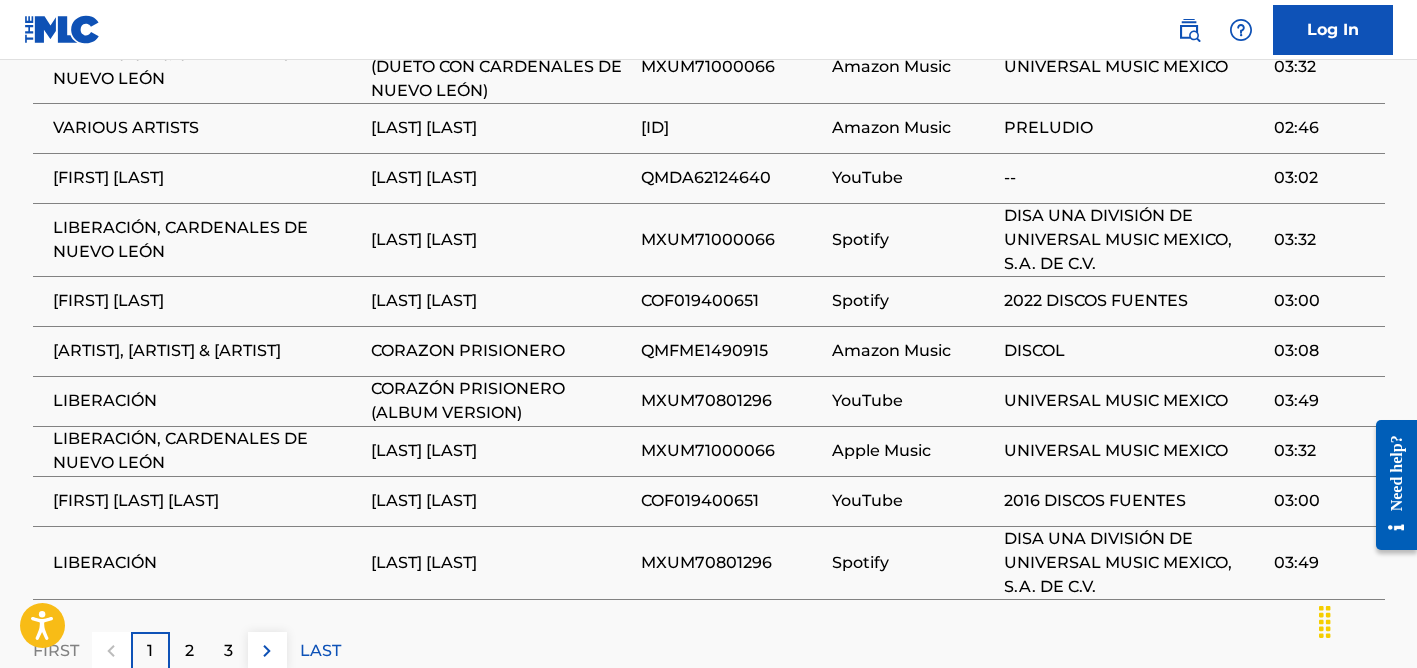 scroll, scrollTop: 1405, scrollLeft: 0, axis: vertical 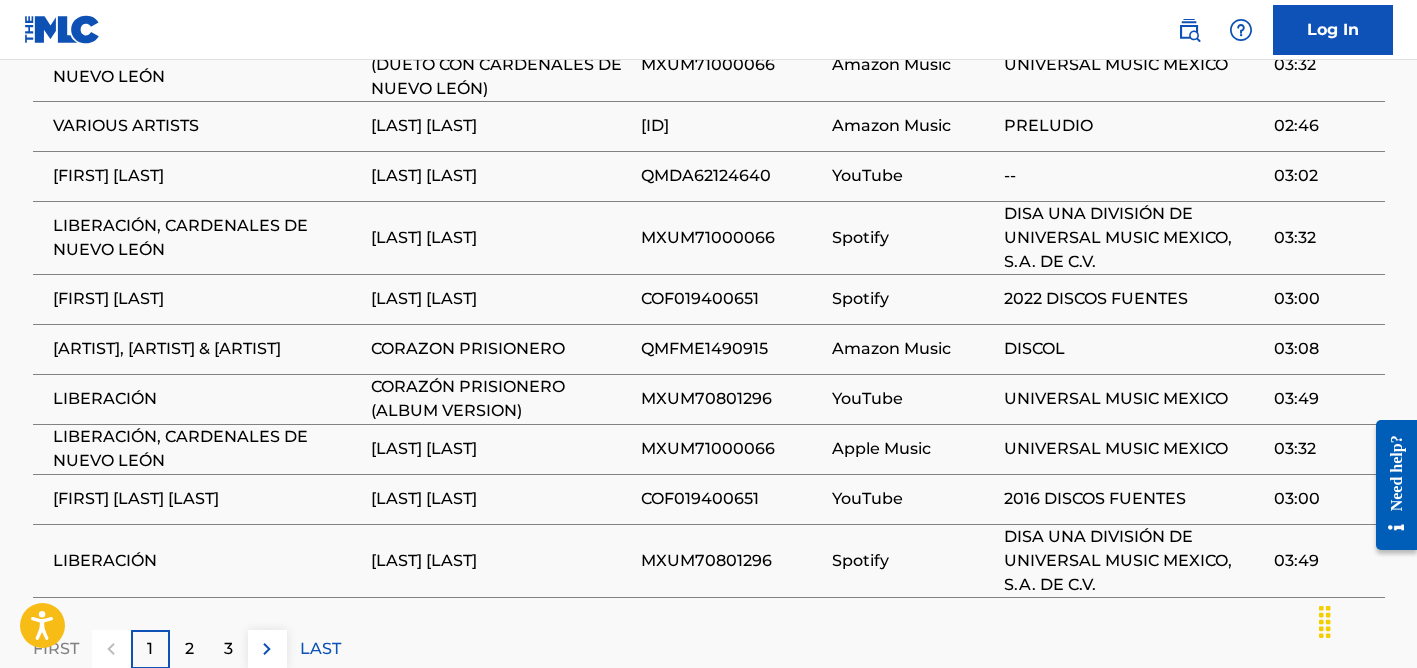 click on "LIBERACIÓN" at bounding box center (207, 561) 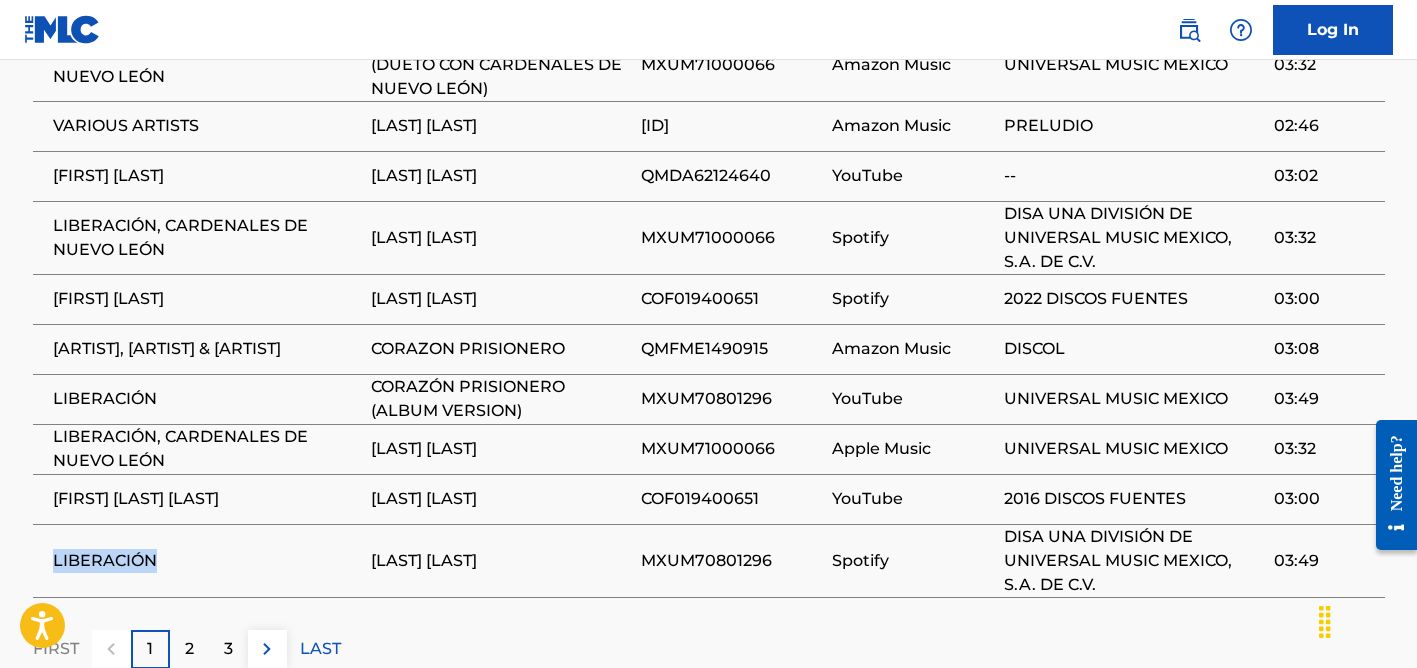 click on "LIBERACIÓN" at bounding box center (207, 561) 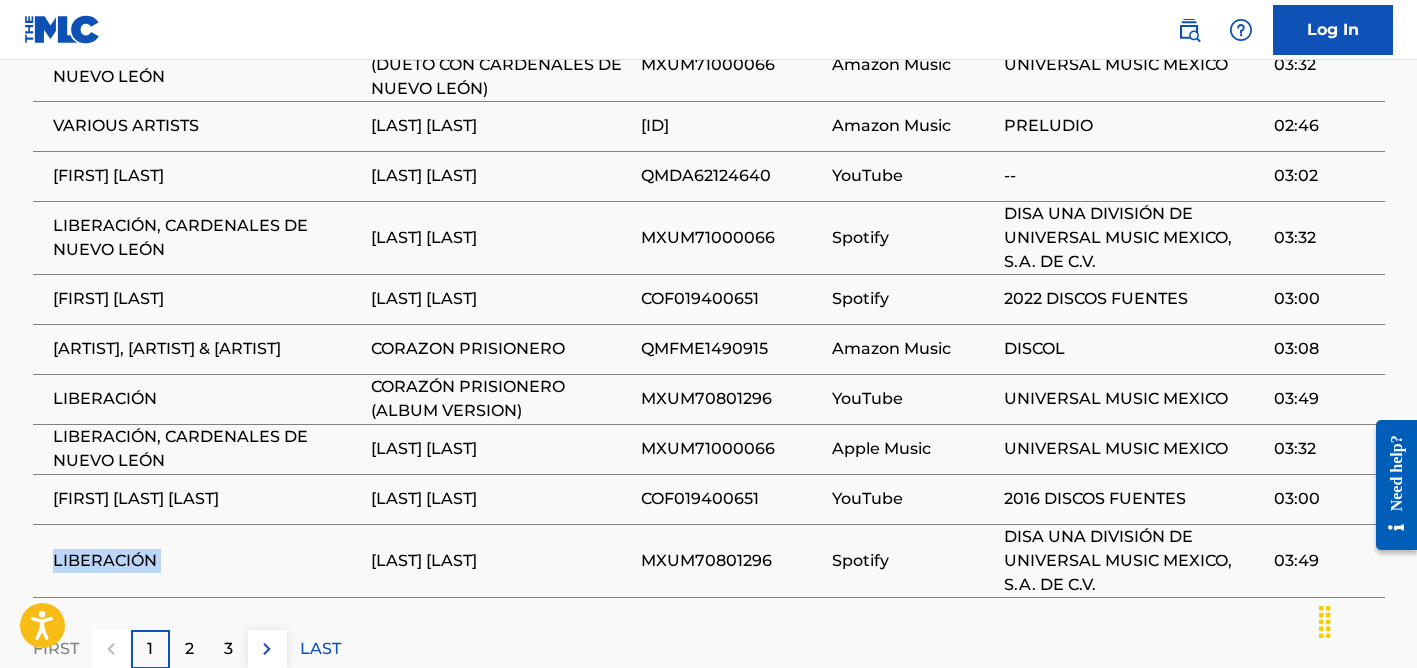 click on "LIBERACIÓN" at bounding box center (207, 561) 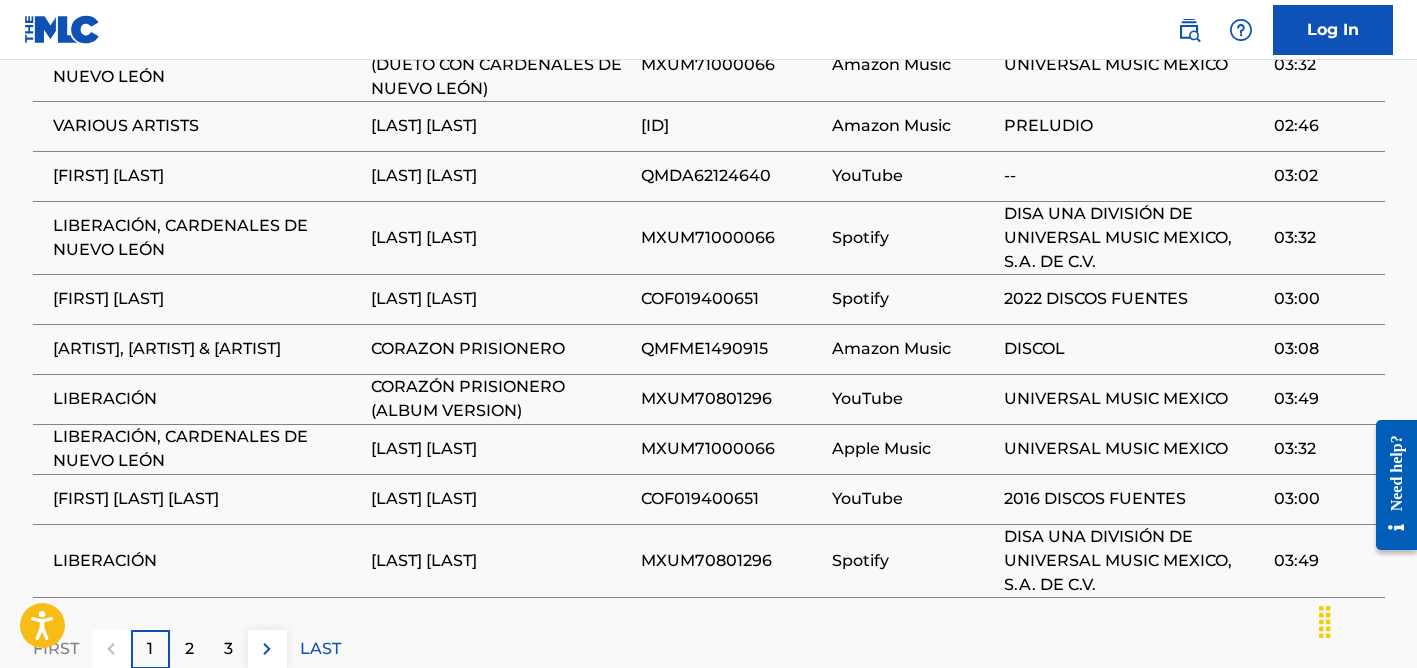 click on "QMFME1490915" at bounding box center (731, 349) 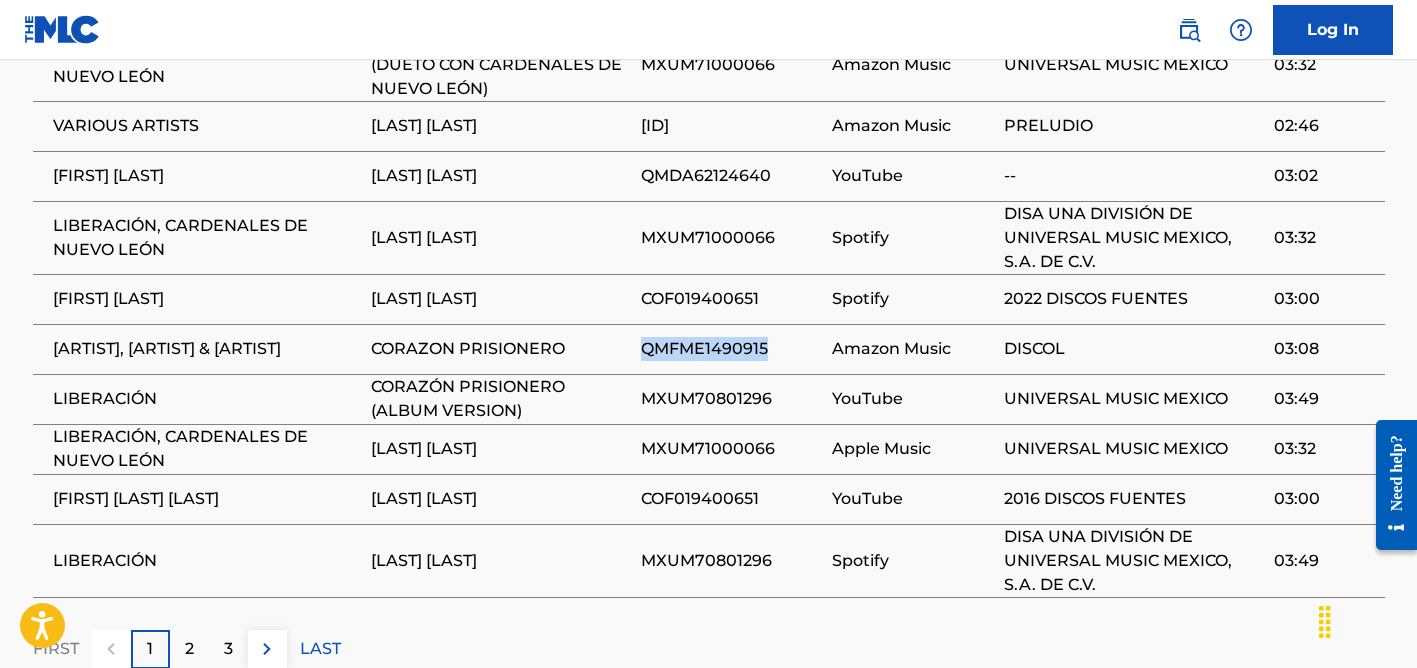 click on "QMFME1490915" at bounding box center (731, 349) 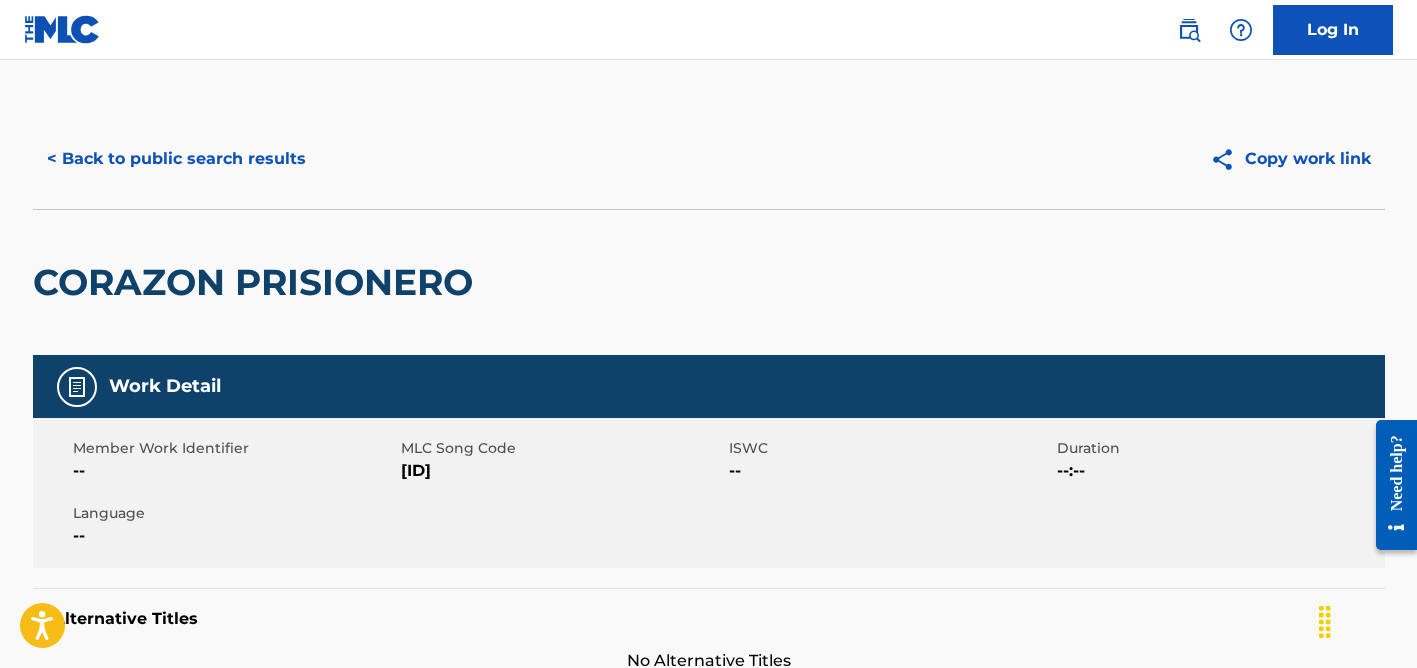 scroll, scrollTop: 0, scrollLeft: 0, axis: both 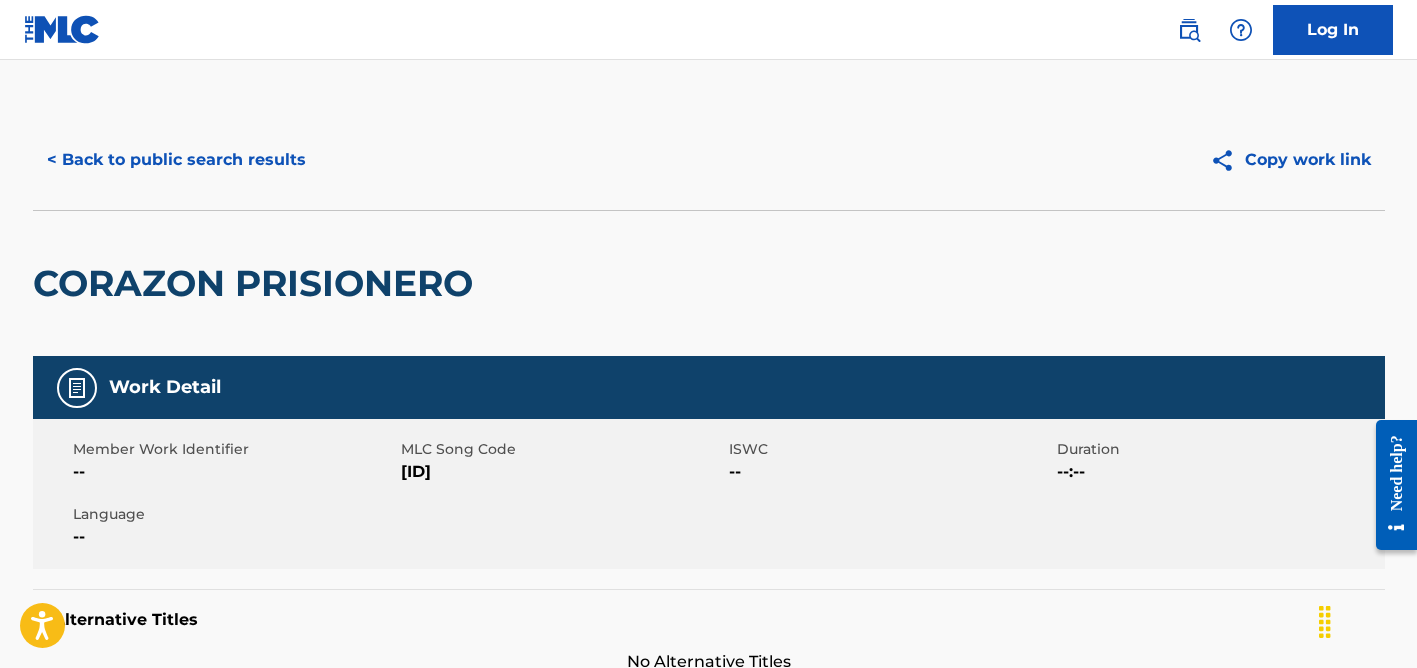click on "< Back to public search results" at bounding box center [176, 160] 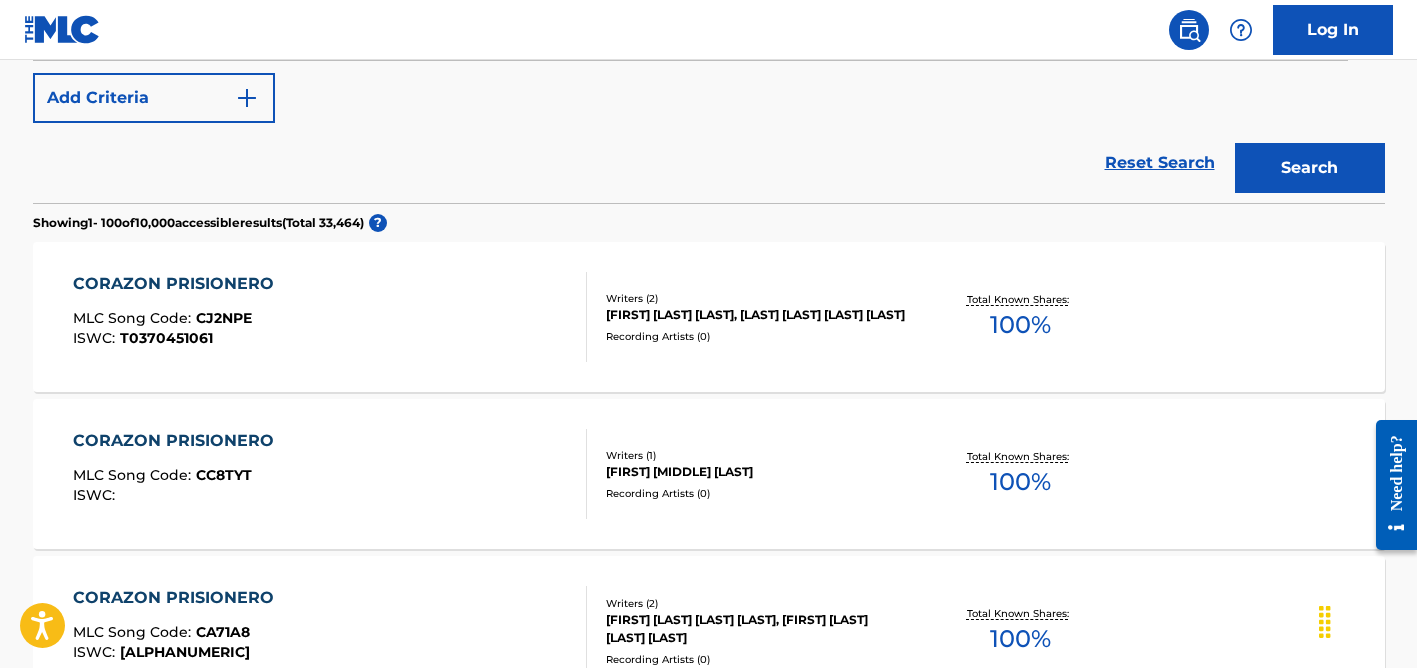 scroll, scrollTop: 173, scrollLeft: 0, axis: vertical 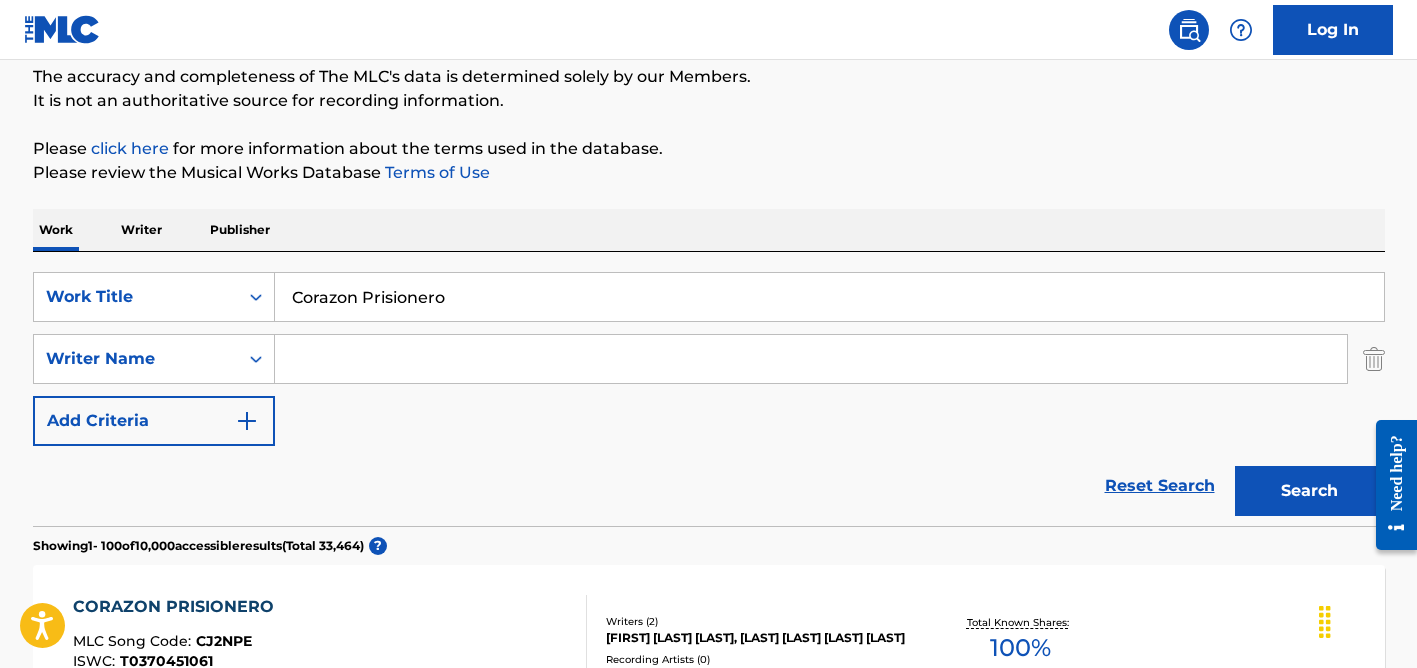 click at bounding box center (811, 359) 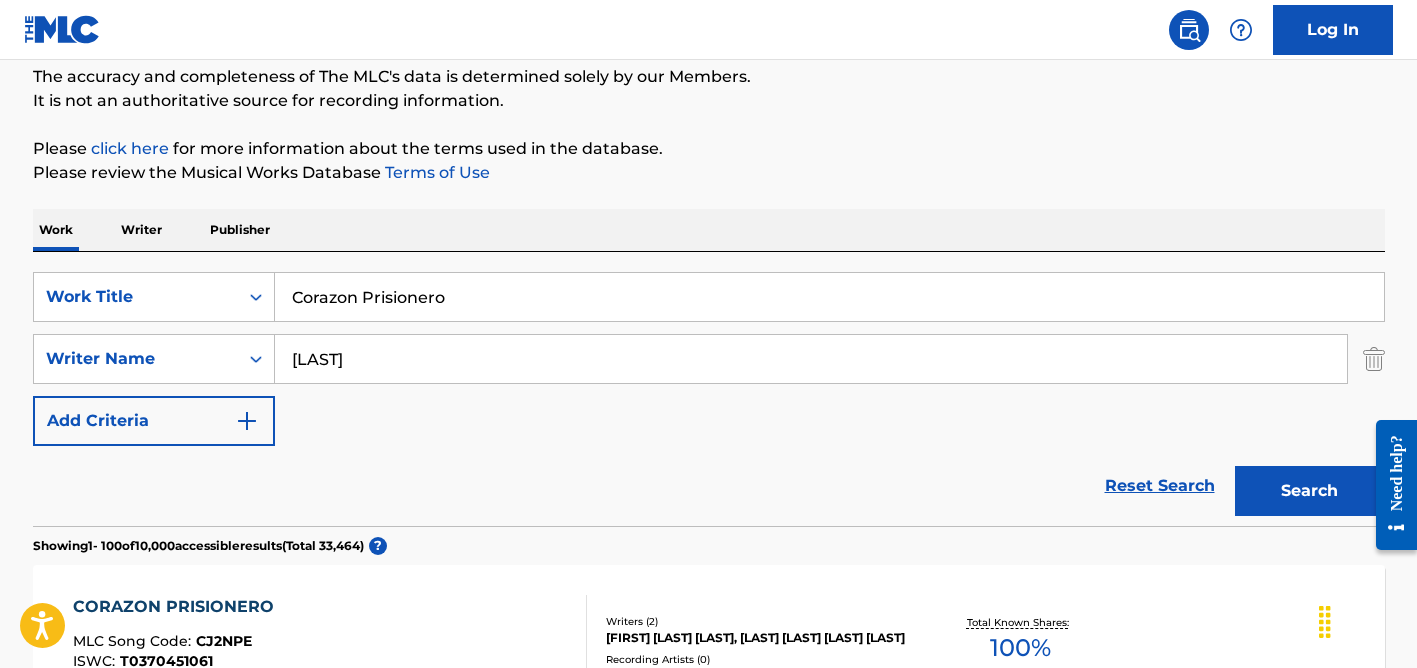 type on "[LAST]" 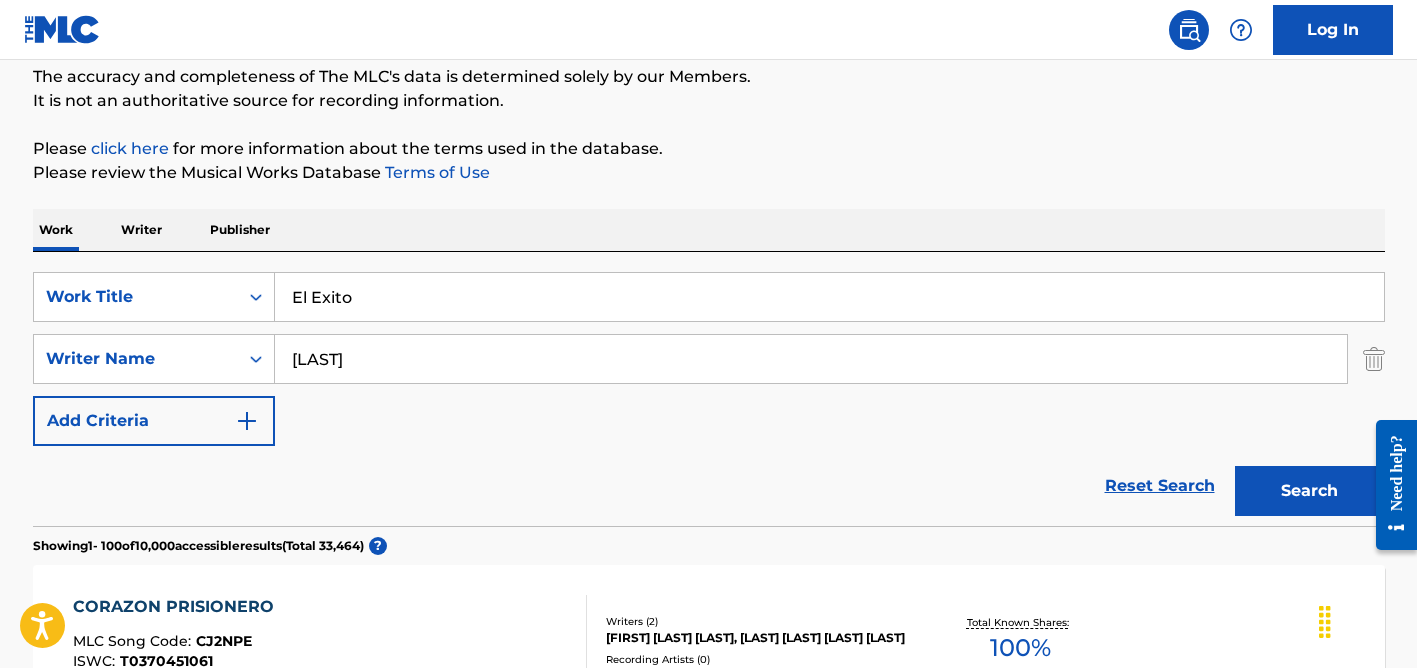 type on "El Exito" 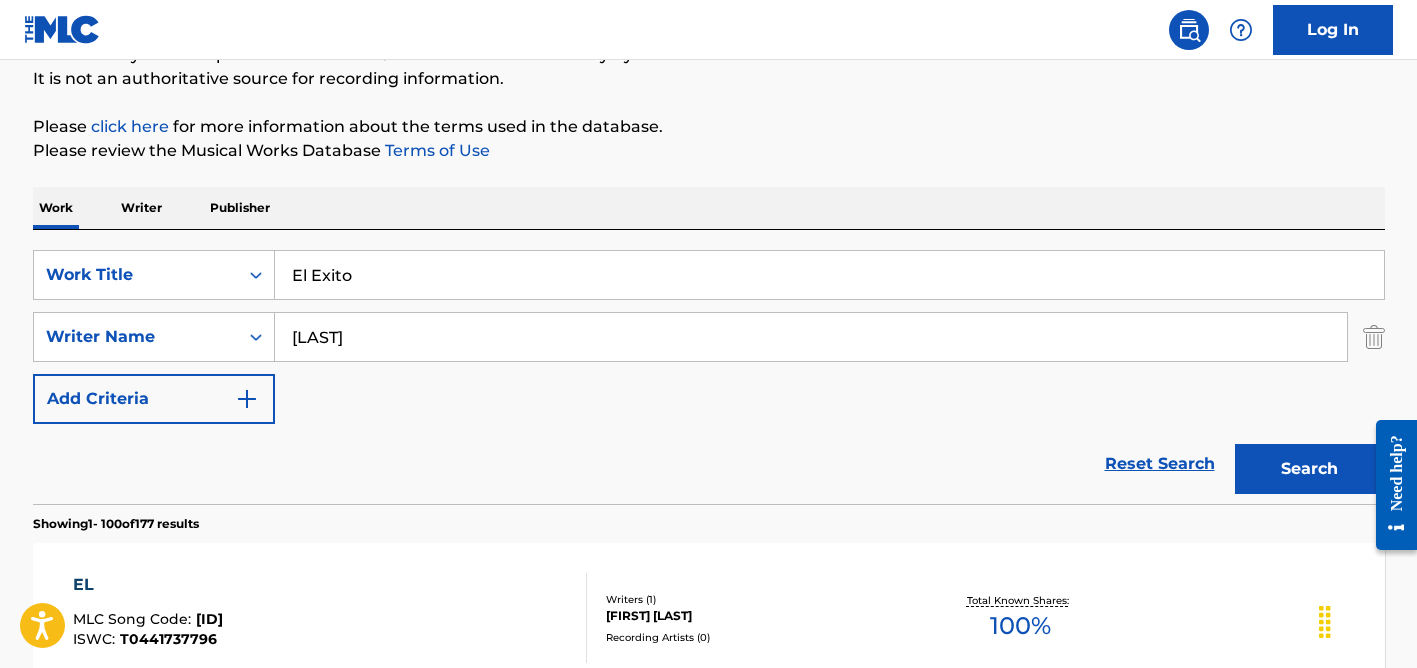 scroll, scrollTop: 175, scrollLeft: 0, axis: vertical 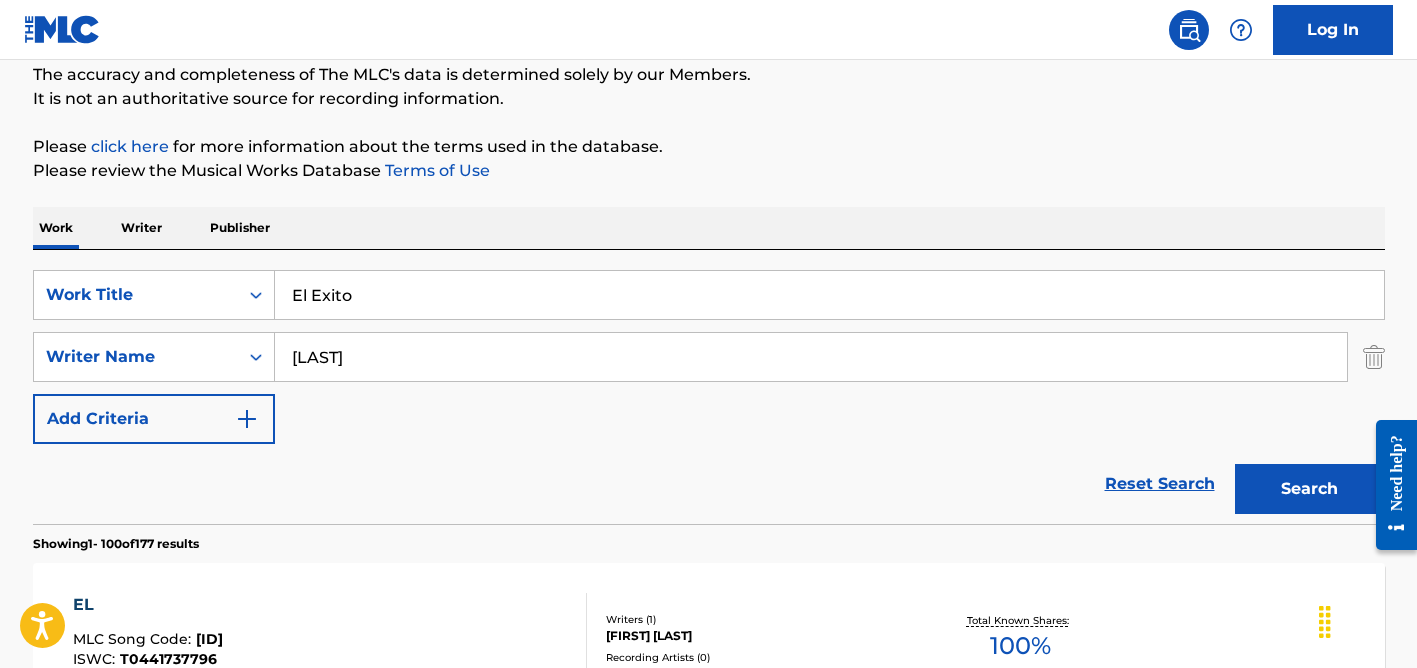 click on "[LAST]" at bounding box center [811, 357] 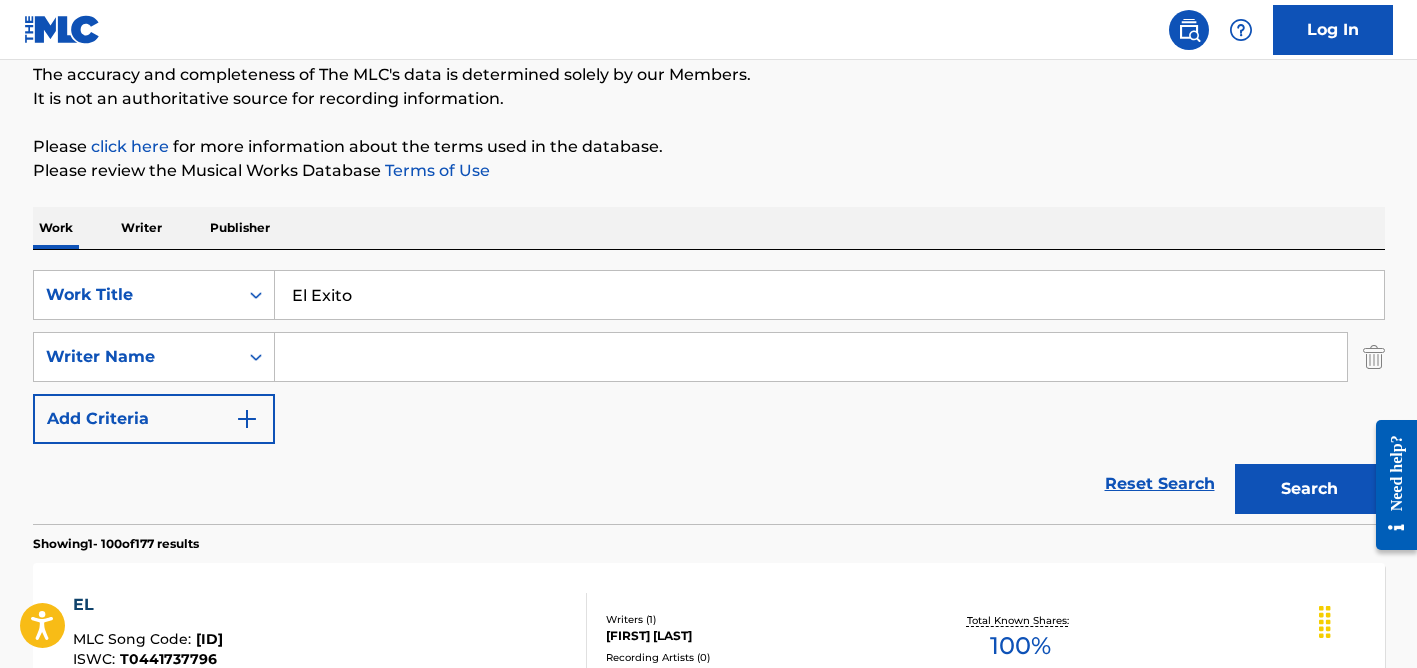 type 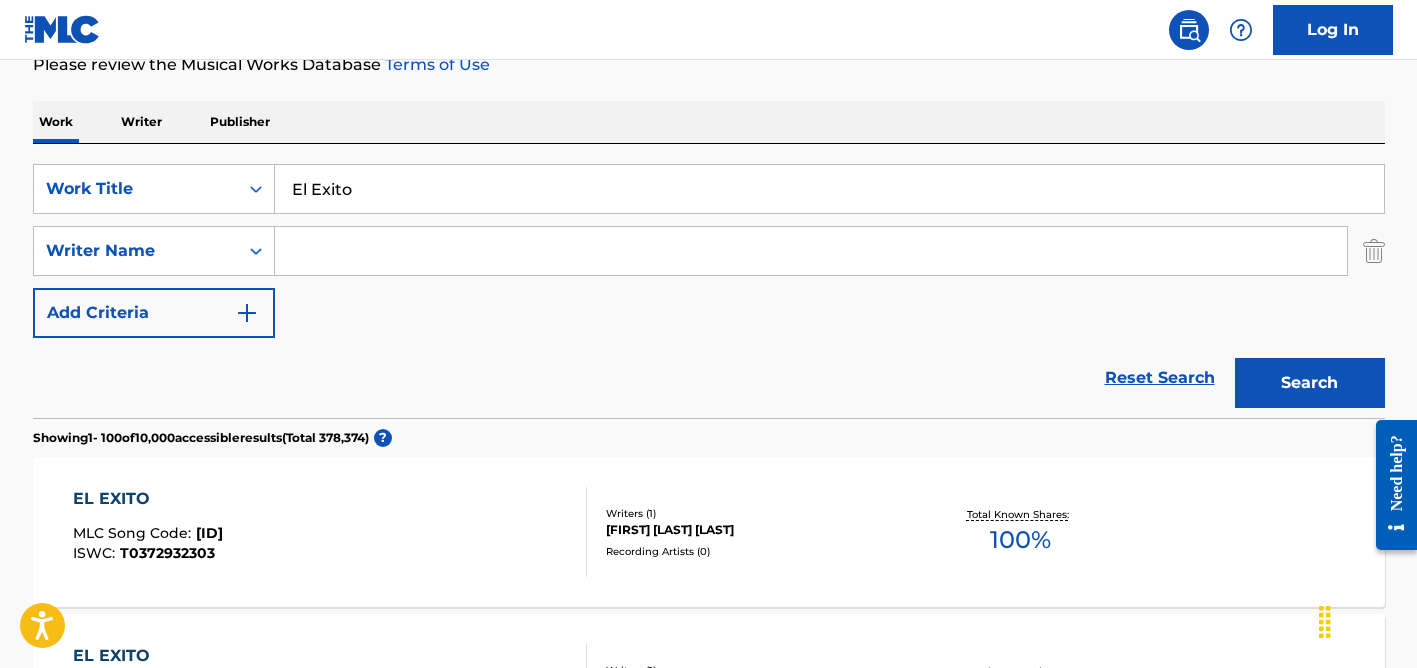 scroll, scrollTop: 0, scrollLeft: 0, axis: both 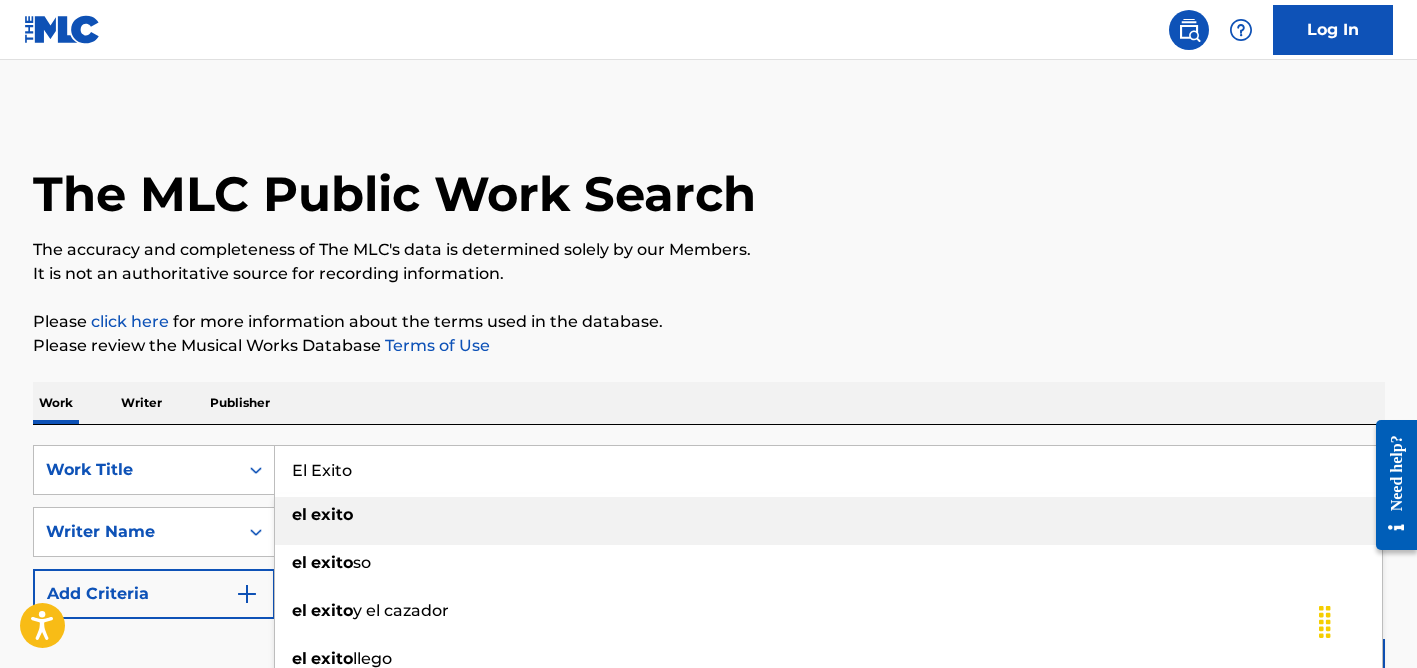 click on "El Exito" at bounding box center (829, 470) 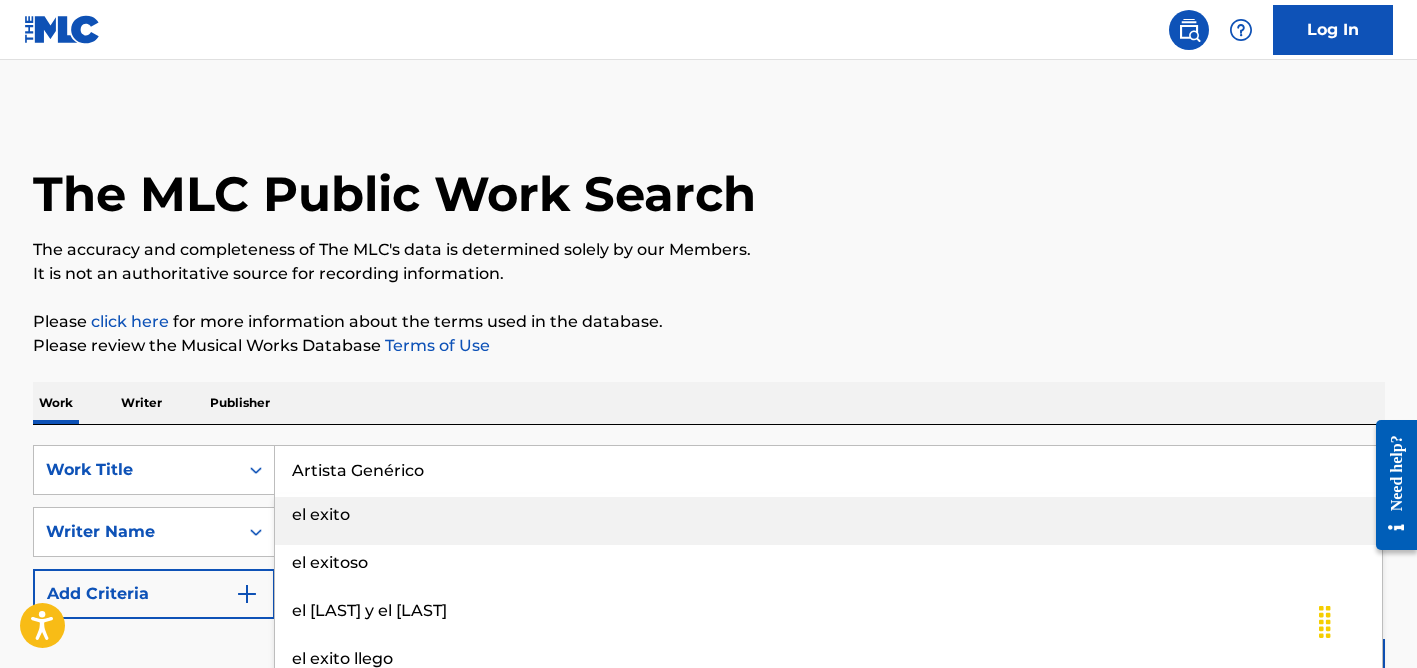 click on "Artista Genérico" at bounding box center [829, 470] 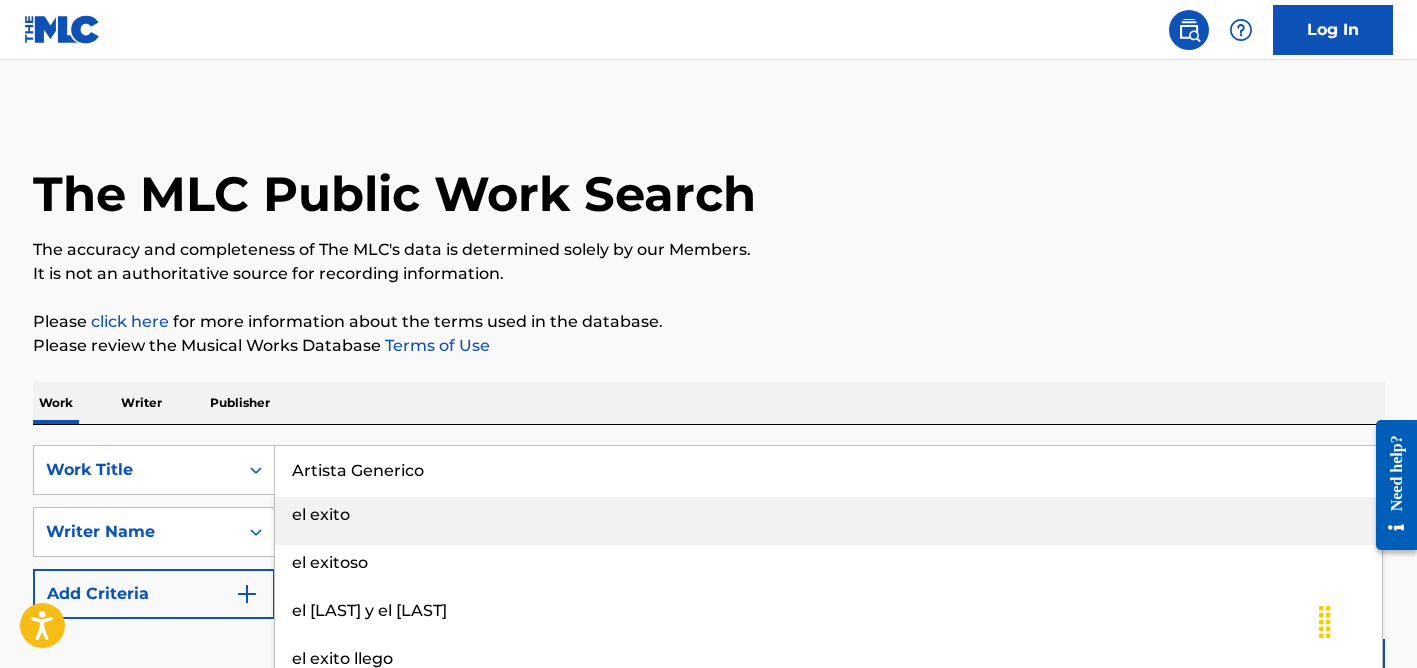 type on "Artista Generico" 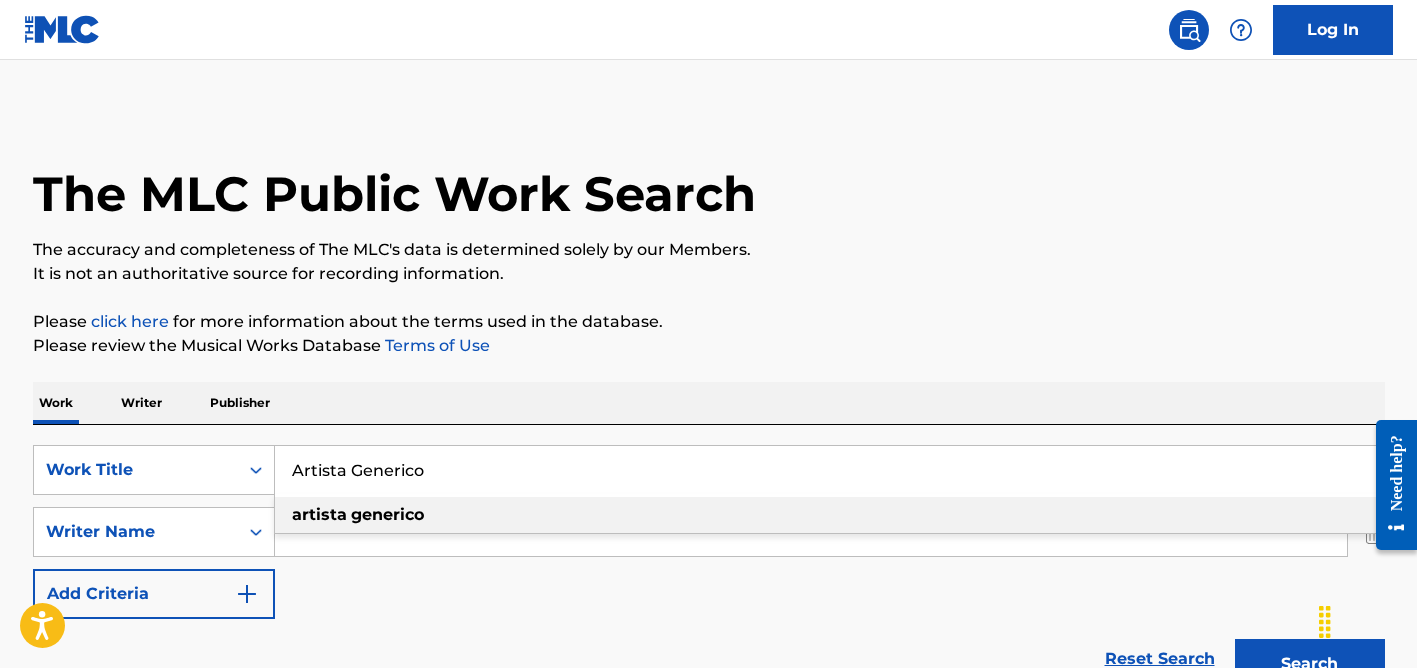 click on "Artista Generico" at bounding box center (829, 470) 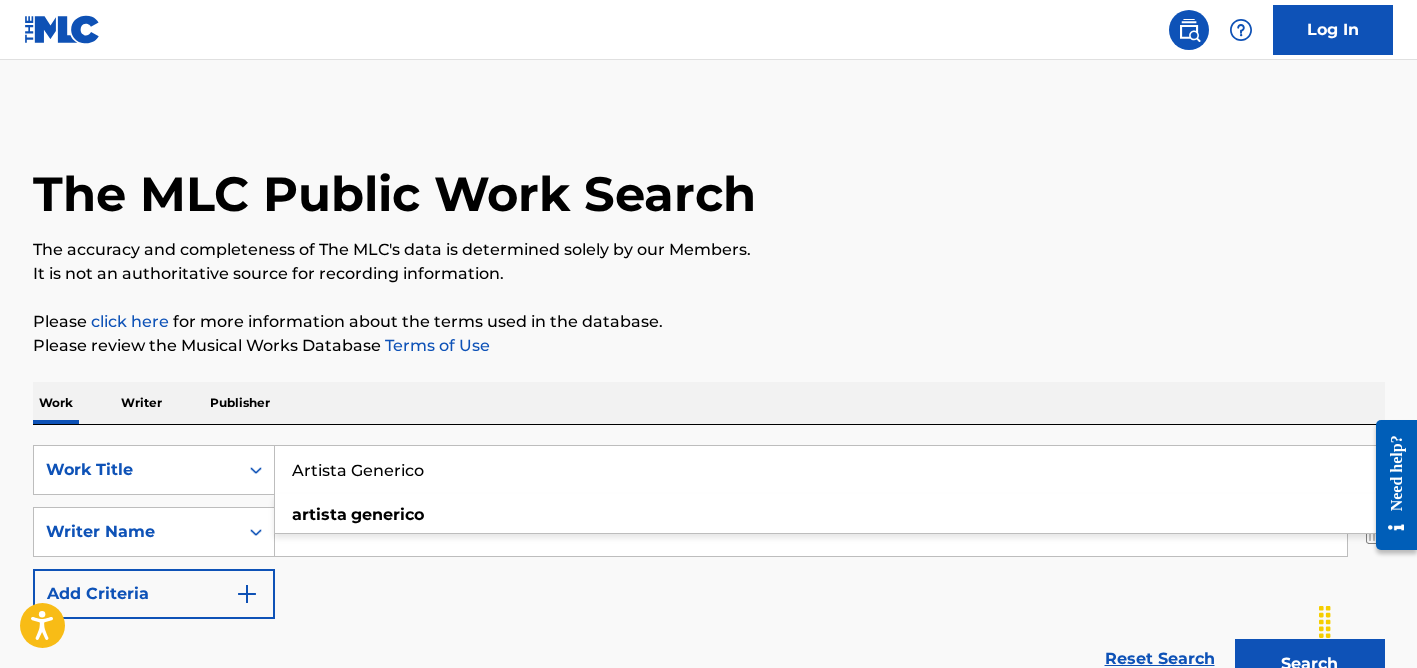 drag, startPoint x: 356, startPoint y: 608, endPoint x: 356, endPoint y: 566, distance: 42 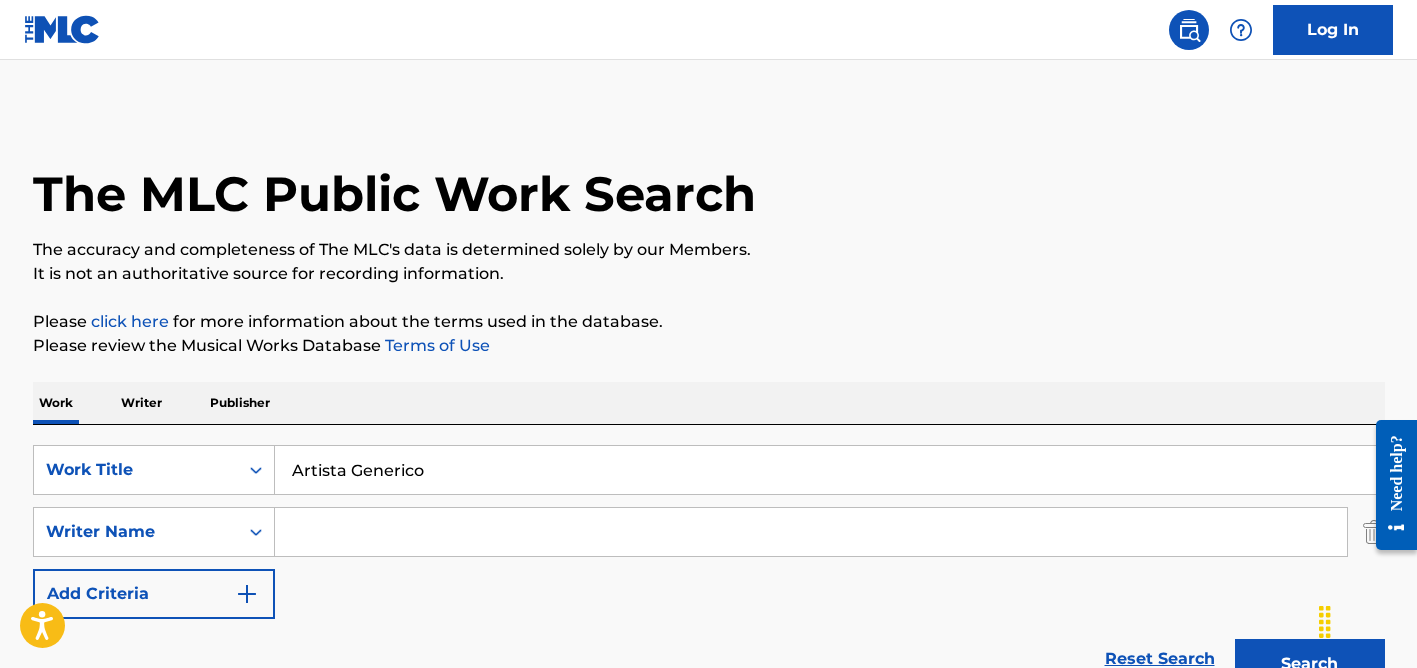 click at bounding box center [811, 532] 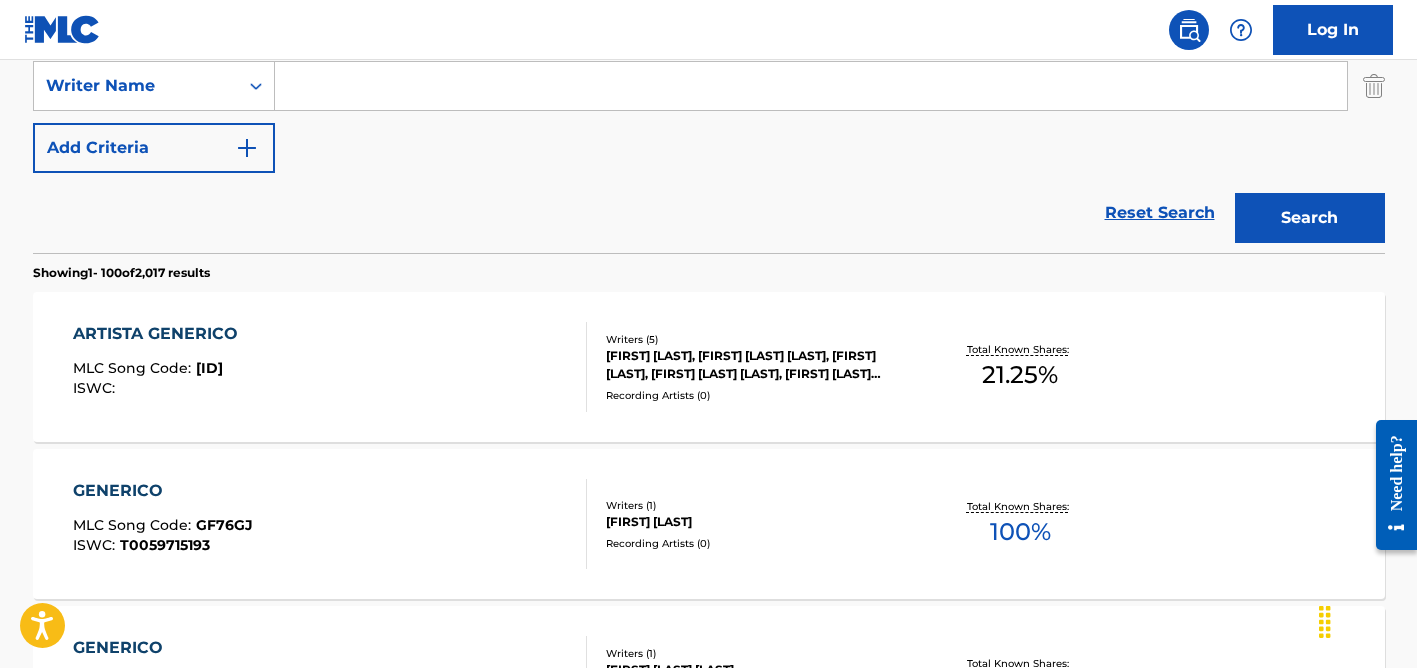 click on "[FIRST] [LAST], [FIRST] [LAST] [LAST], [FIRST] [LAST], [FIRST] [LAST] [LAST], [FIRST] [LAST] [LAST]" at bounding box center (757, 365) 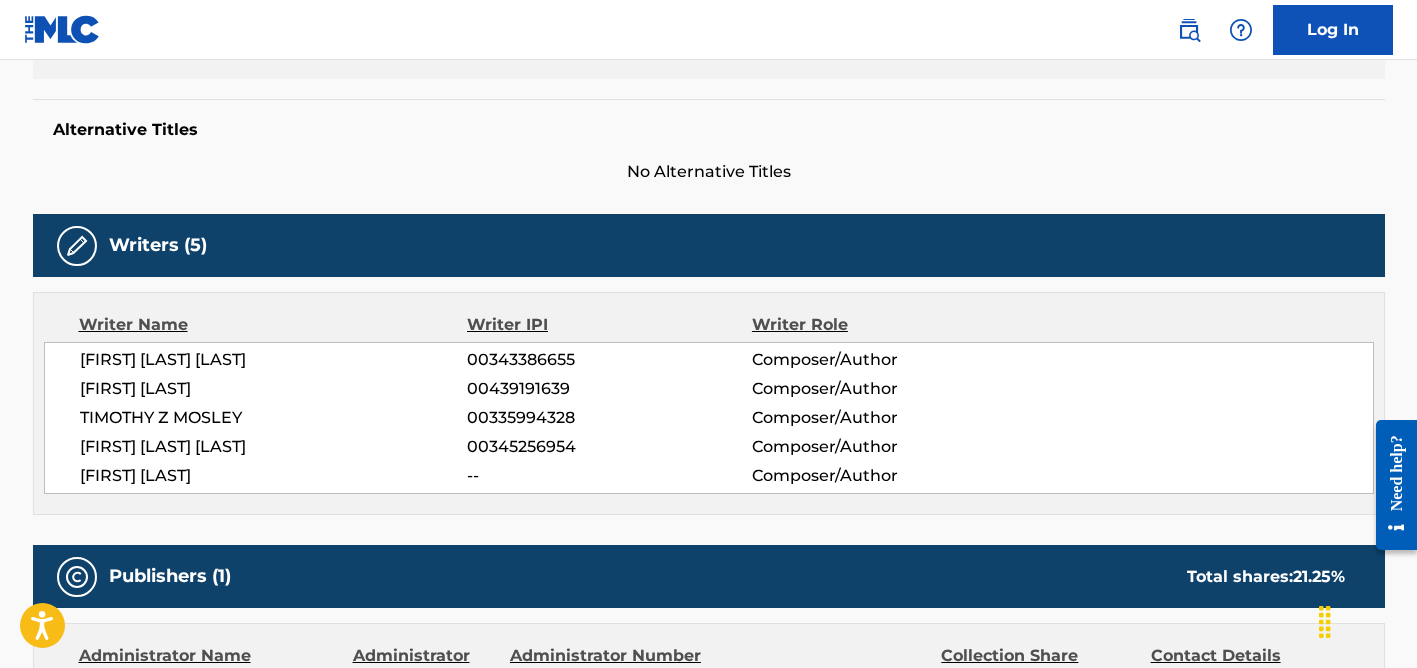 scroll, scrollTop: 482, scrollLeft: 0, axis: vertical 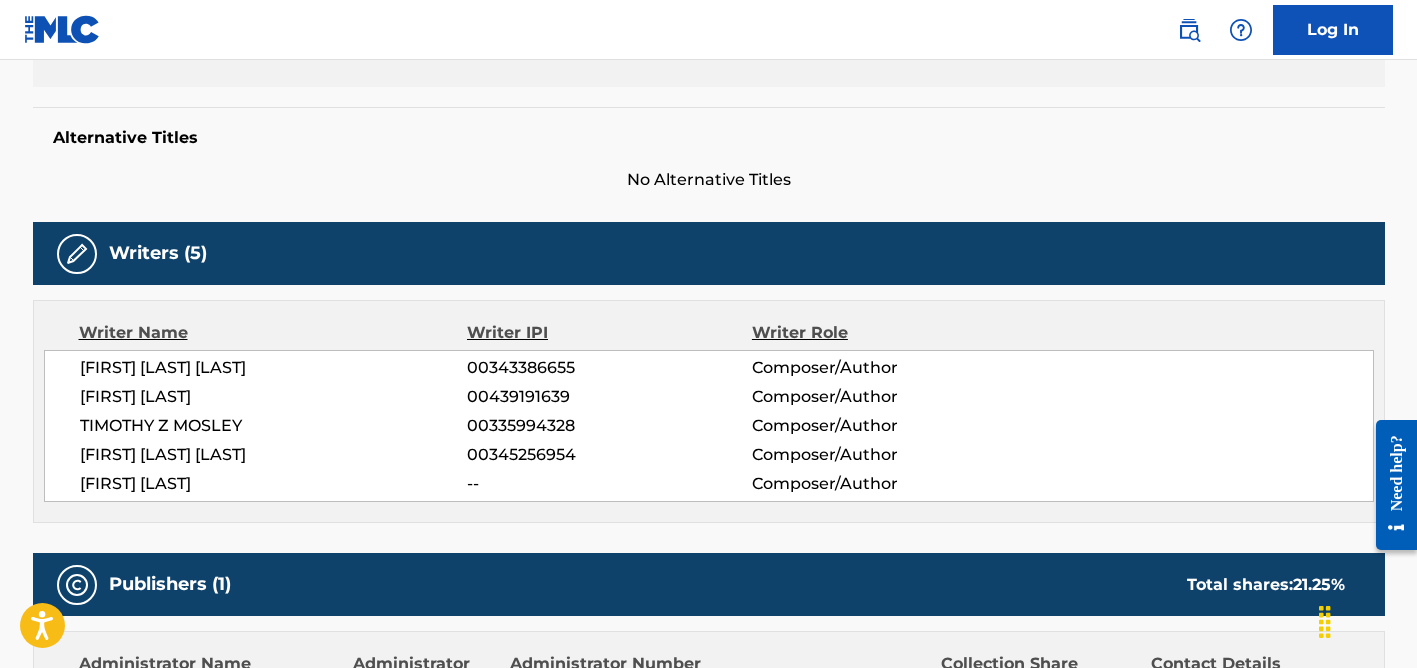 click on "[FIRST] [LAST] [LAST]" at bounding box center [274, 455] 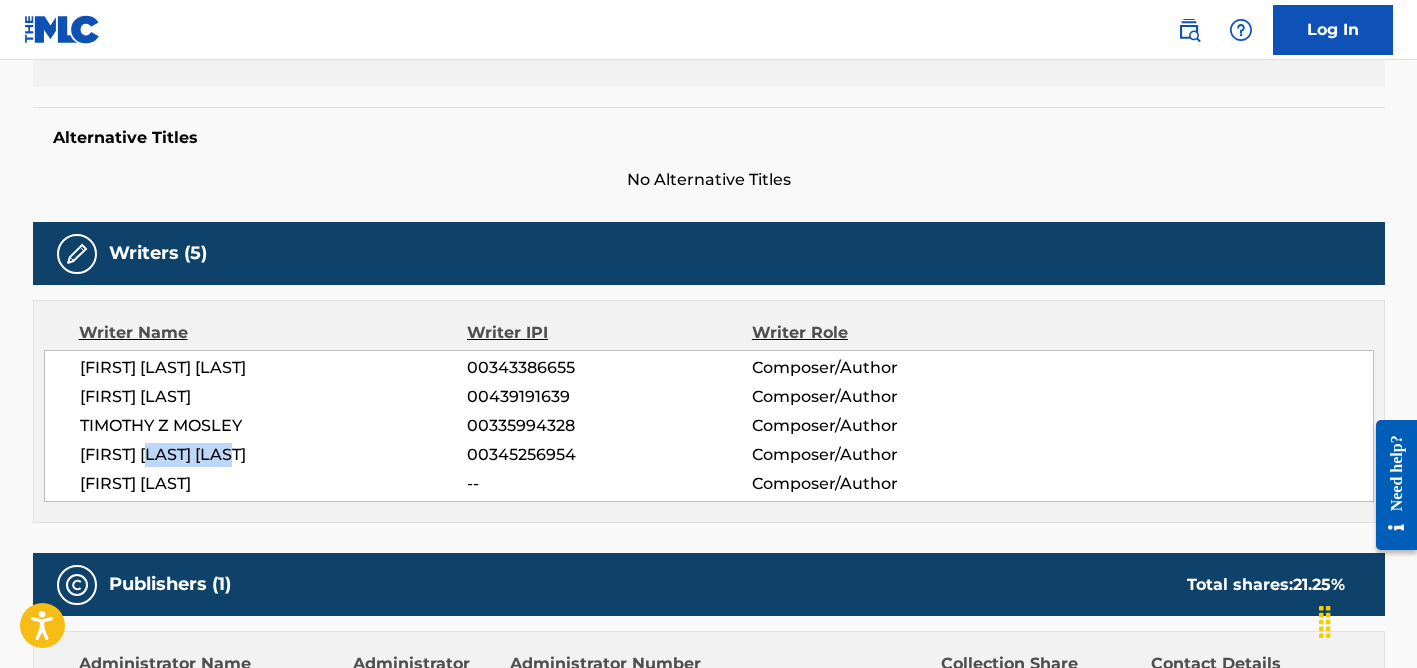 click on "[FIRST] [LAST] [LAST]" at bounding box center (274, 455) 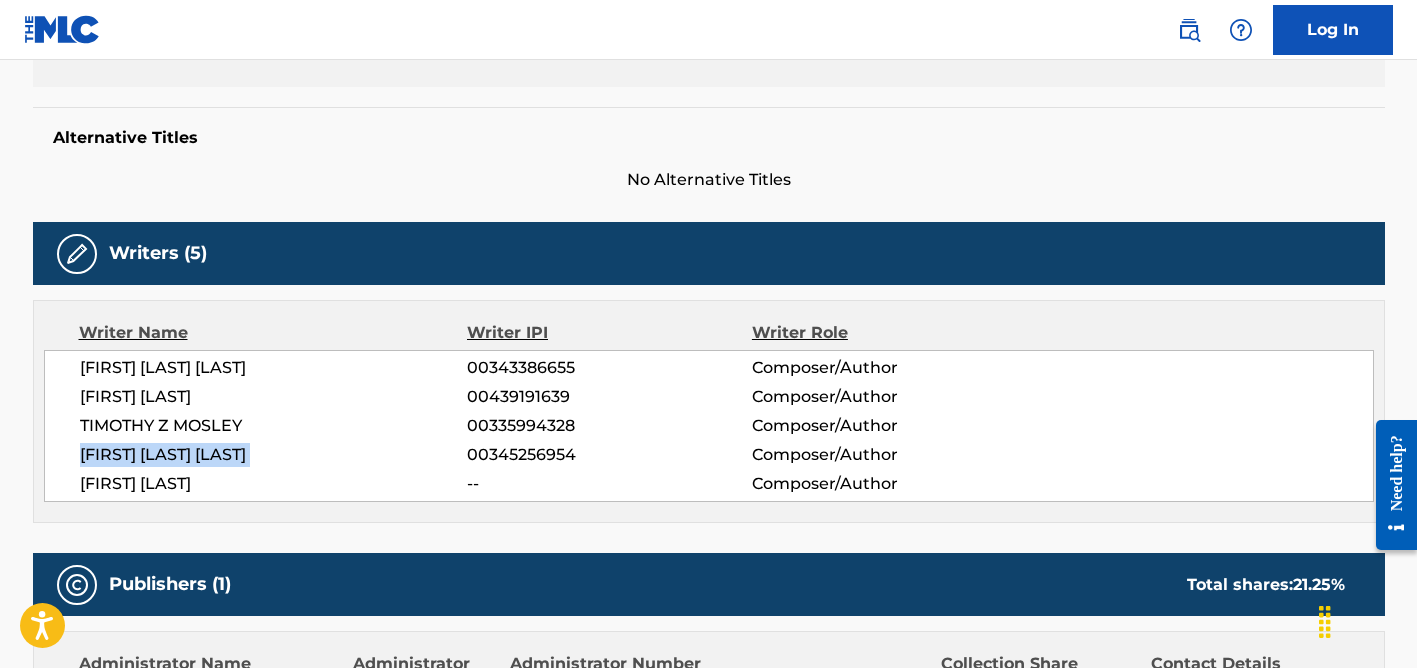 click on "[FIRST] [LAST] [LAST]" at bounding box center [274, 455] 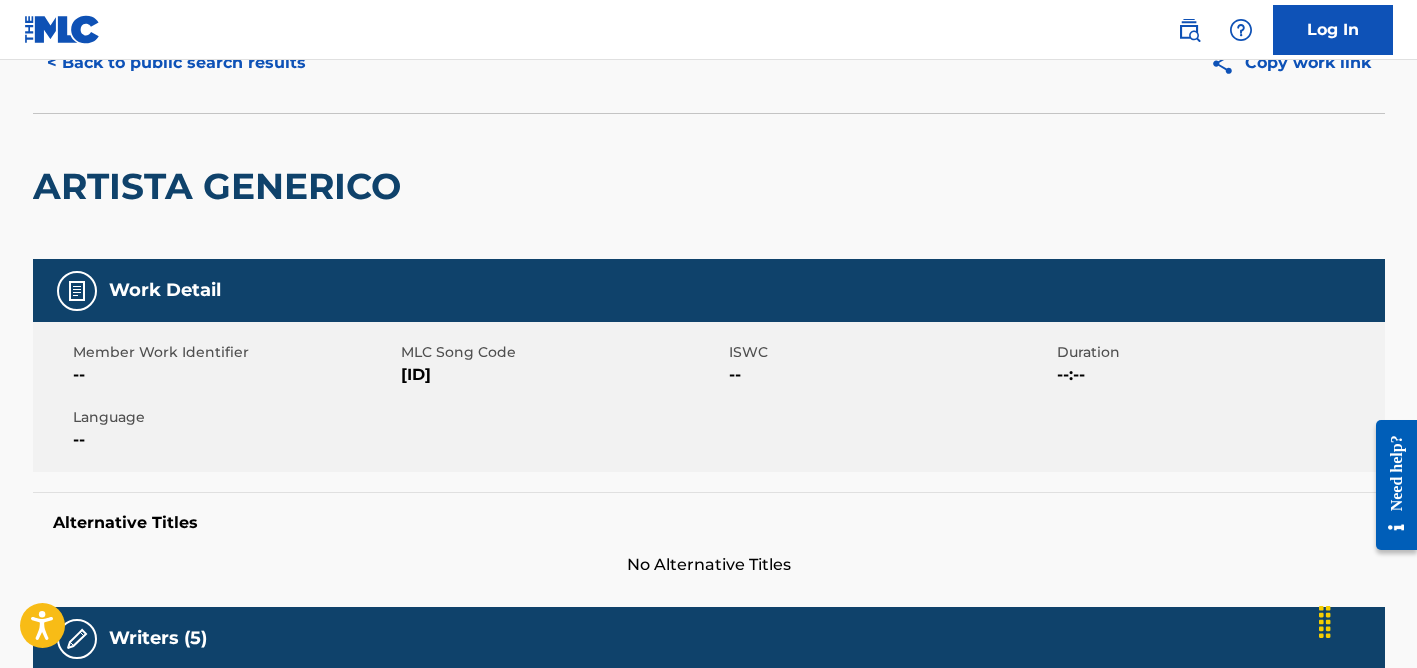 scroll, scrollTop: 0, scrollLeft: 0, axis: both 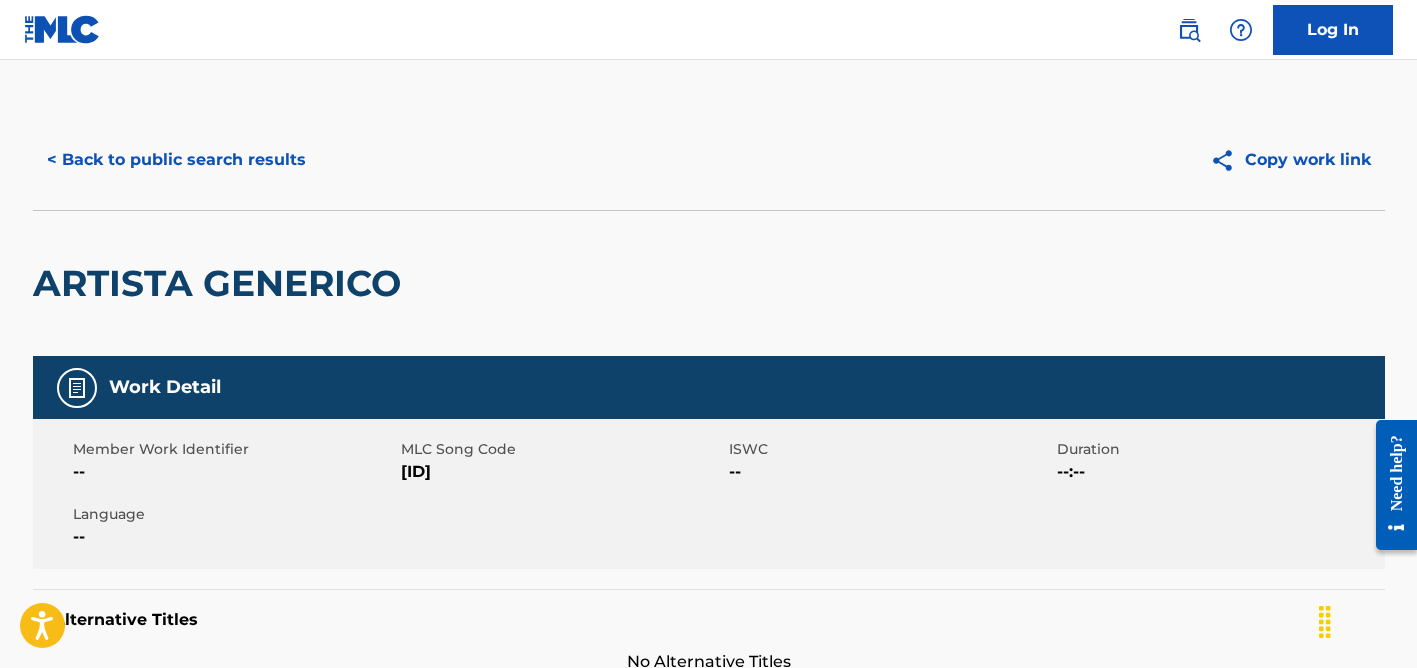 click on "< Back to public search results" at bounding box center [176, 160] 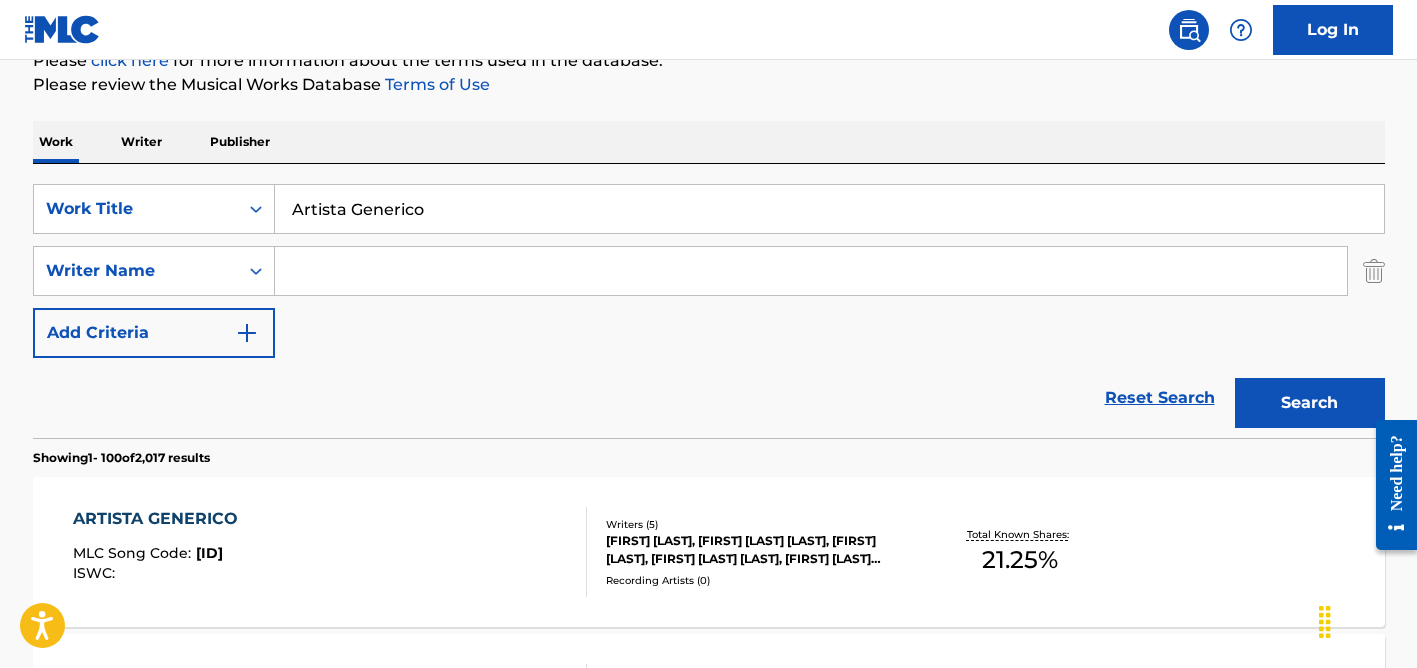 scroll, scrollTop: 193, scrollLeft: 0, axis: vertical 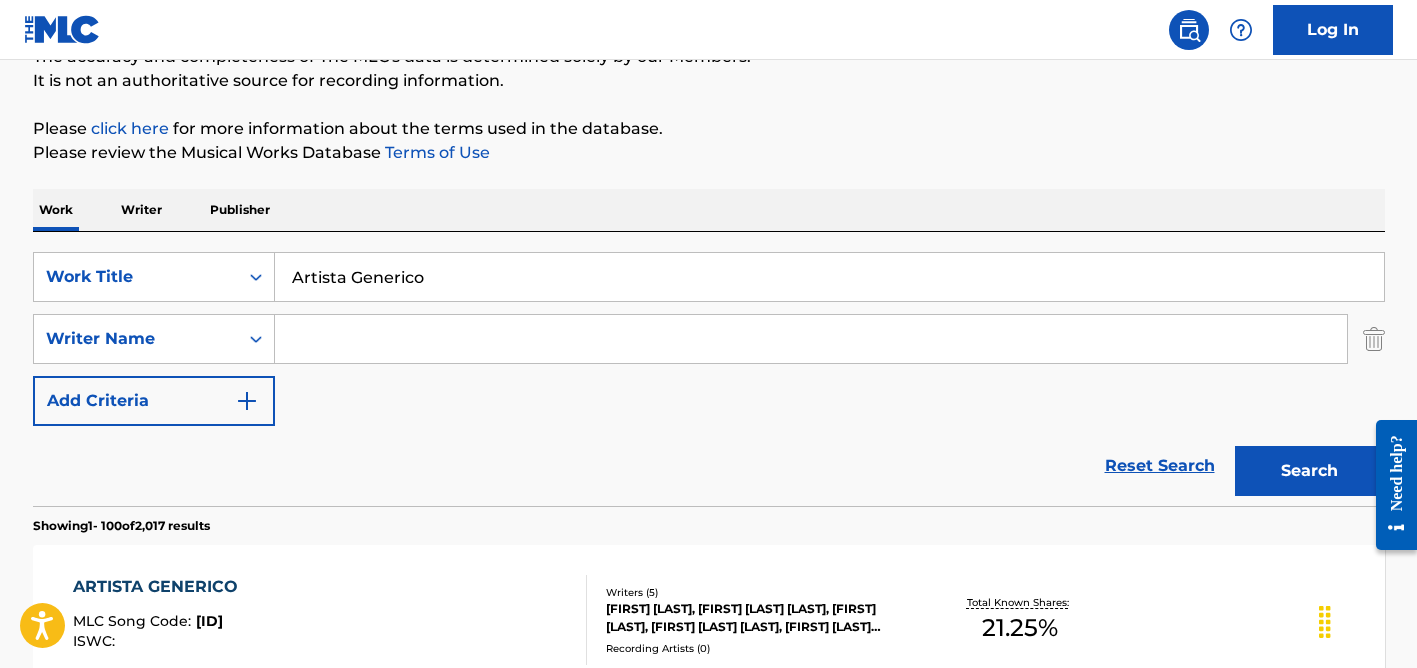 click on "Artista Generico" at bounding box center [829, 277] 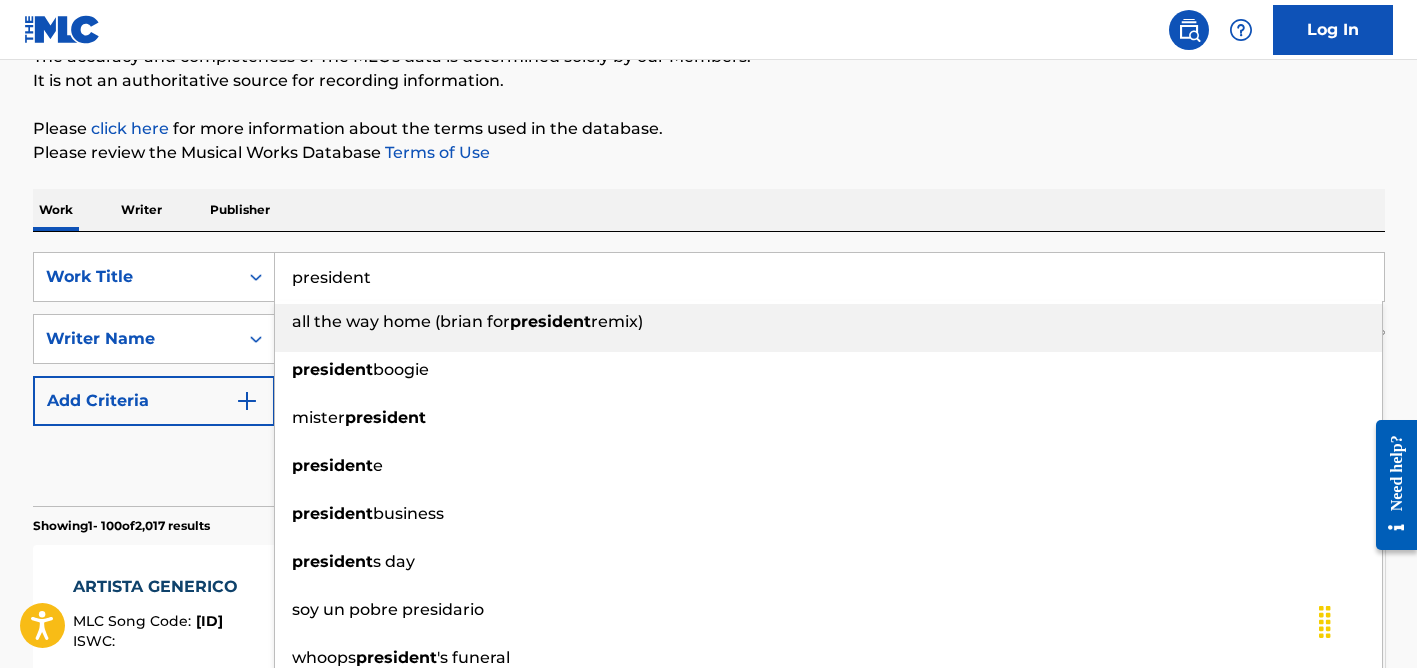 type on "president" 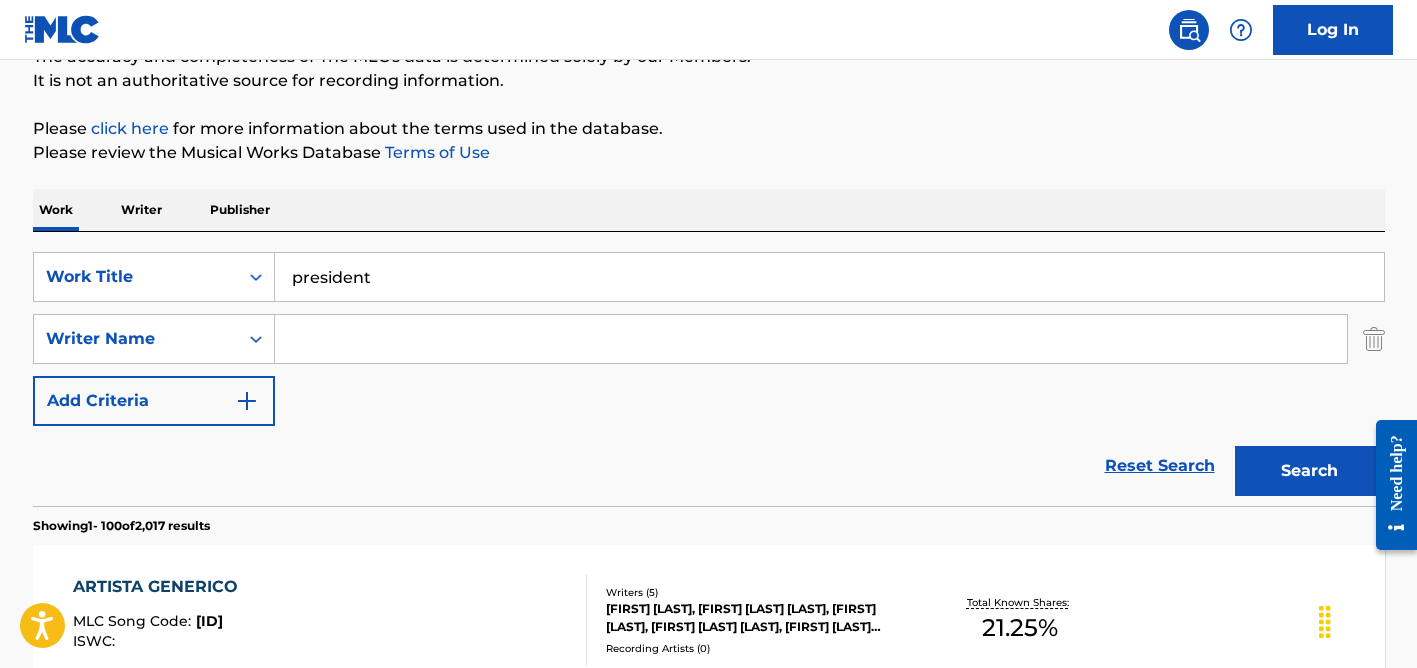 click at bounding box center [811, 339] 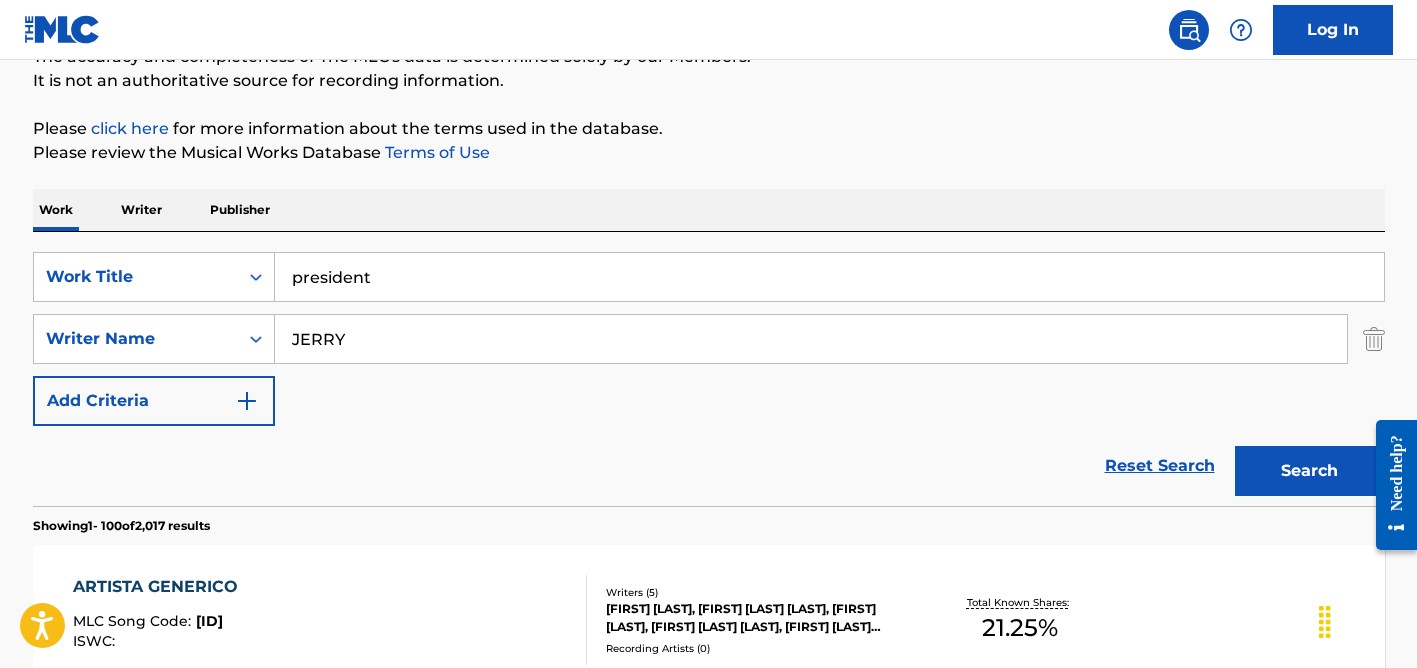 click on "Search" at bounding box center [1310, 471] 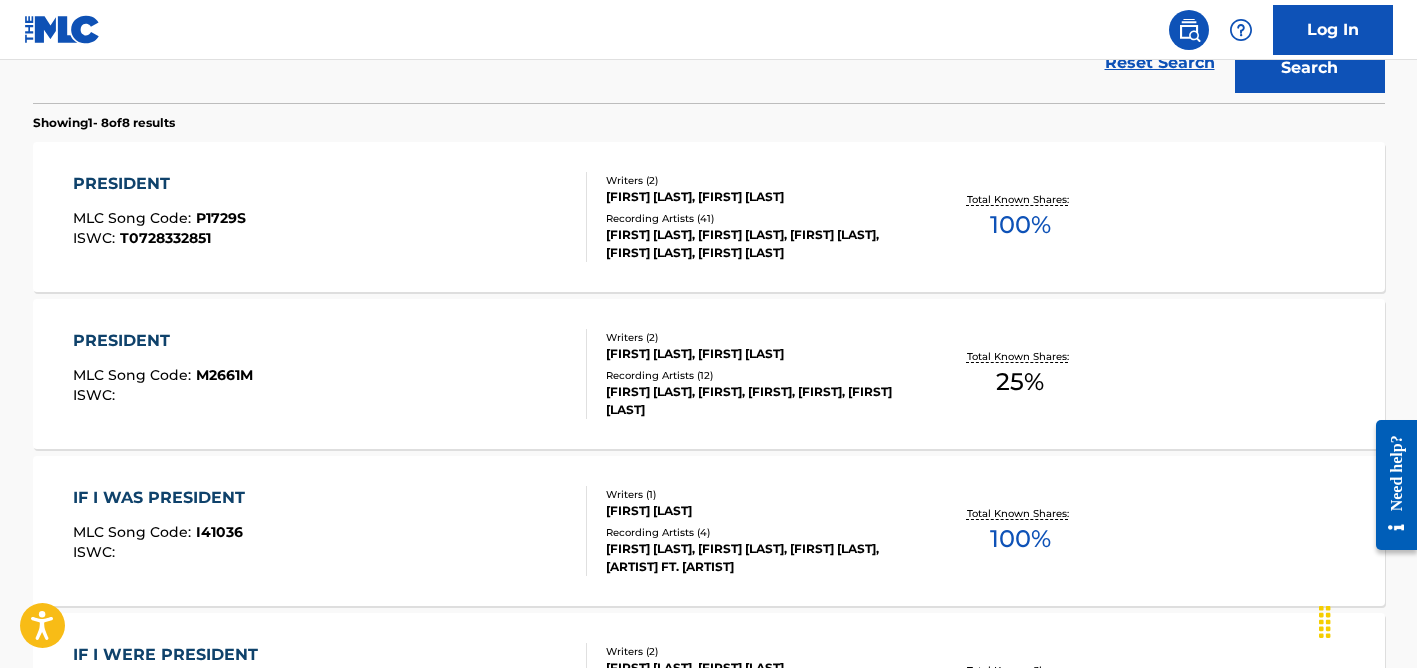 scroll, scrollTop: 598, scrollLeft: 0, axis: vertical 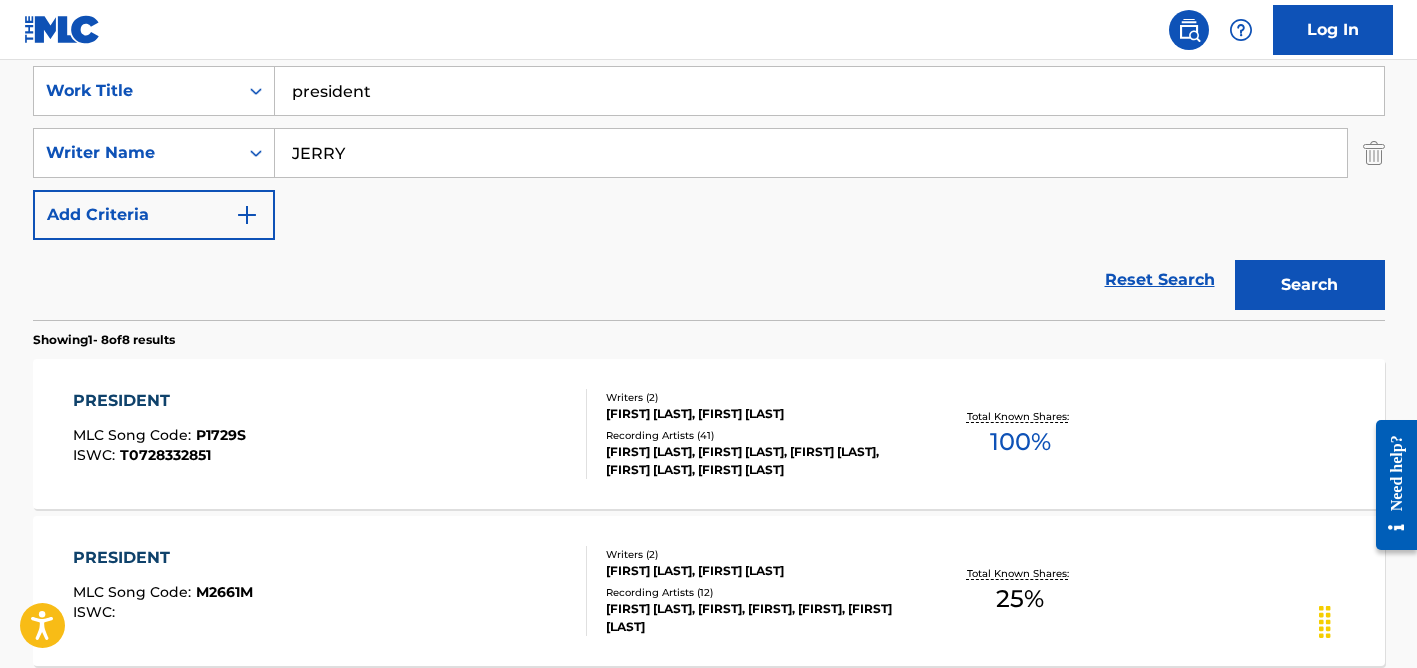 click on "JERRY" at bounding box center (811, 153) 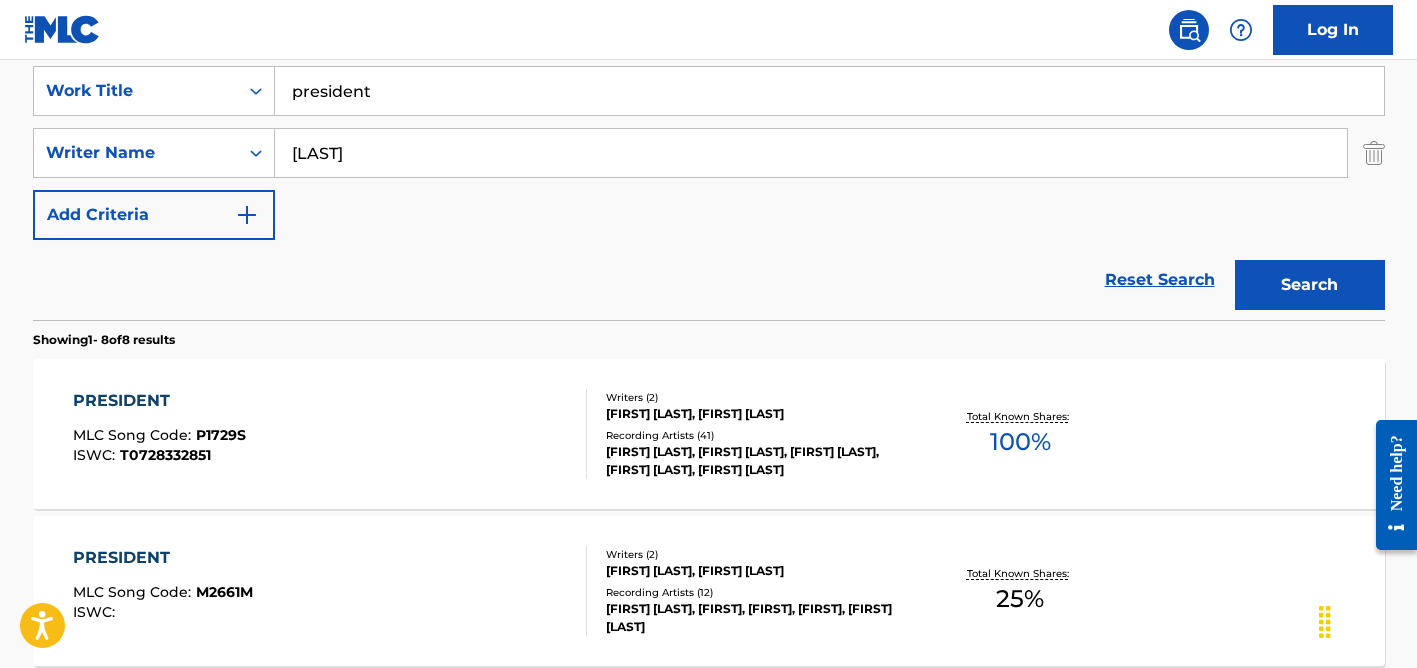 type on "[LAST]" 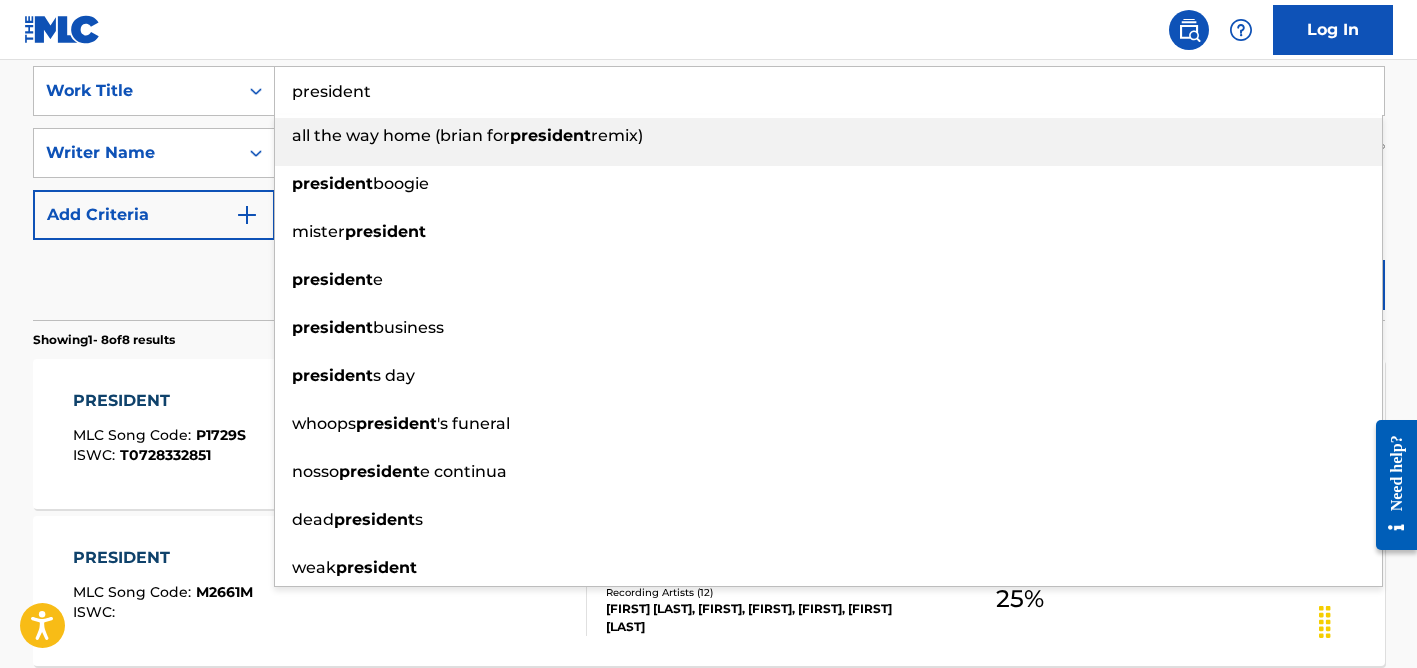 click on "president" at bounding box center [829, 91] 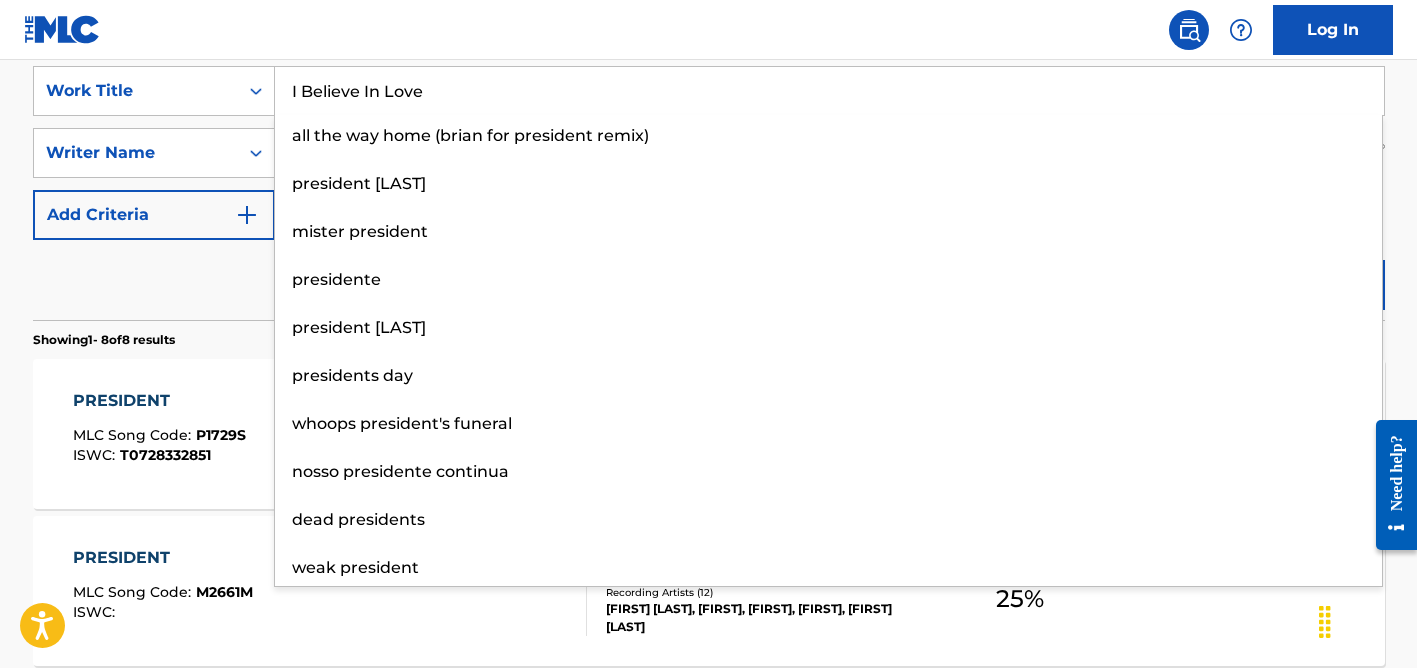 type on "I Believe In Love" 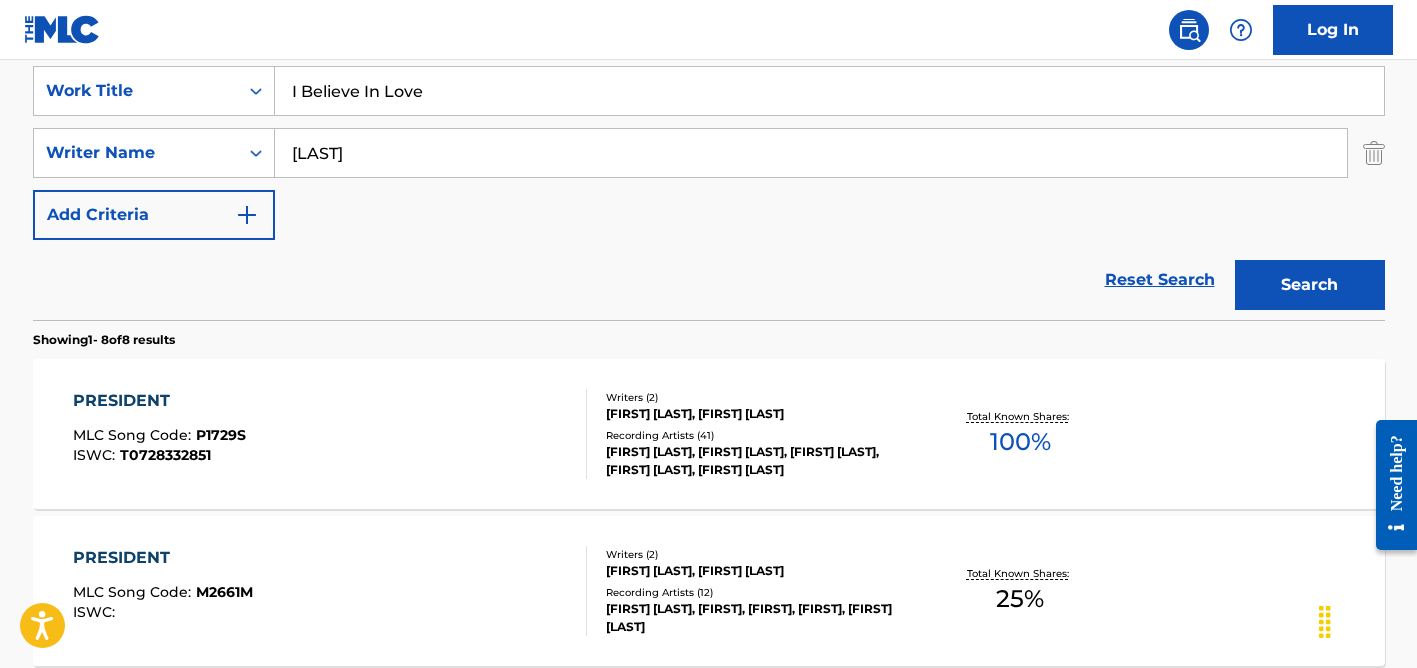 click on "[LAST]" at bounding box center (811, 153) 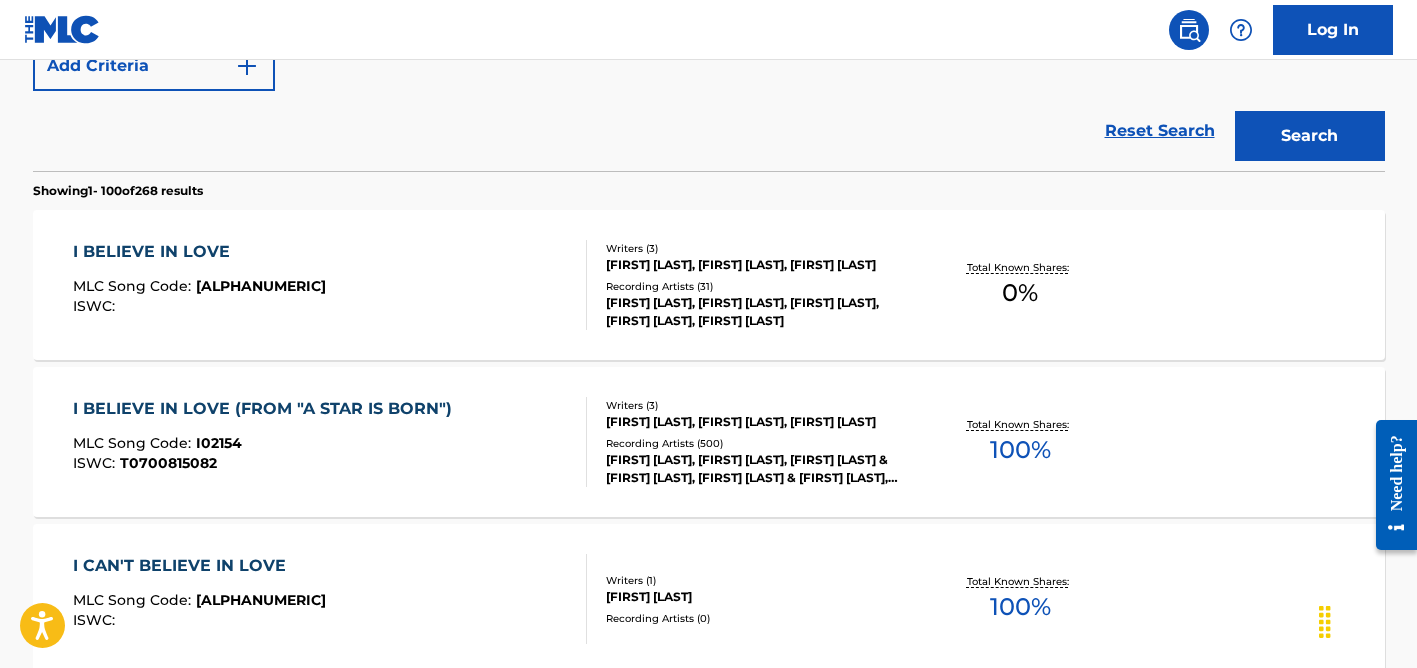 scroll, scrollTop: 563, scrollLeft: 0, axis: vertical 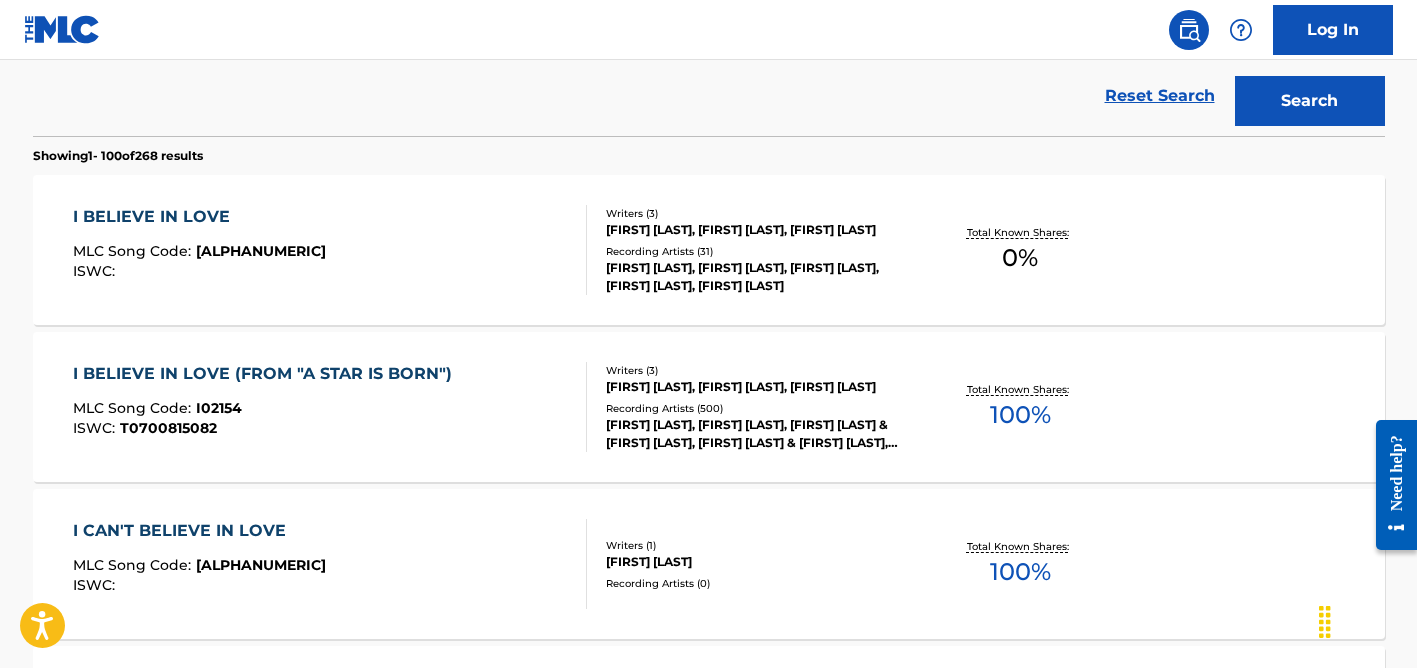 click on "[FIRST] [LAST], [FIRST] [LAST], [FIRST] [LAST]" at bounding box center [757, 230] 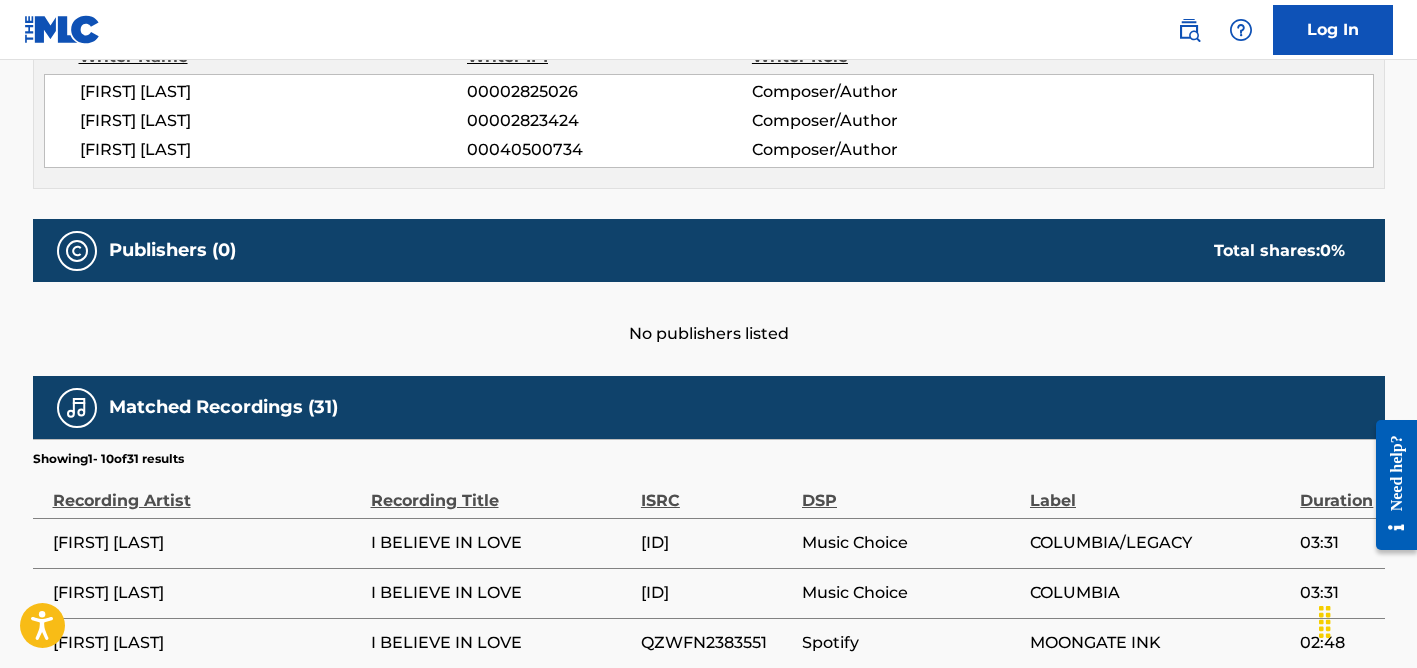 scroll, scrollTop: 0, scrollLeft: 0, axis: both 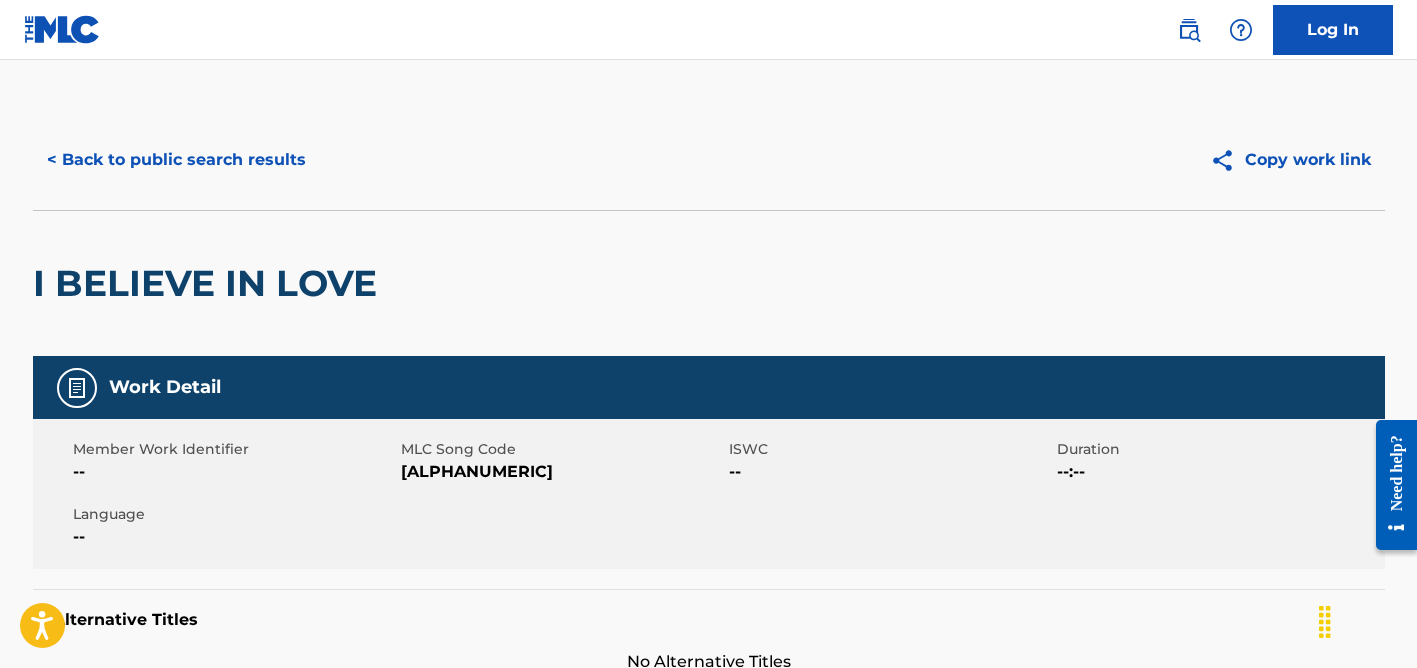 click on "< Back to public search results" at bounding box center (176, 160) 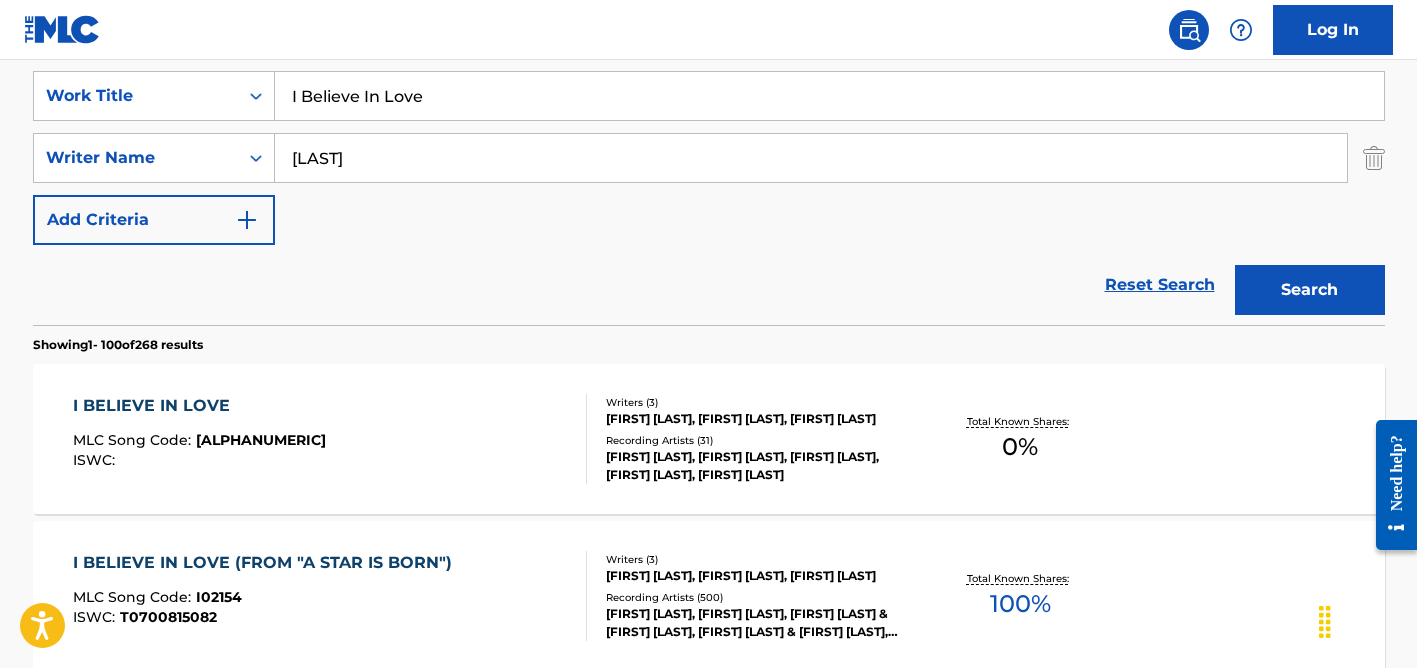 scroll, scrollTop: 245, scrollLeft: 0, axis: vertical 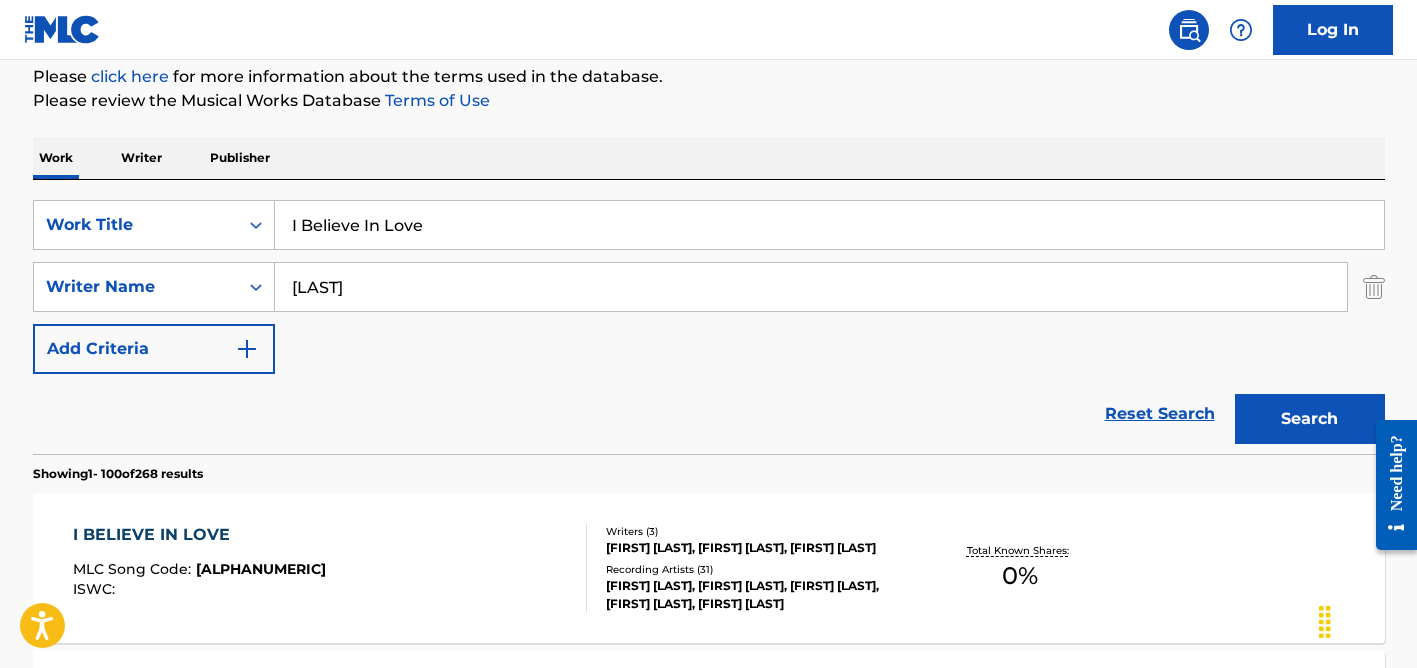 click on "[LAST]" at bounding box center [811, 287] 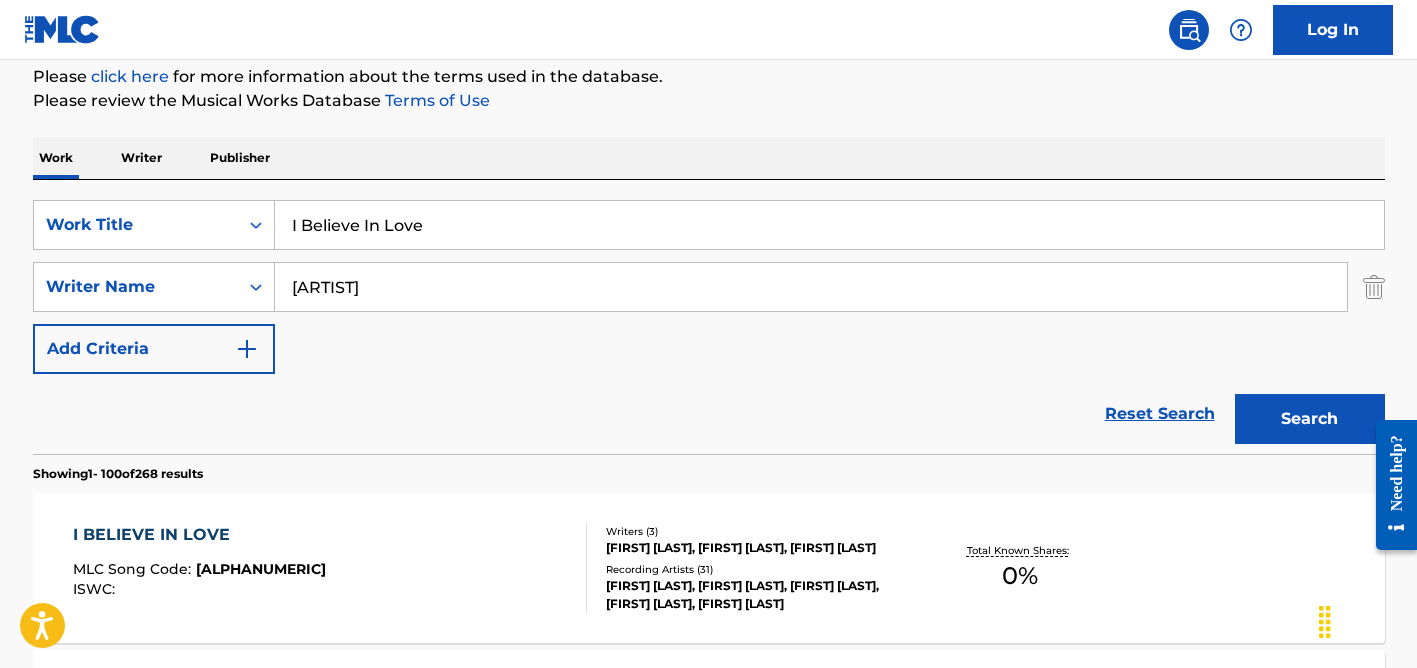 type on "[ARTIST]" 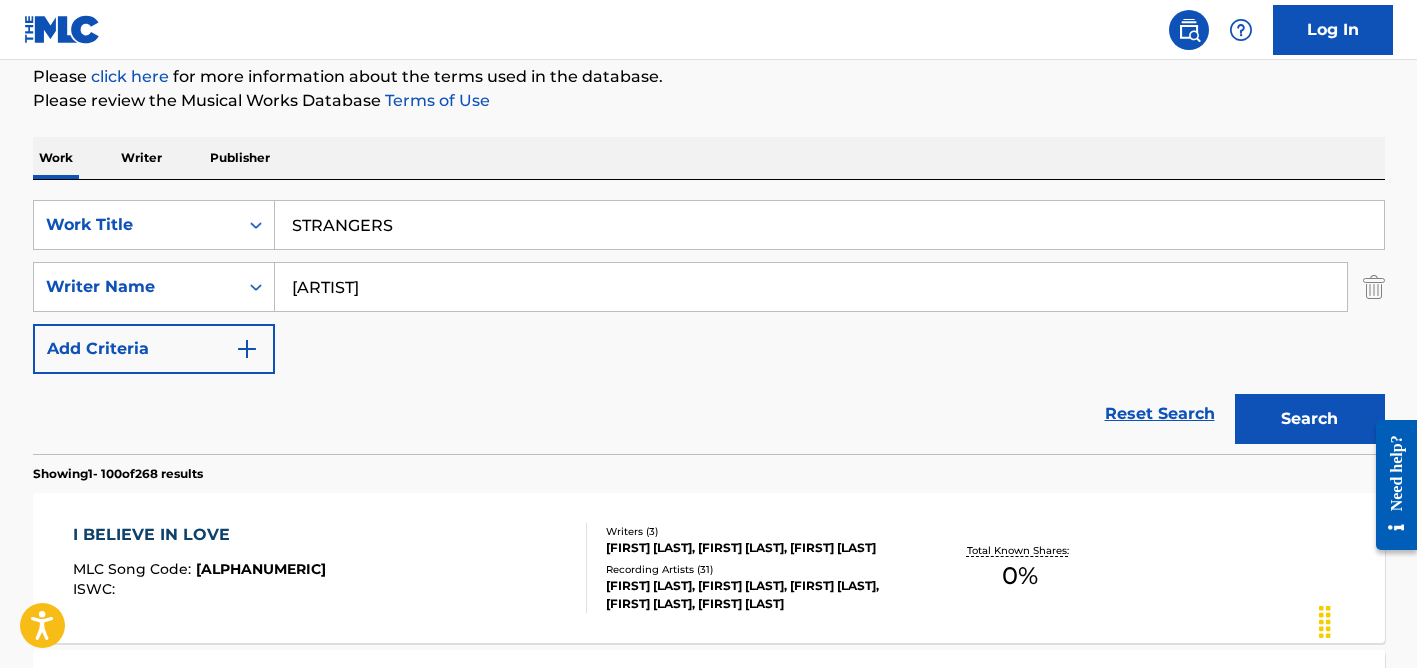 type on "STRANGERS" 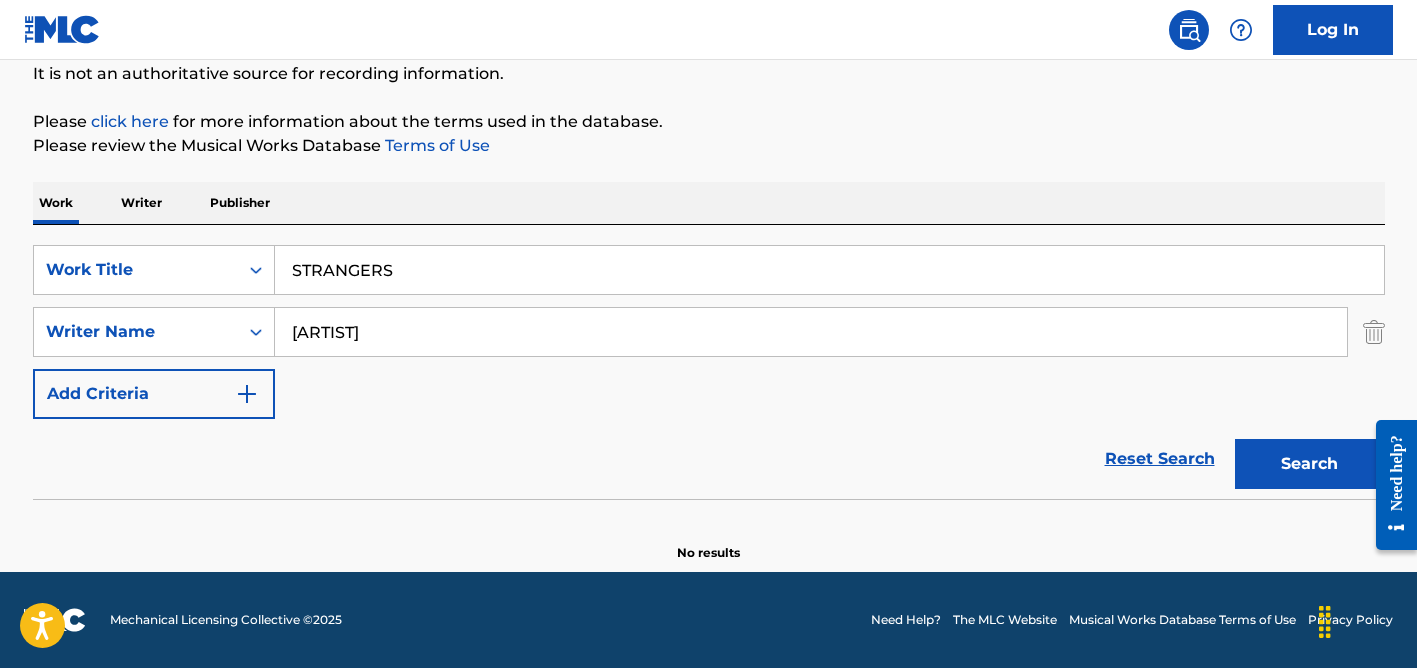 scroll, scrollTop: 200, scrollLeft: 0, axis: vertical 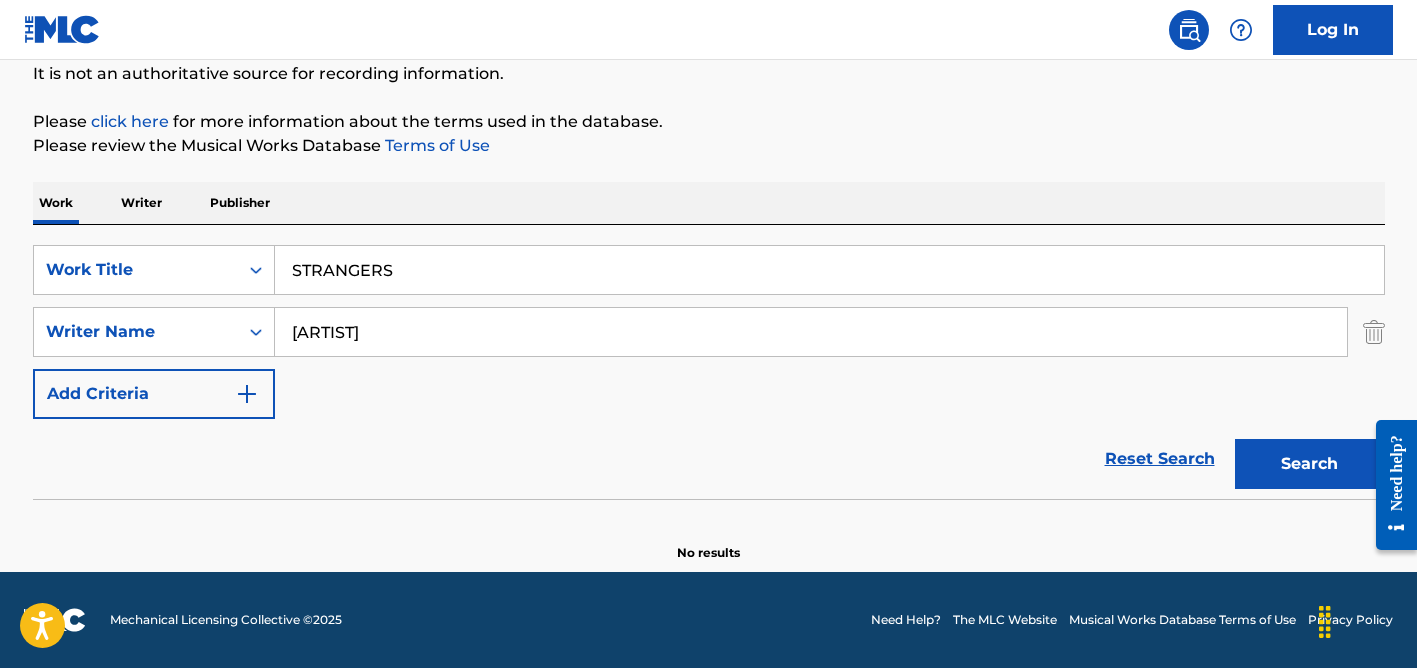 click on "[ARTIST]" at bounding box center [811, 332] 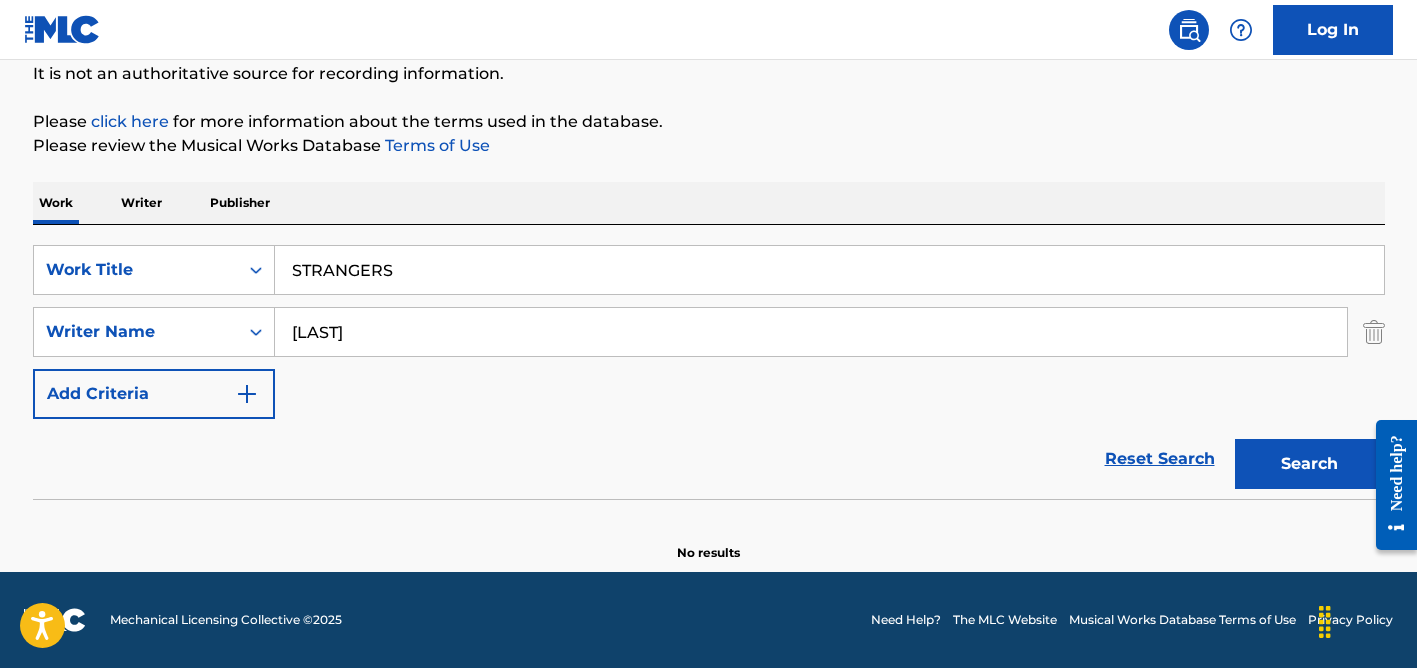 click on "Search" at bounding box center [1310, 464] 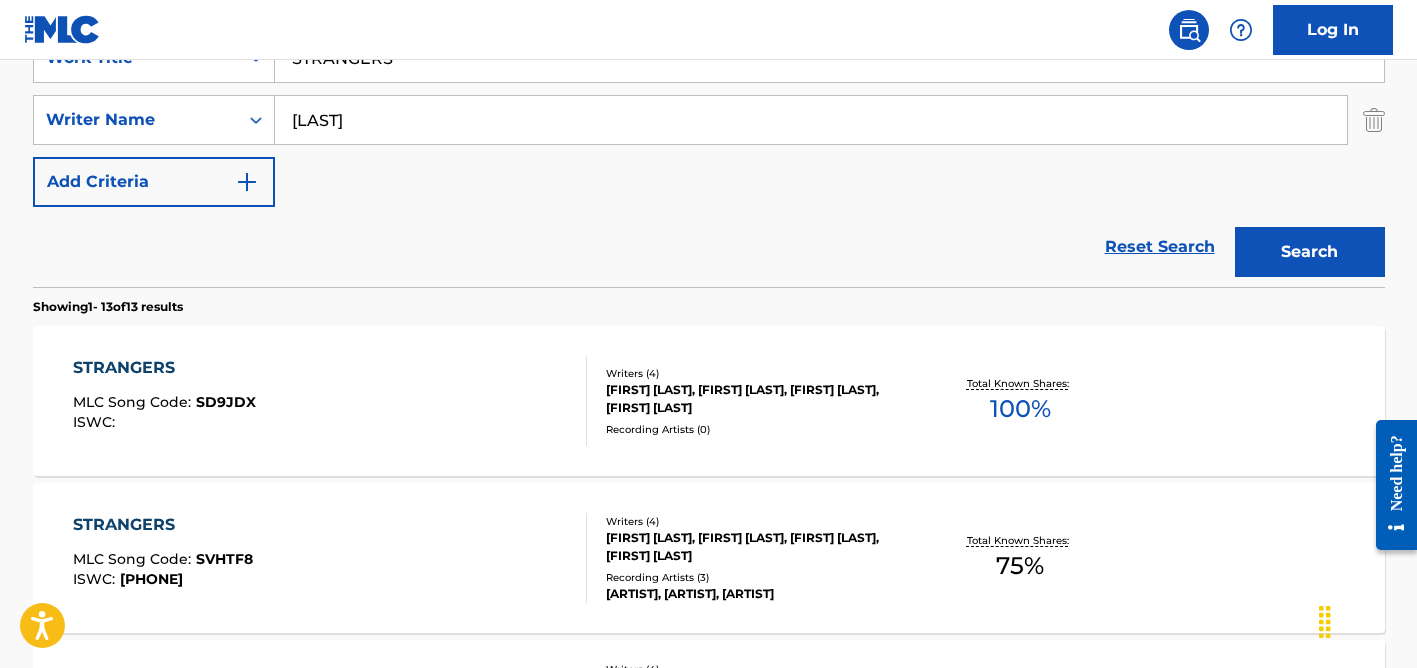 scroll, scrollTop: 413, scrollLeft: 0, axis: vertical 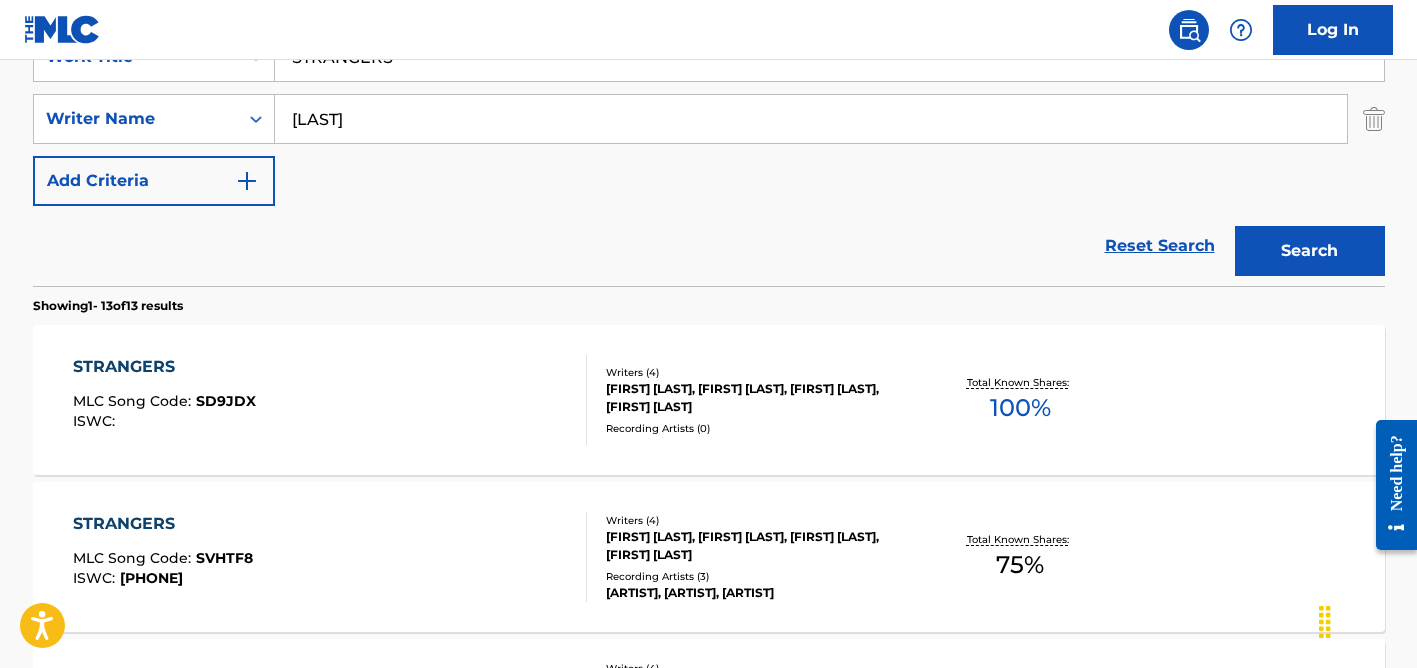 click on "[LAST]" at bounding box center [811, 119] 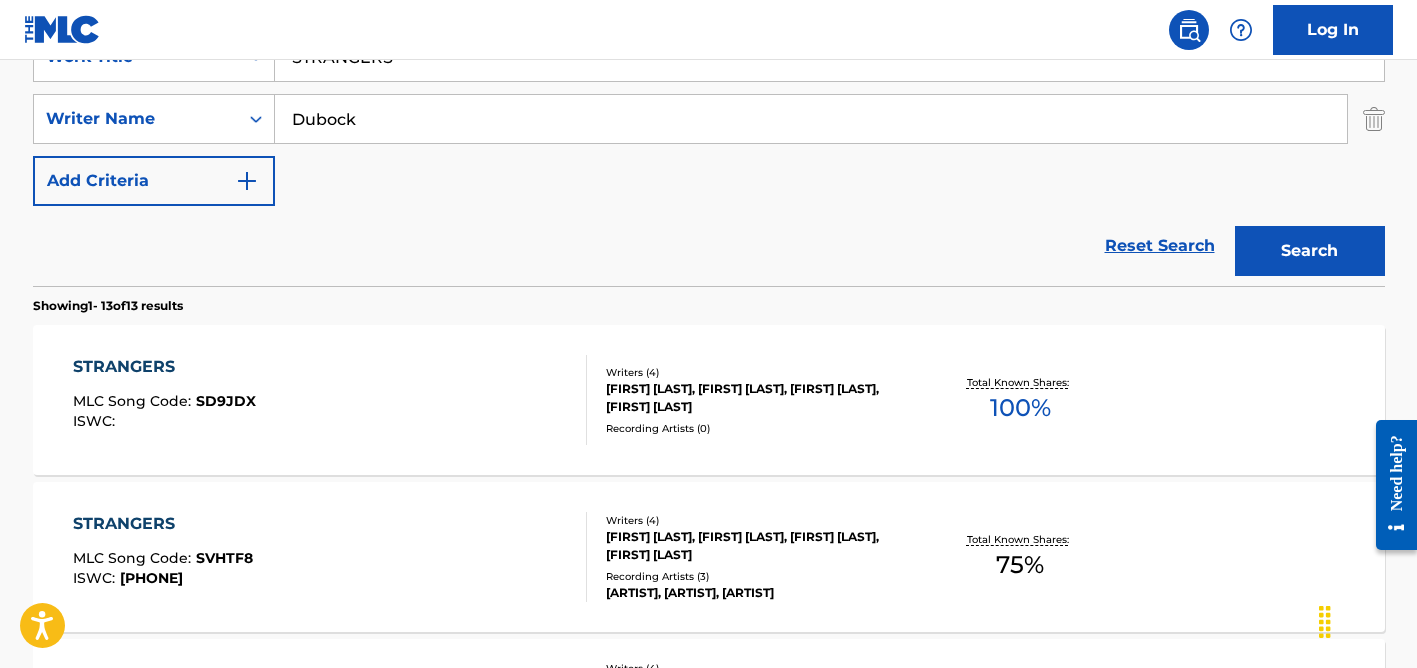 click on "Search" at bounding box center [1310, 251] 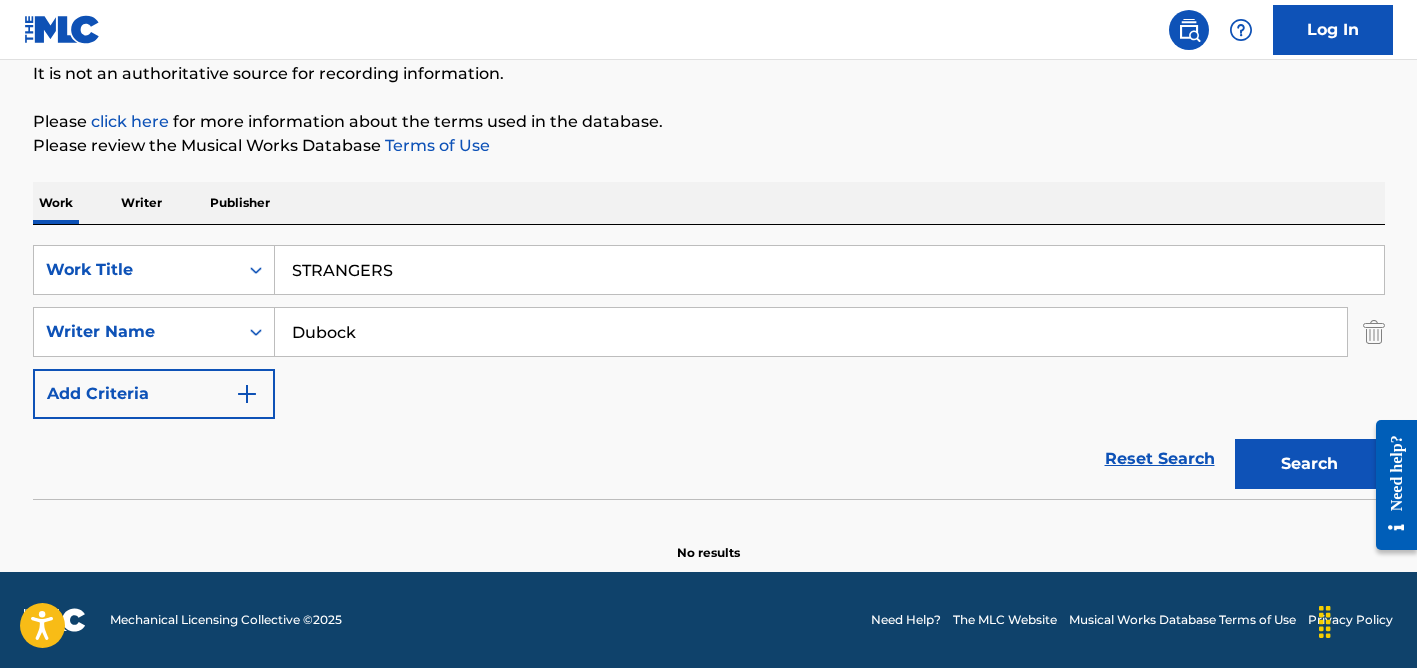 scroll, scrollTop: 200, scrollLeft: 0, axis: vertical 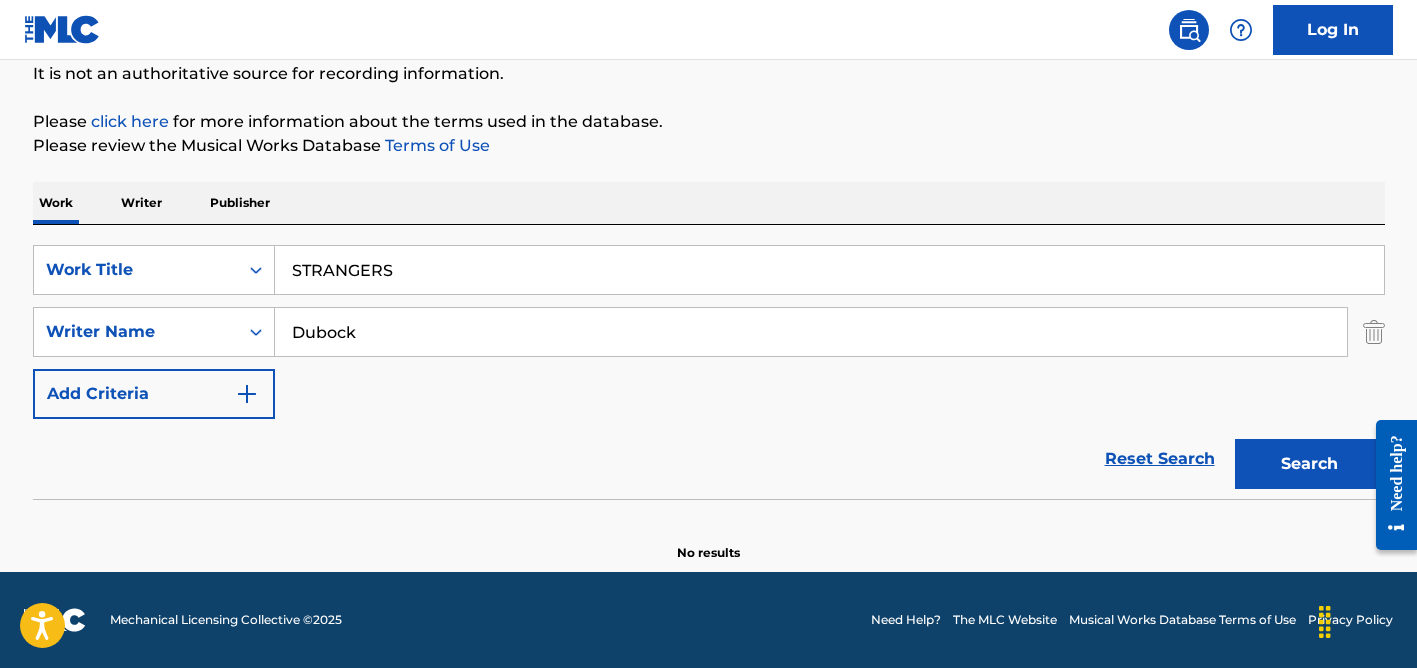 click on "Dubock" at bounding box center (811, 332) 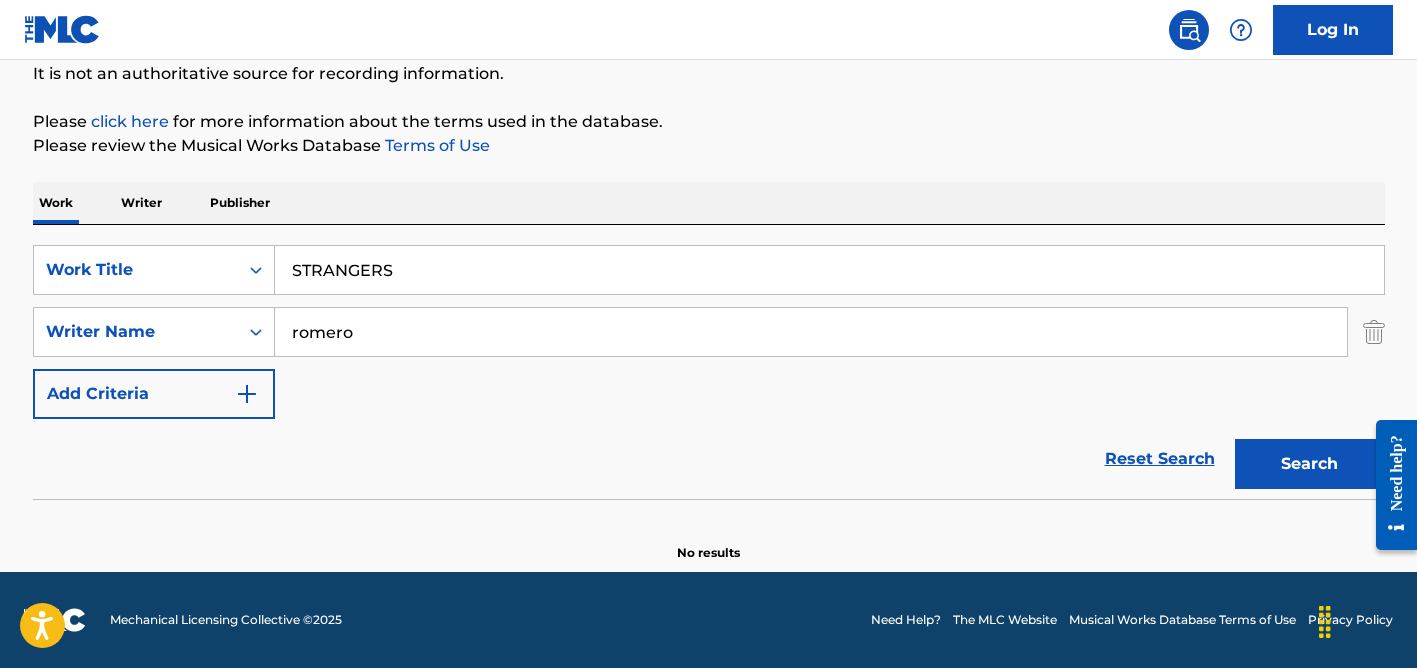 type on "romero" 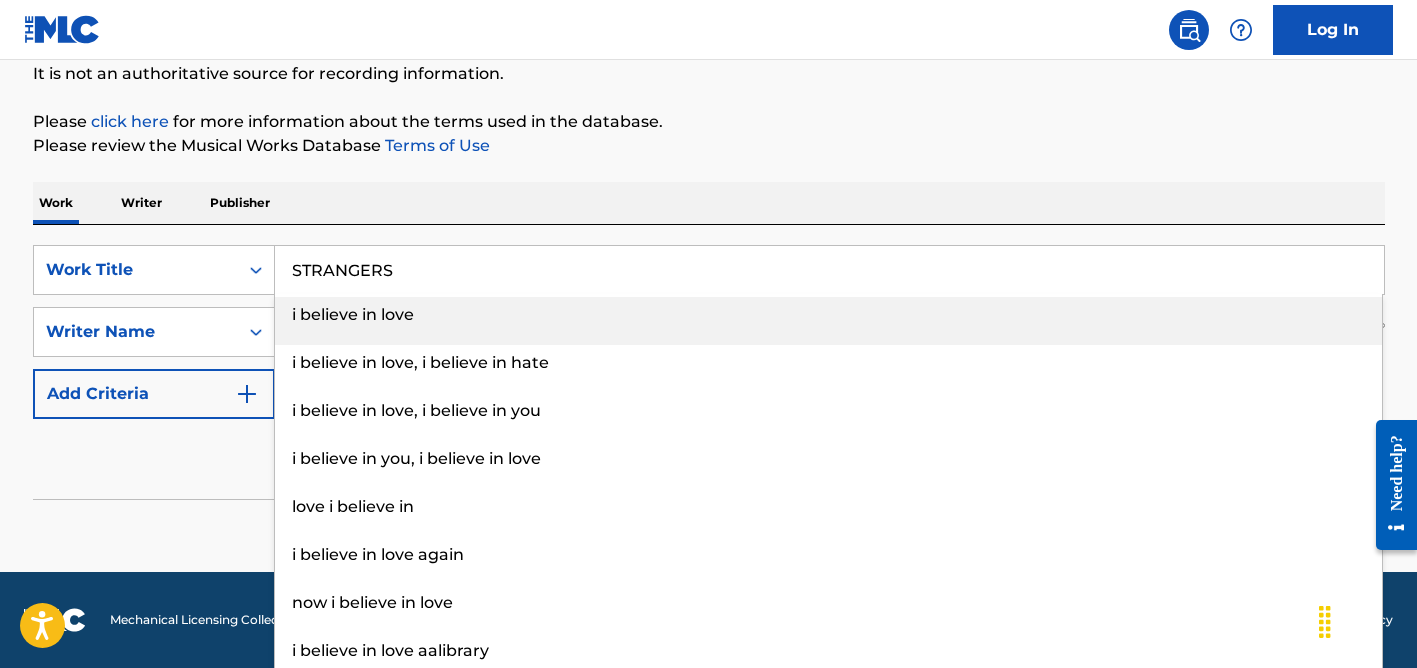 click on "STRANGERS" at bounding box center (829, 270) 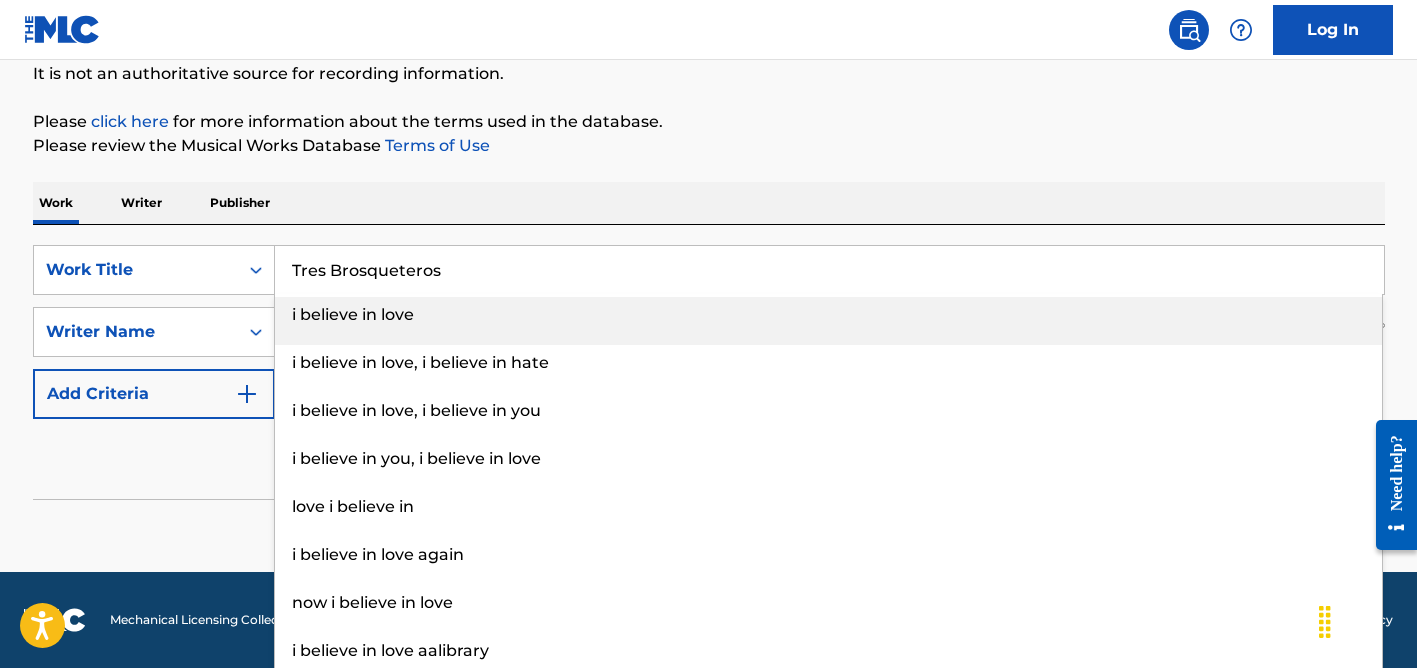click on "SearchWithCriteriaa215df84-da2c-4a0b-9641-6cee8dbfae5f Work Title Tres Brosqueteros i believe in love i believe in love, i believe in hate i believe in love, i believe in you i believe in you, i believe in love love i believe in i believe in love again now i believe in love i believe in love aalibrary i believe in love today i believe in love now SearchWithCriteria314c2d89-eb1d-4e9c-8700-ed83a8443893 Writer Name [LAST] Add Criteria Reset Search Search" at bounding box center (709, 362) 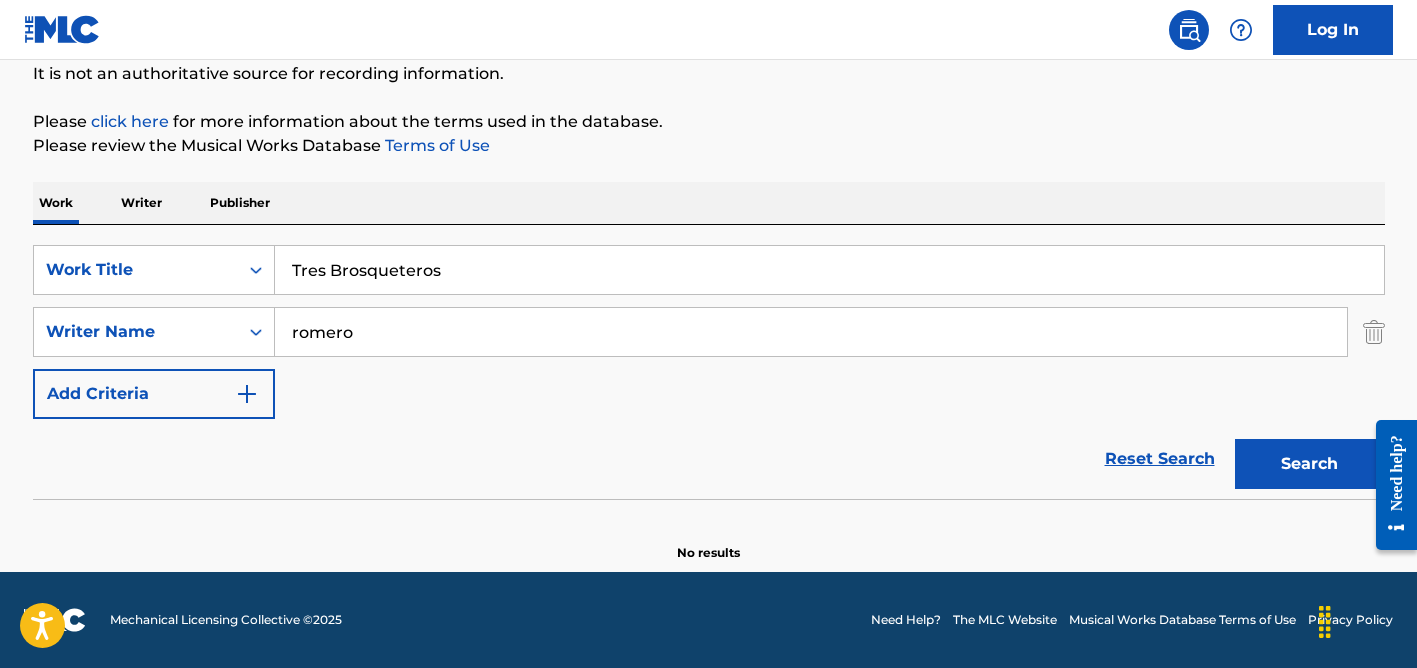 click on "romero" at bounding box center [811, 332] 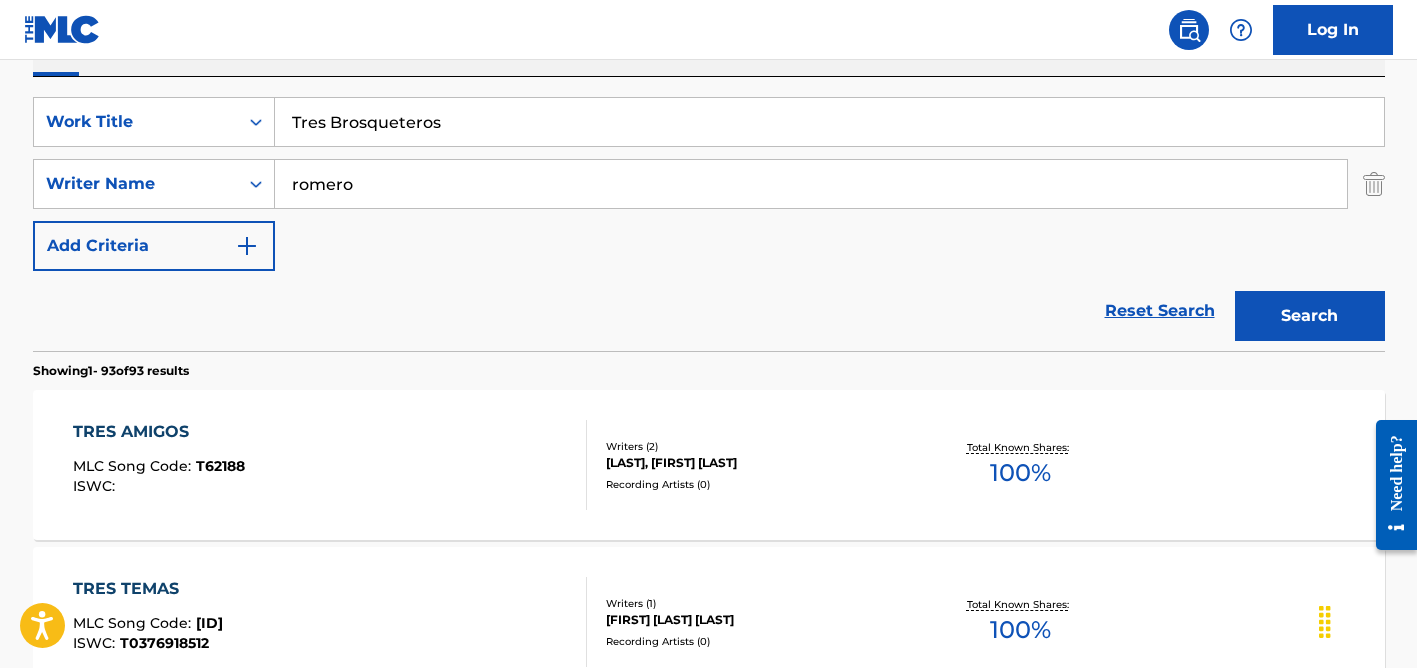 scroll, scrollTop: 0, scrollLeft: 0, axis: both 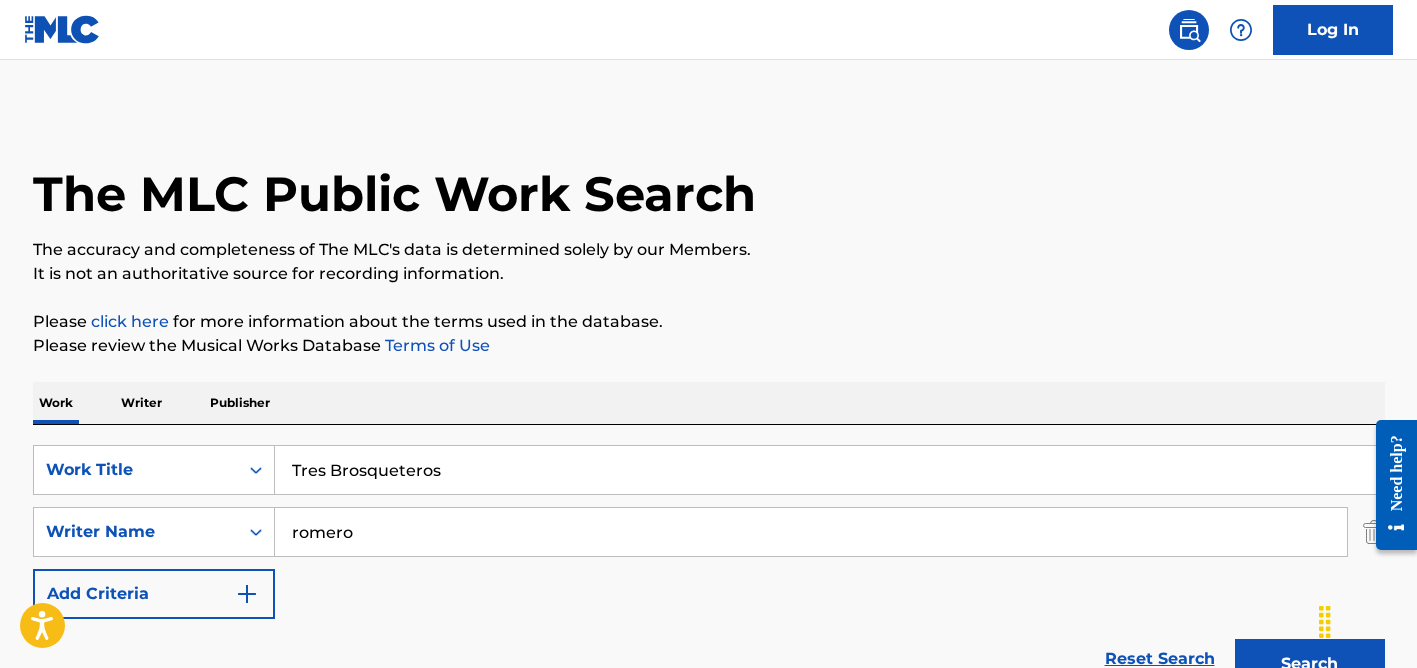 click on "Tres Brosqueteros" at bounding box center [829, 470] 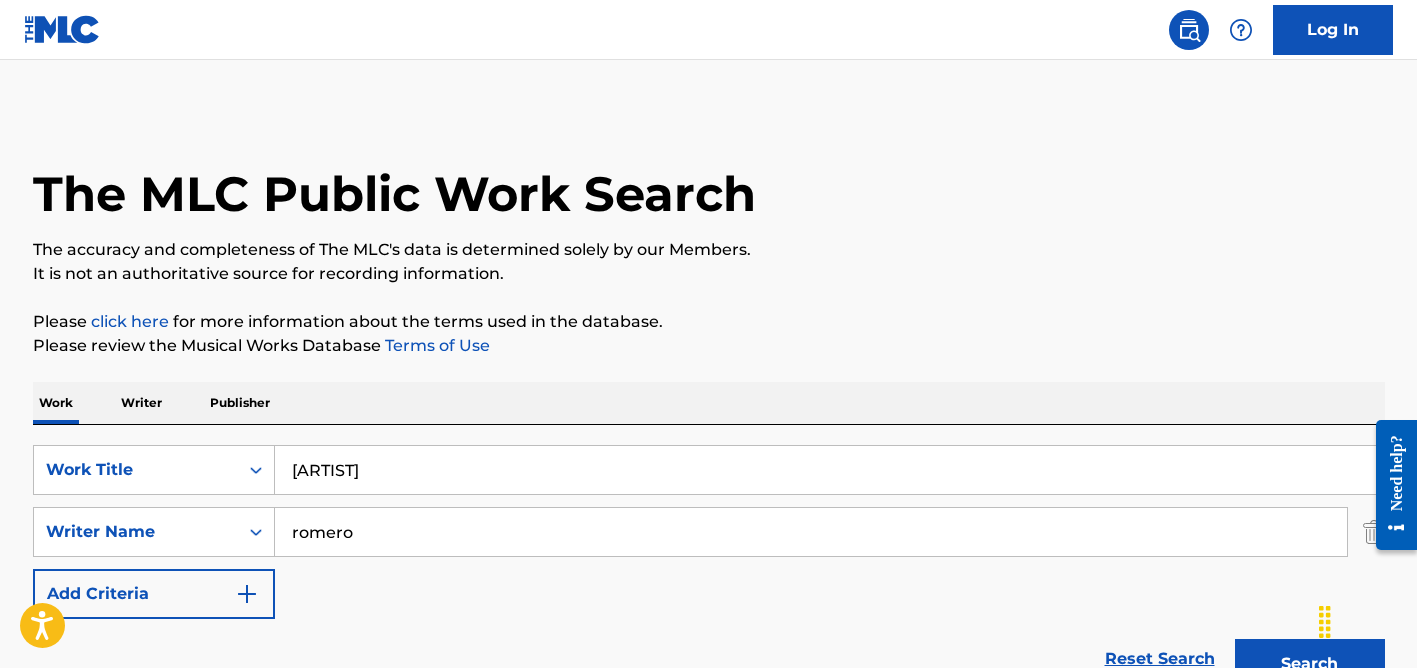 type on "[ARTIST]" 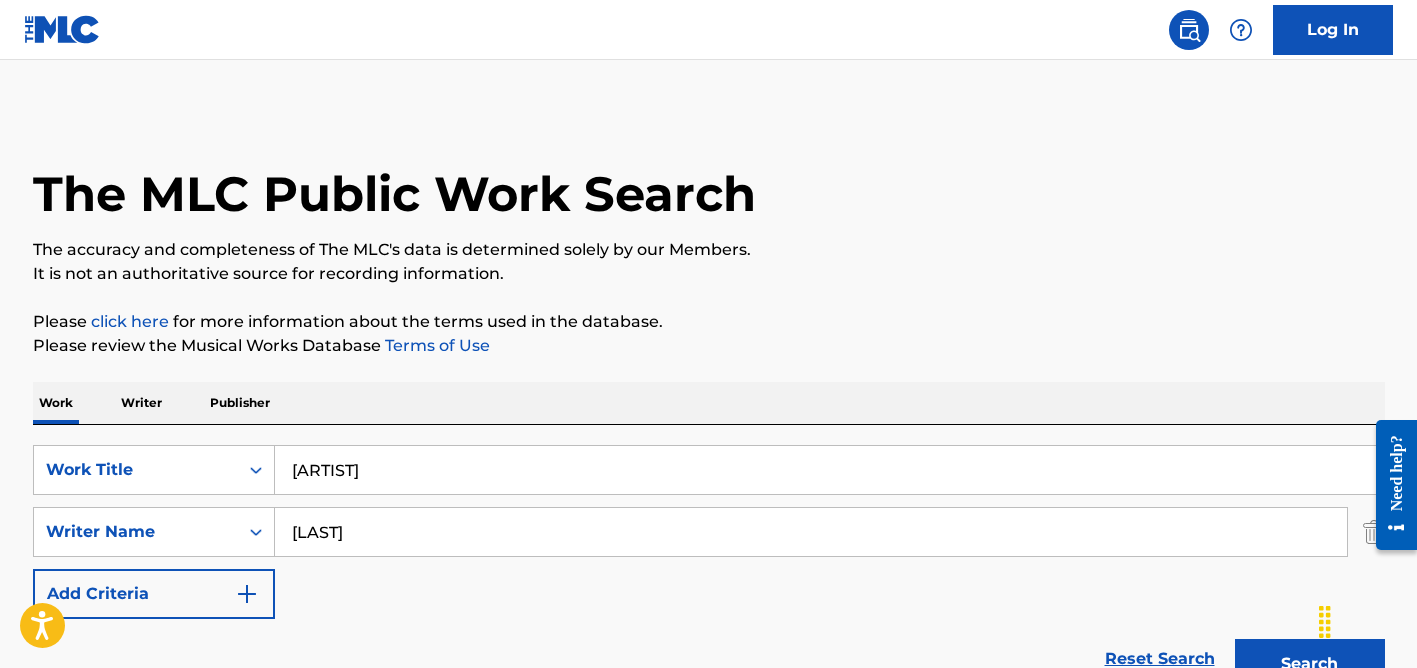 type on "[LAST]" 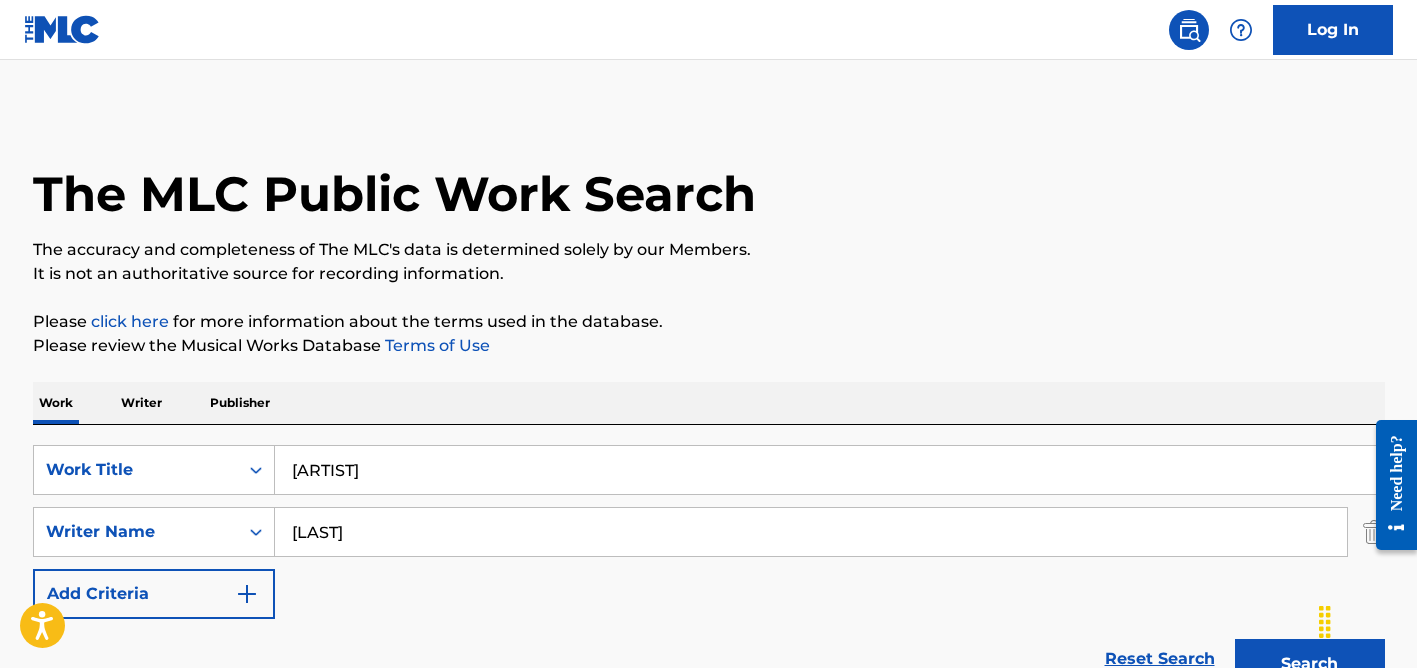click on "Search" at bounding box center (1310, 664) 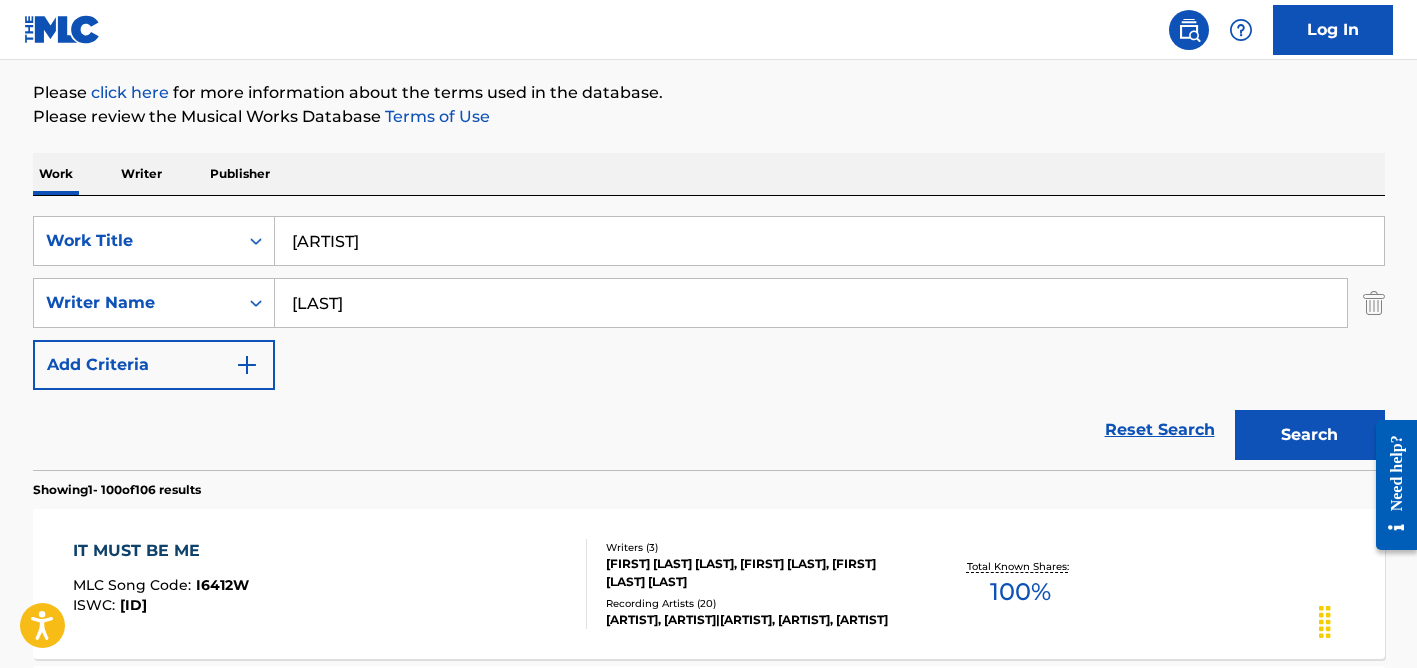 scroll, scrollTop: 0, scrollLeft: 0, axis: both 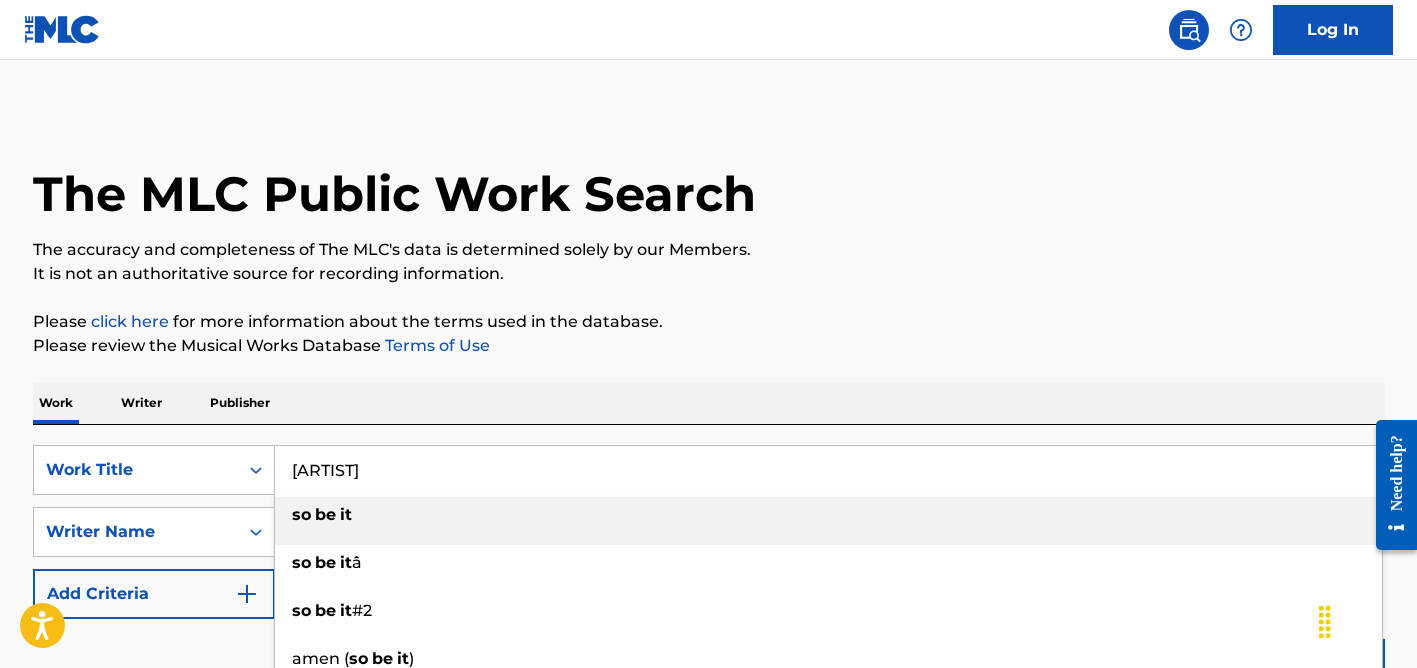 click on "[ARTIST]" at bounding box center (829, 470) 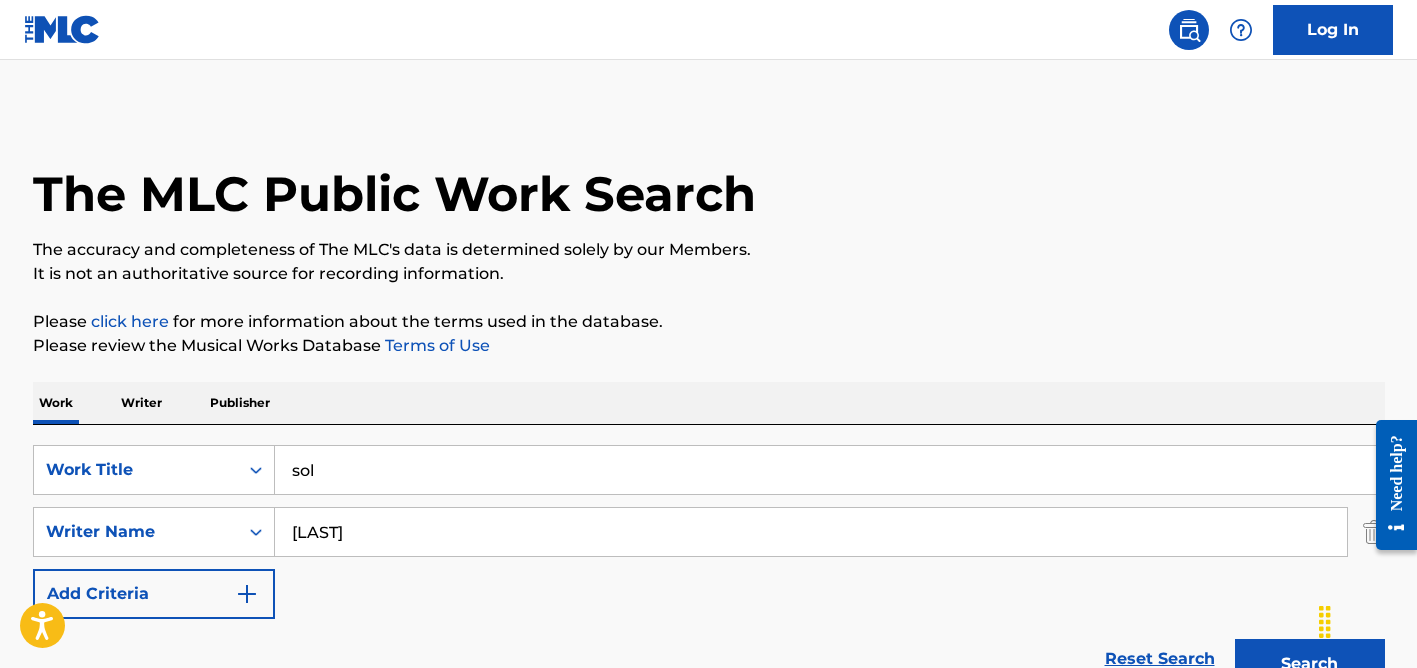 type on "sol" 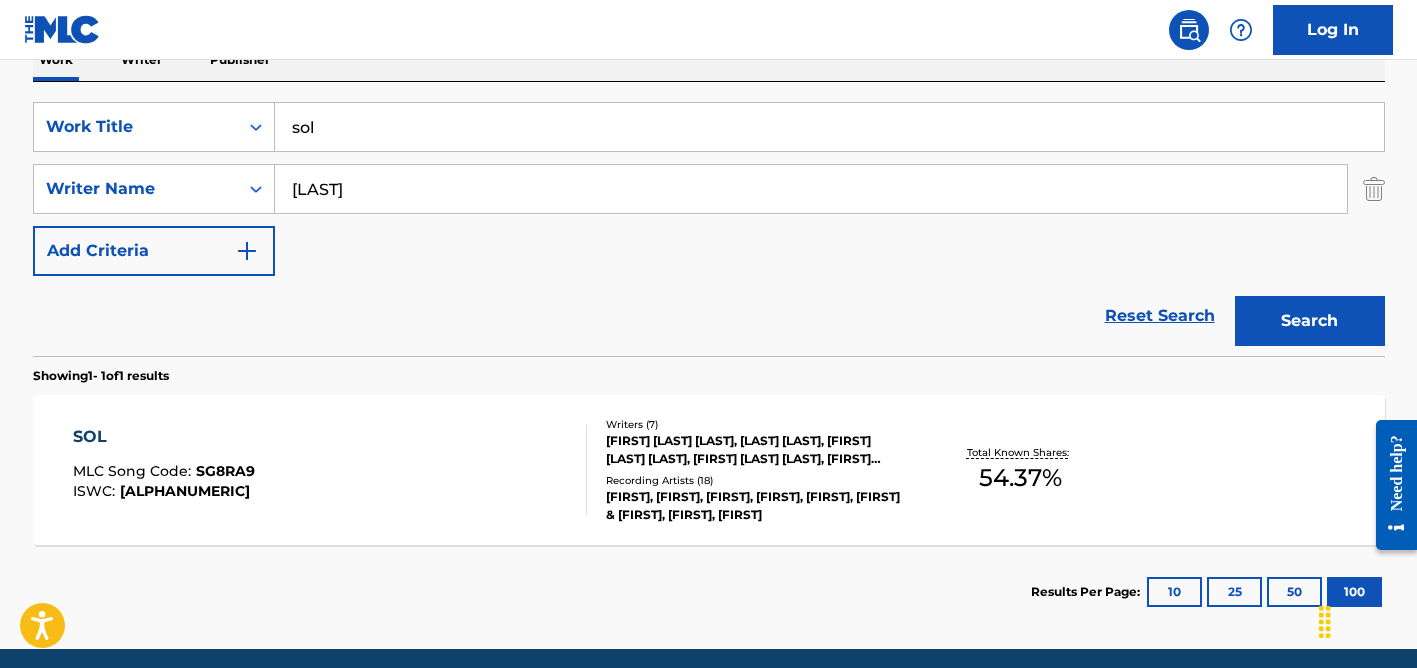 scroll, scrollTop: 420, scrollLeft: 0, axis: vertical 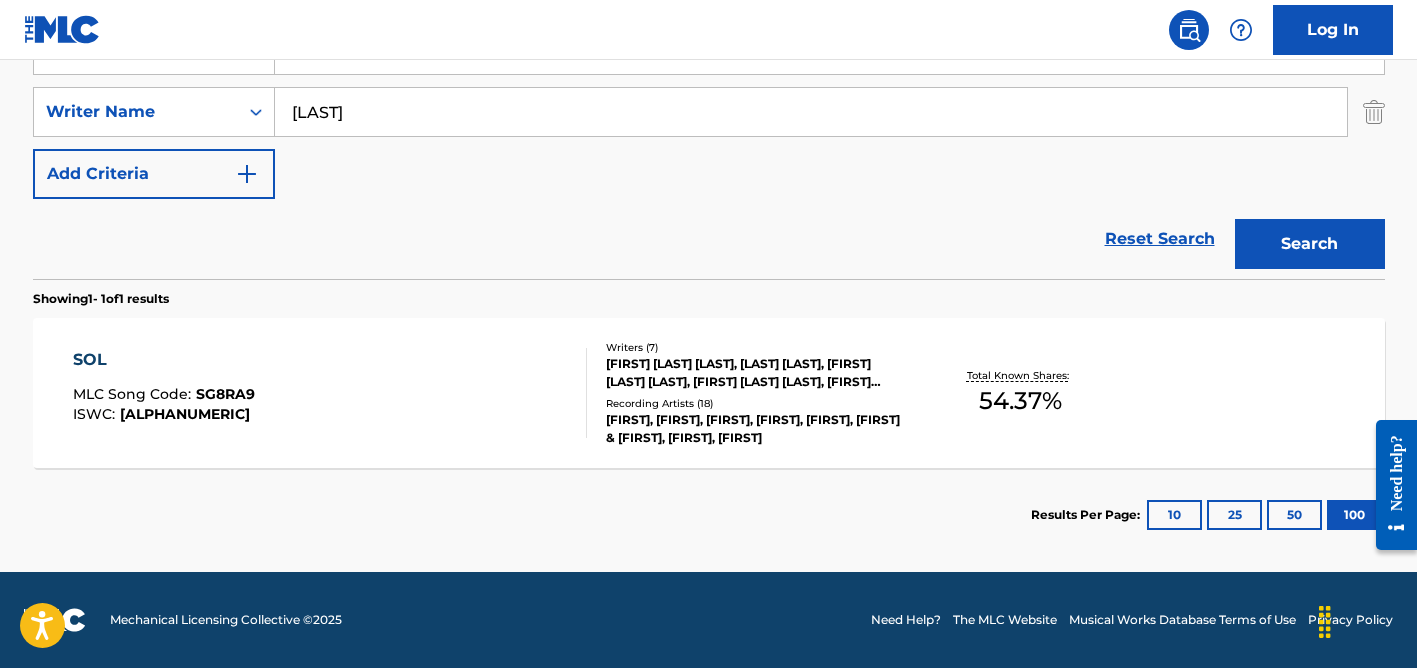 click on "[FIRST] [LAST] [LAST], [LAST] [LAST], [FIRST] [LAST] [LAST], [FIRST] [LAST] [LAST], [FIRST] [LAST] [LAST], [FIRST] [LAST] [LAST], [FIRST] [LAST] [LAST]" at bounding box center [757, 373] 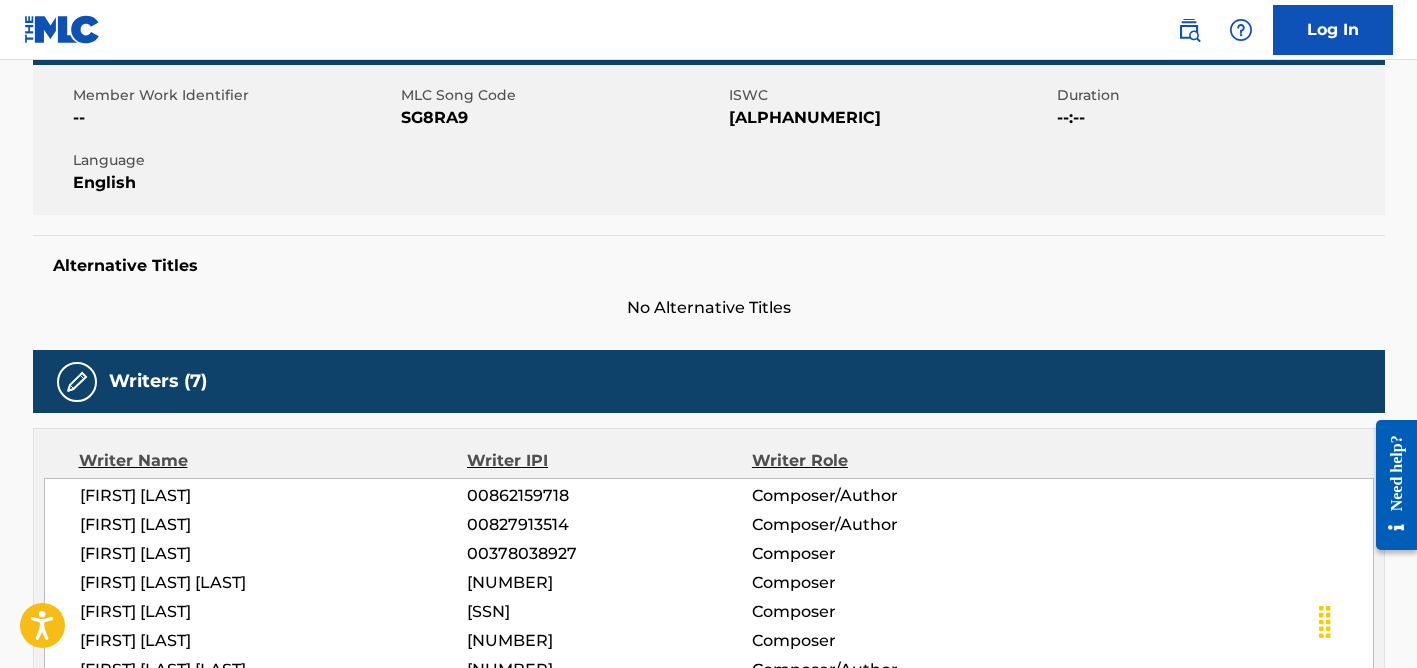scroll, scrollTop: 0, scrollLeft: 0, axis: both 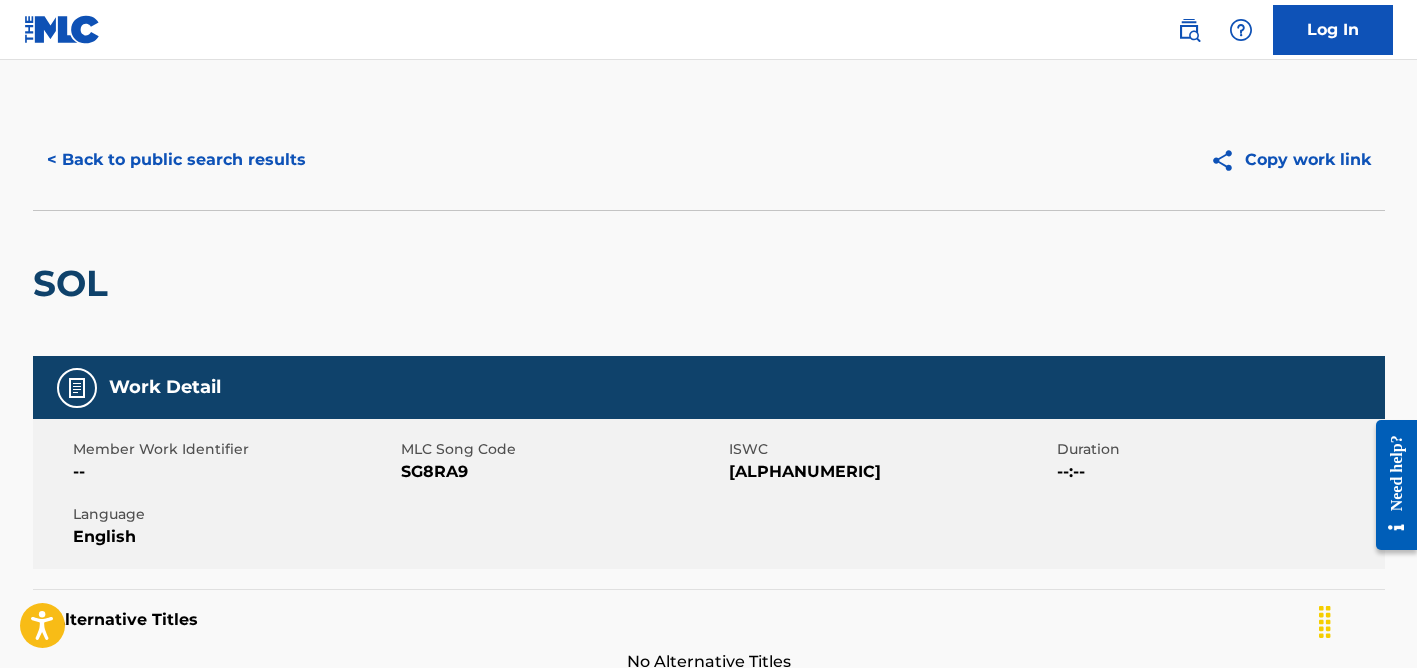click on "< Back to public search results" at bounding box center (176, 160) 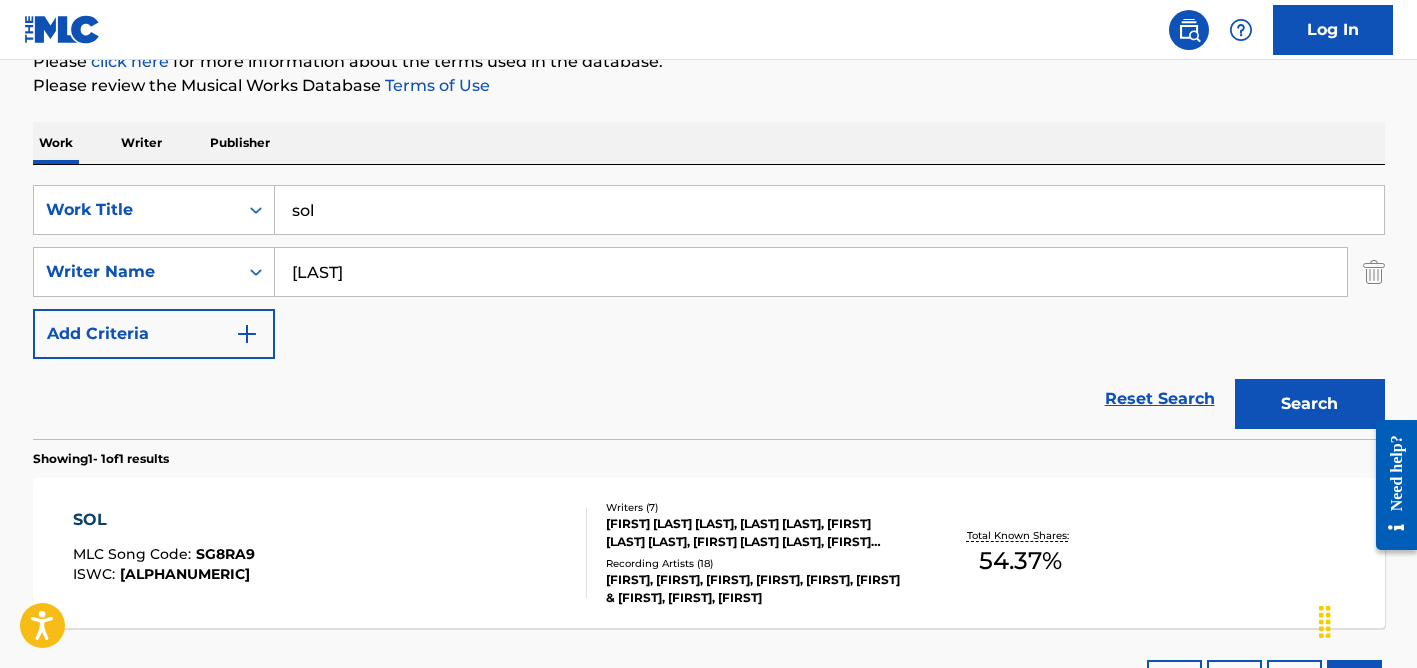 scroll, scrollTop: 202, scrollLeft: 0, axis: vertical 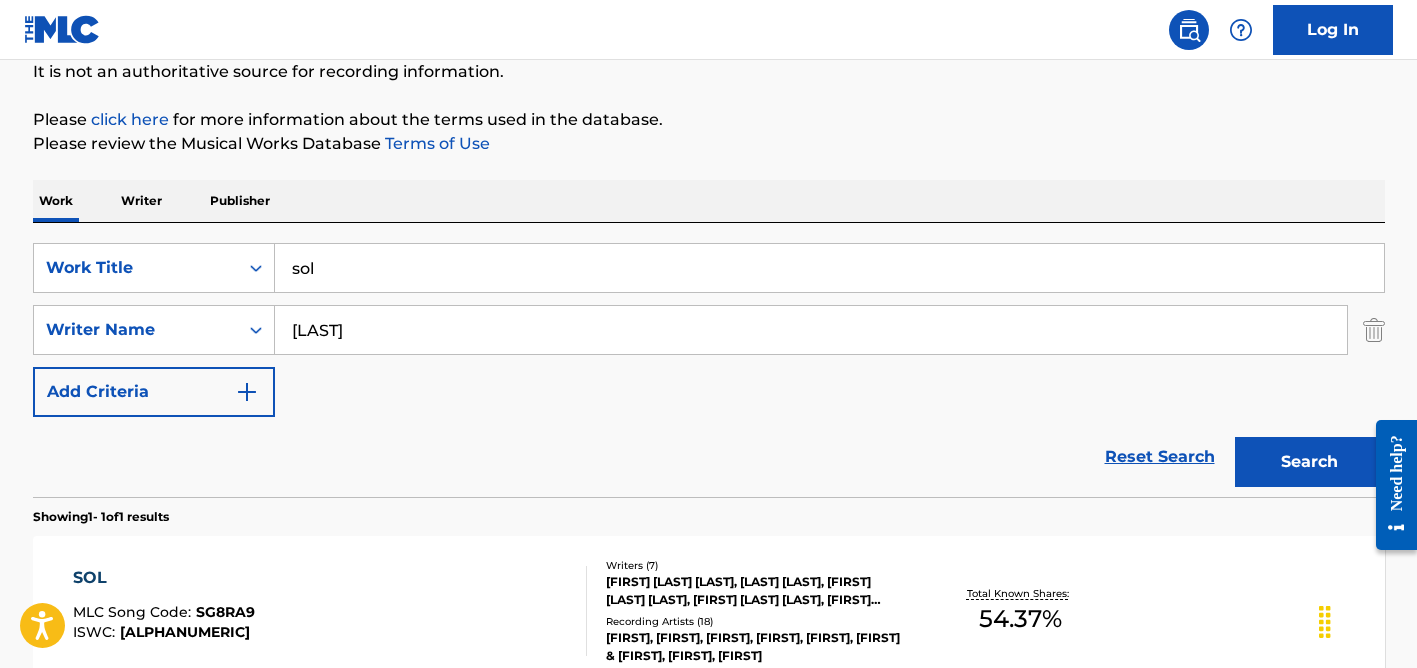 click on "sol" at bounding box center [829, 268] 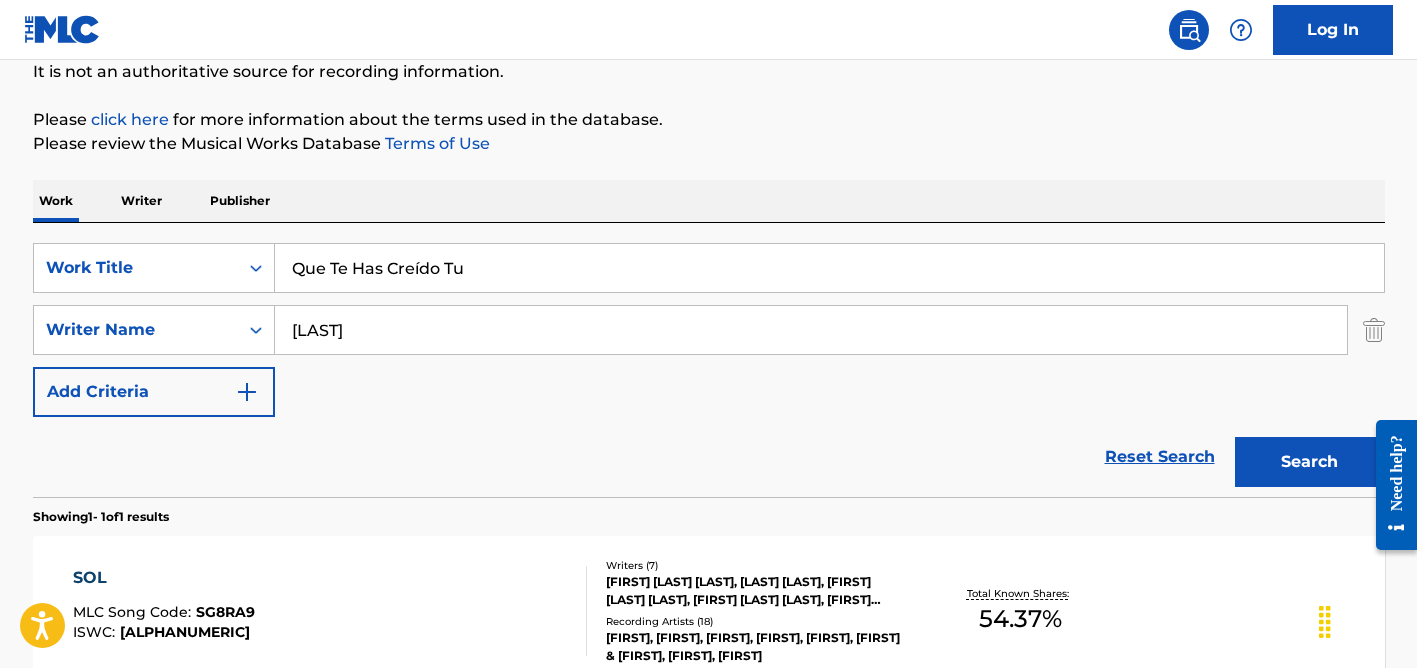 click on "Que Te Has Creído Tu" at bounding box center [829, 268] 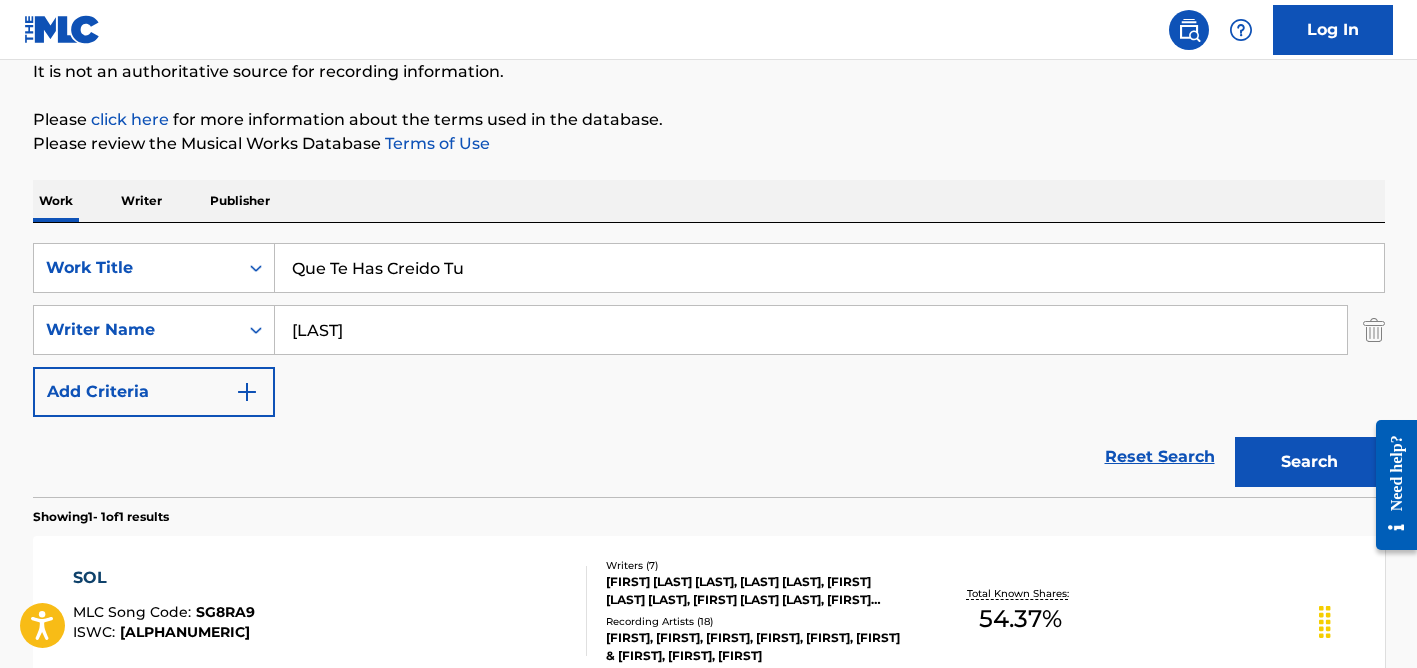 type on "Que Te Has Creido Tu" 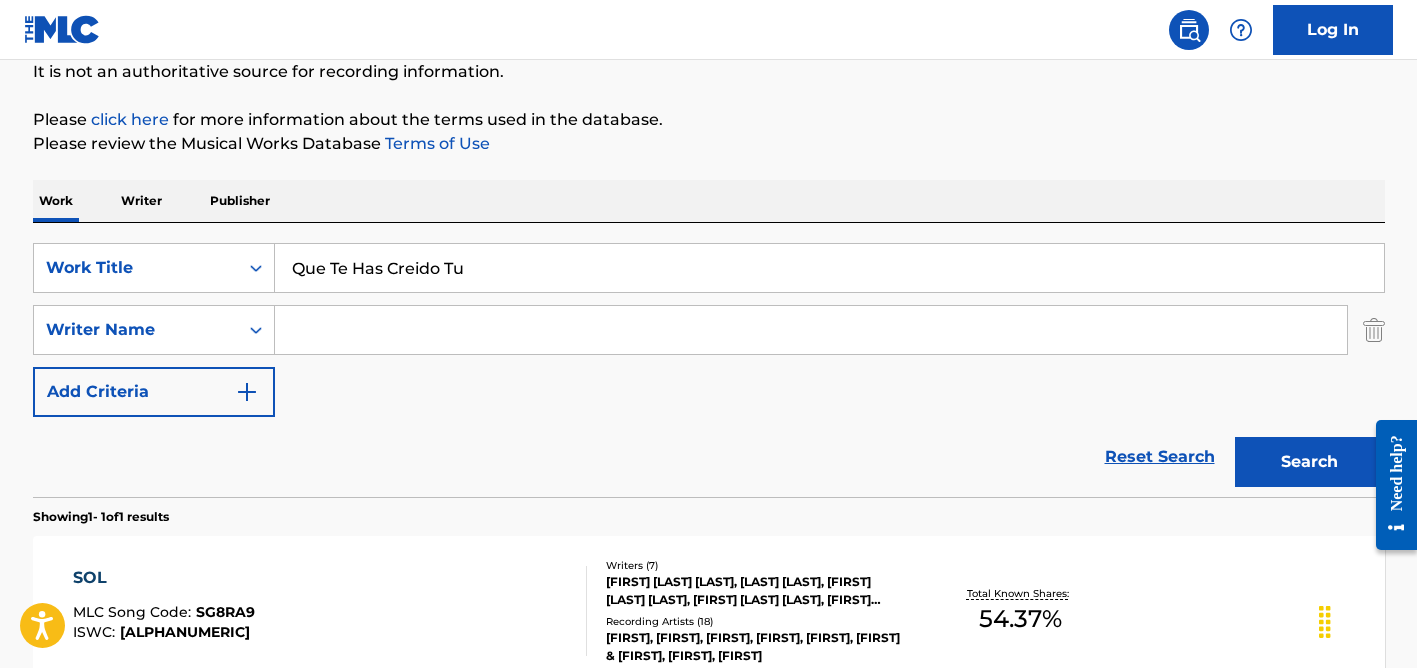type 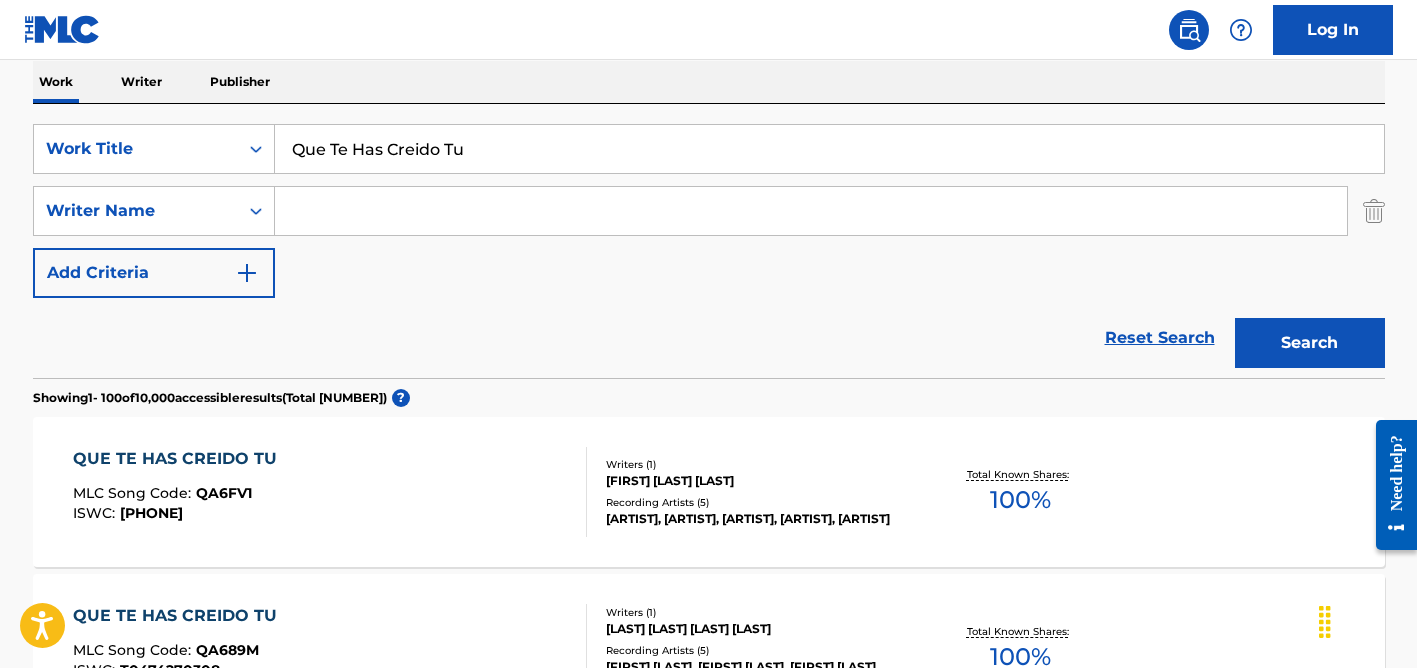 scroll, scrollTop: 22, scrollLeft: 0, axis: vertical 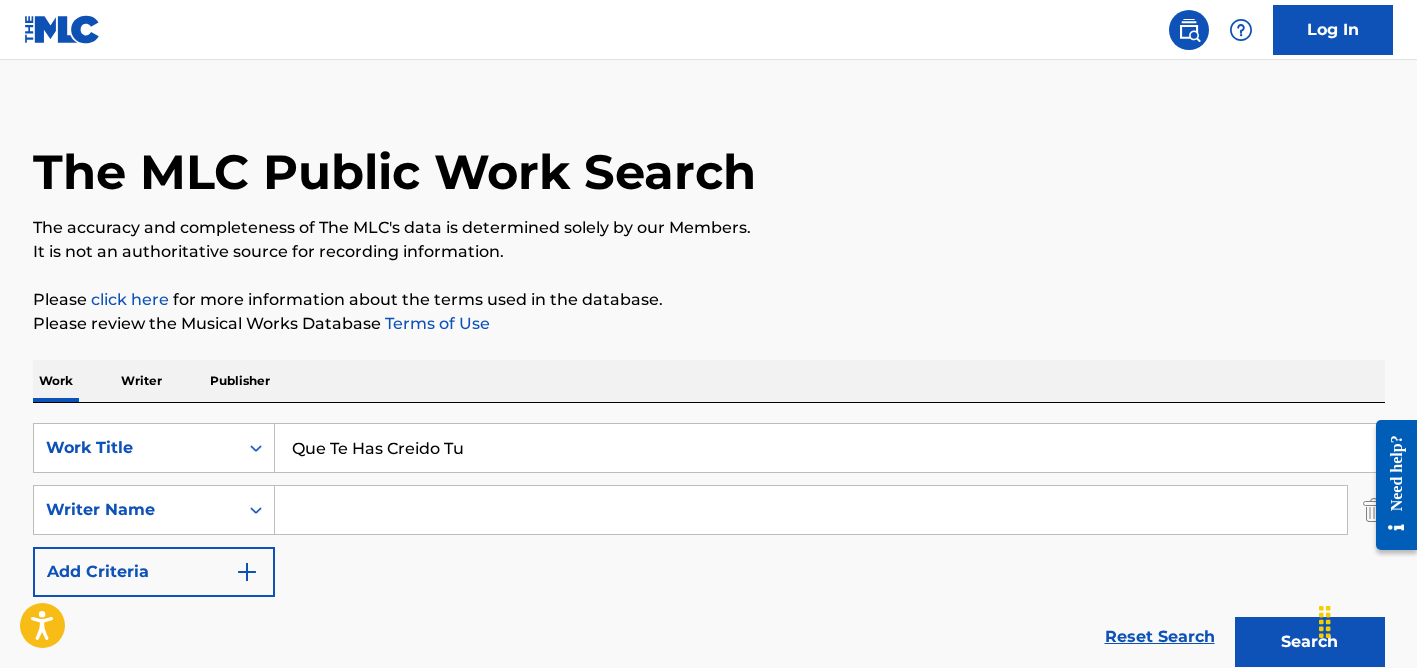 click on "Que Te Has Creido Tu" at bounding box center (829, 448) 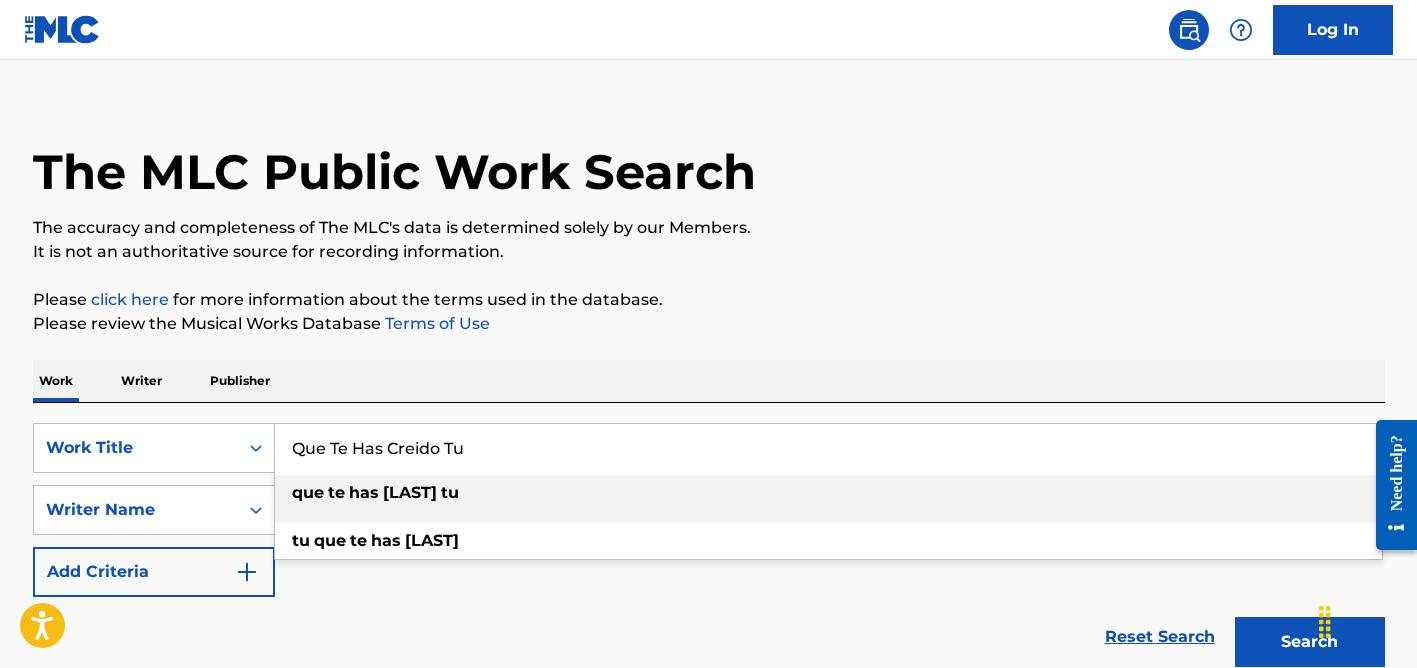 click on "Que Te Has Creido Tu" at bounding box center (829, 448) 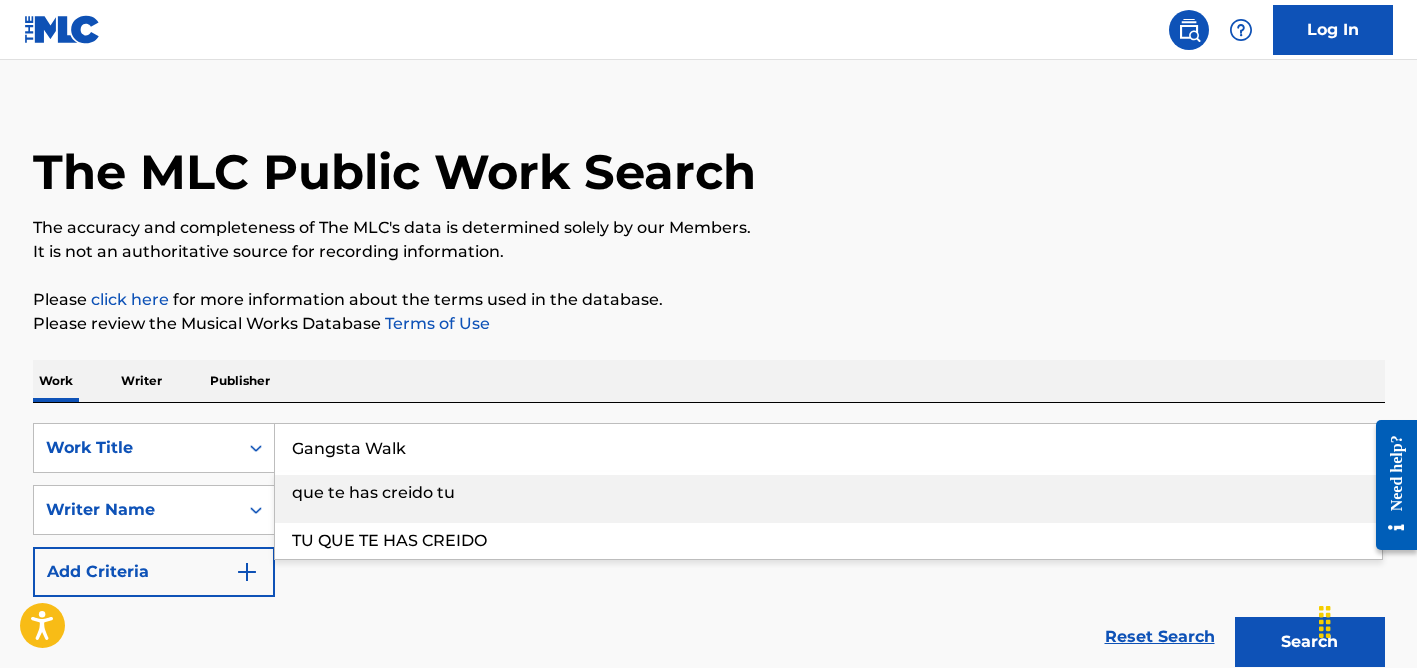 type on "Gangsta Walk" 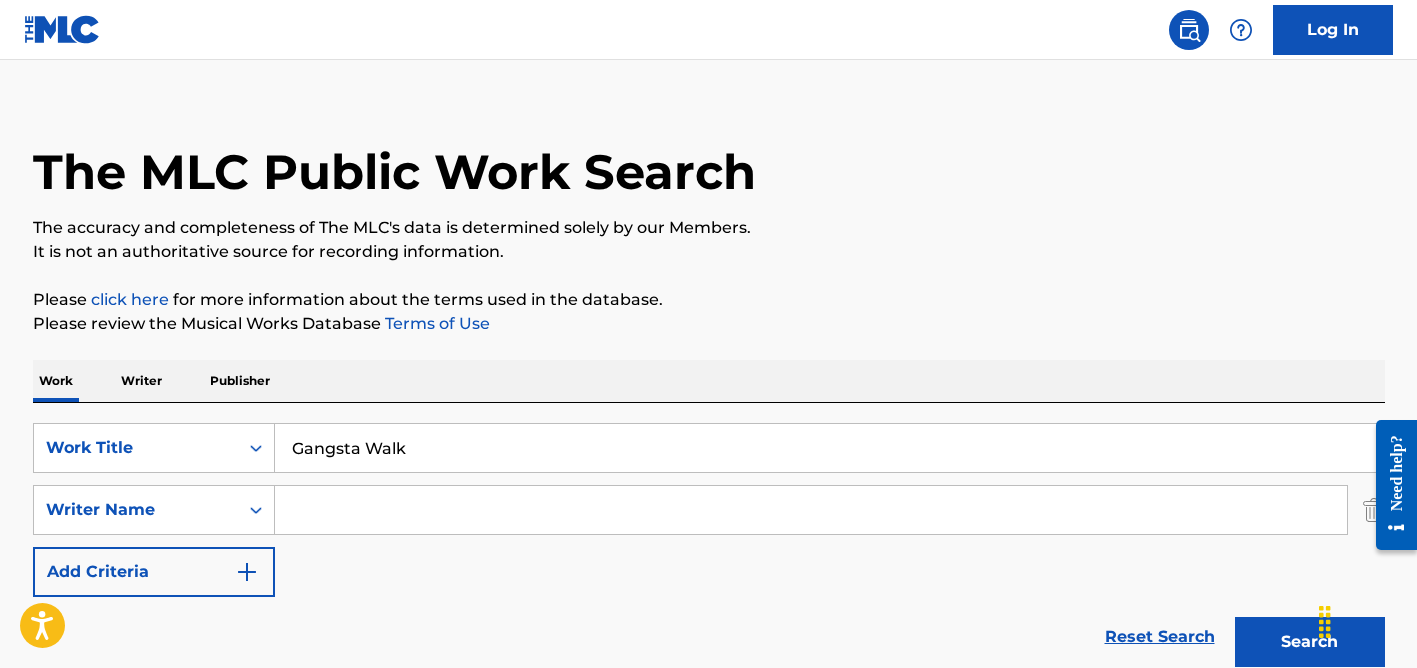 click at bounding box center [811, 510] 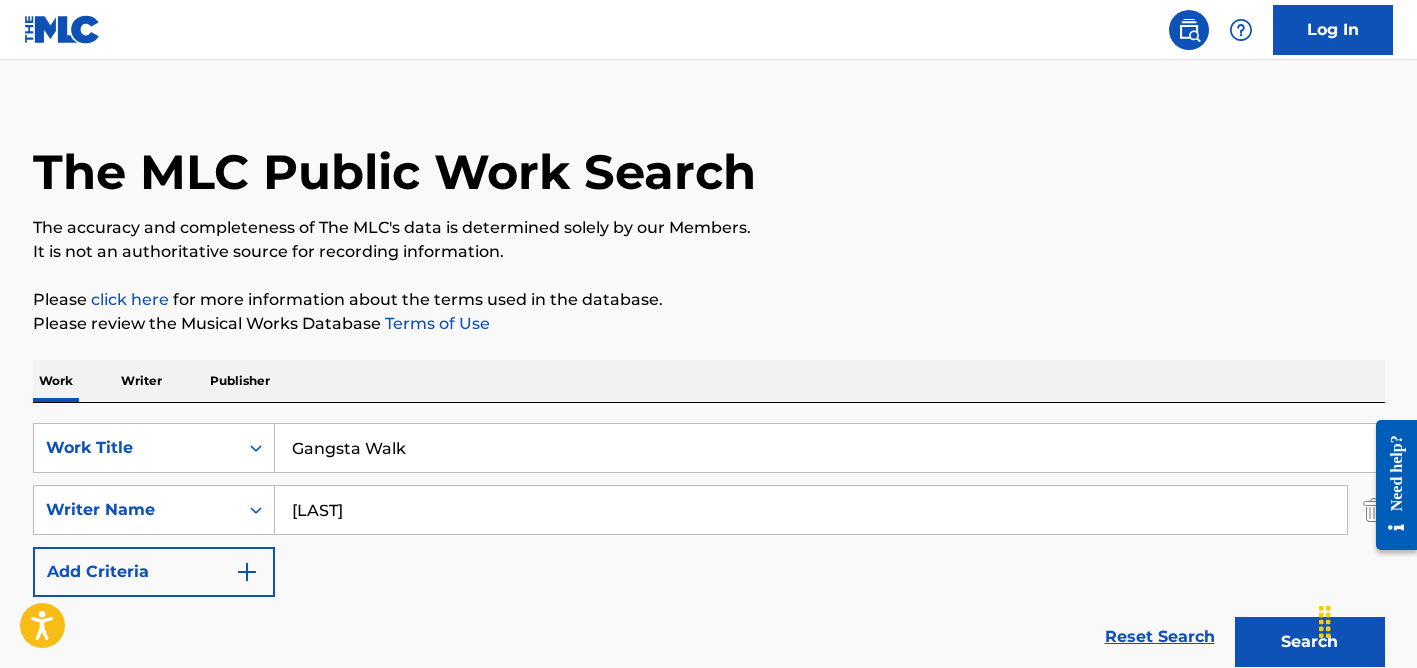 type on "[LAST]" 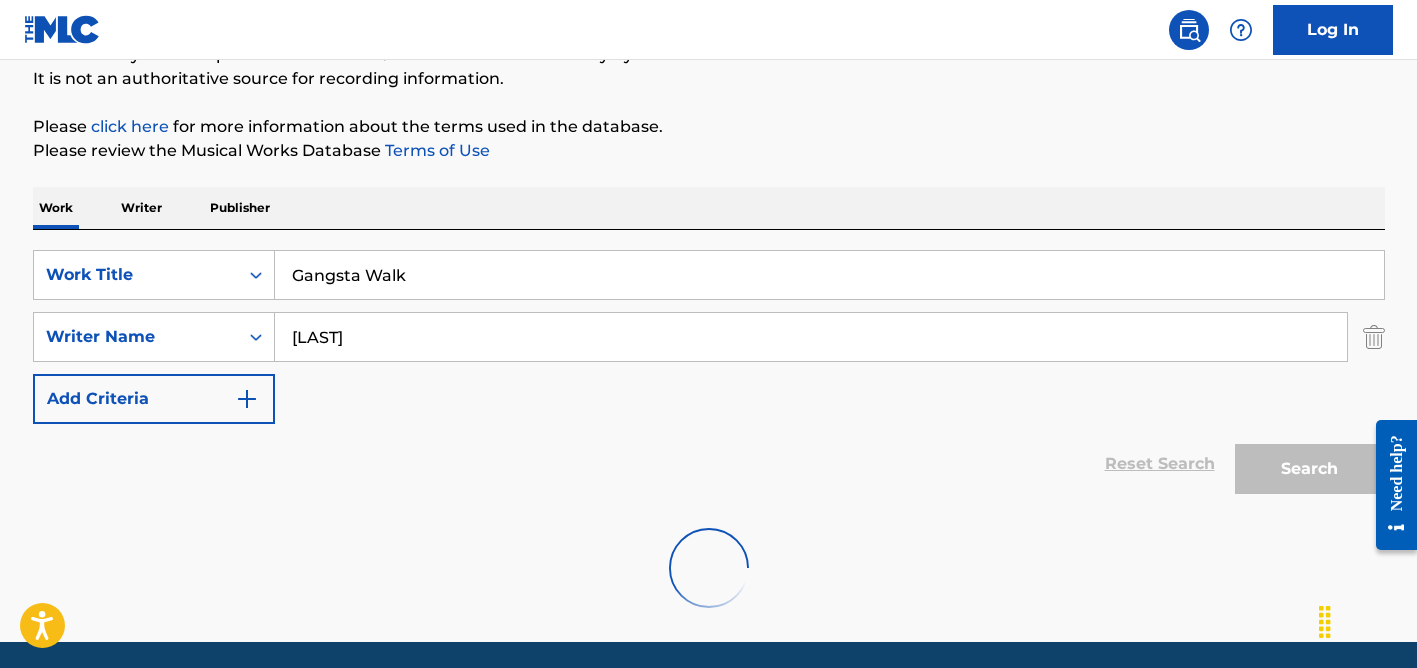 scroll, scrollTop: 265, scrollLeft: 0, axis: vertical 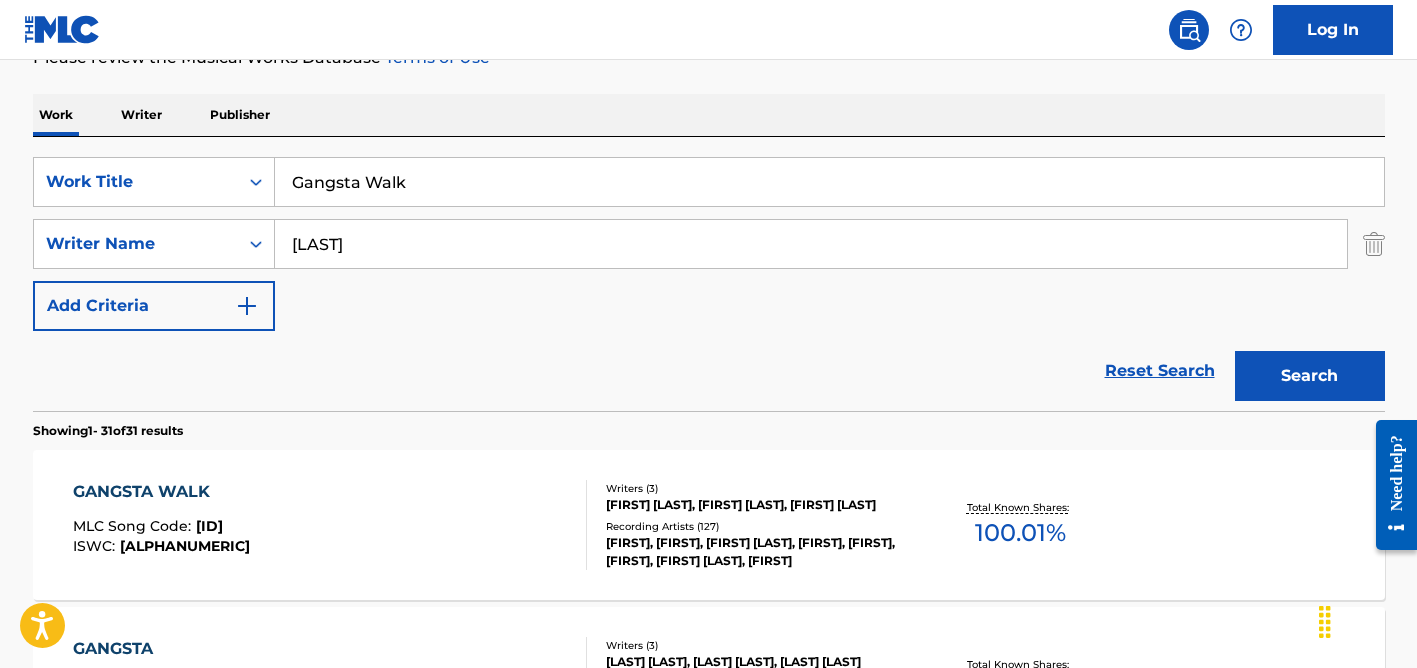 click on "[FIRST] [LAST], [FIRST] [LAST], [FIRST] [LAST]" at bounding box center [757, 505] 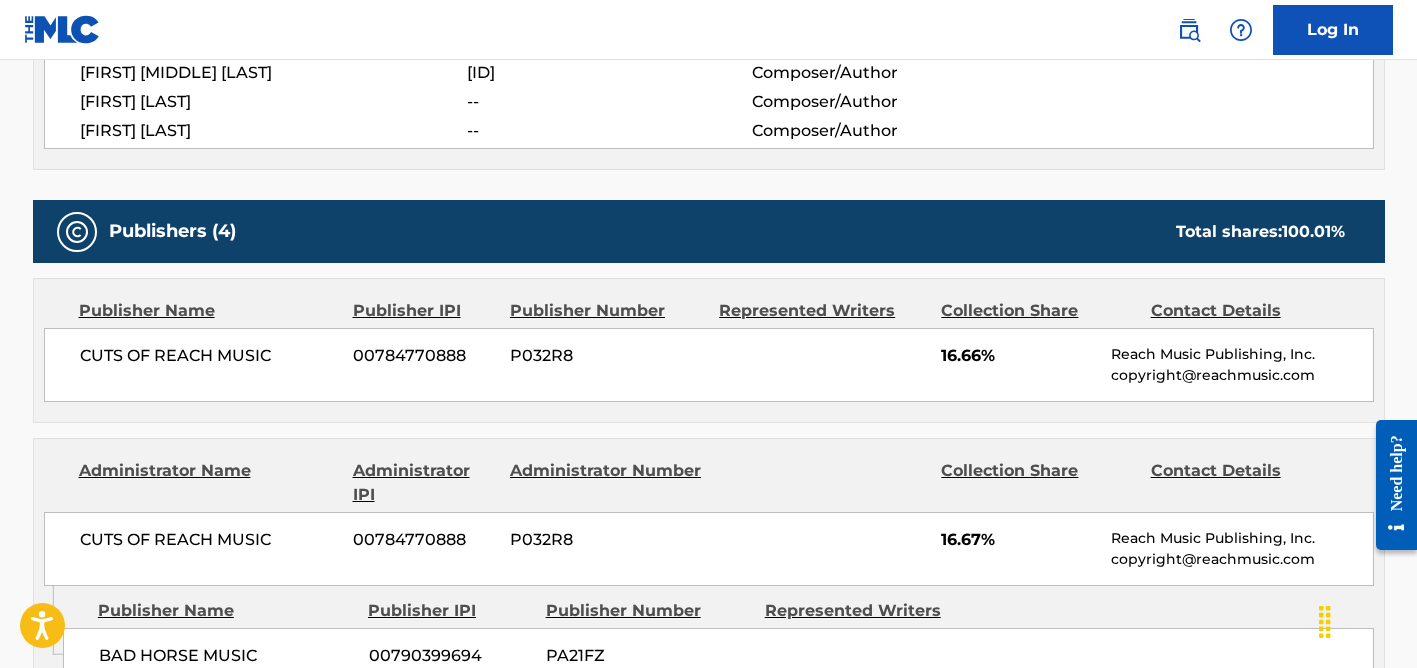 scroll, scrollTop: 94, scrollLeft: 0, axis: vertical 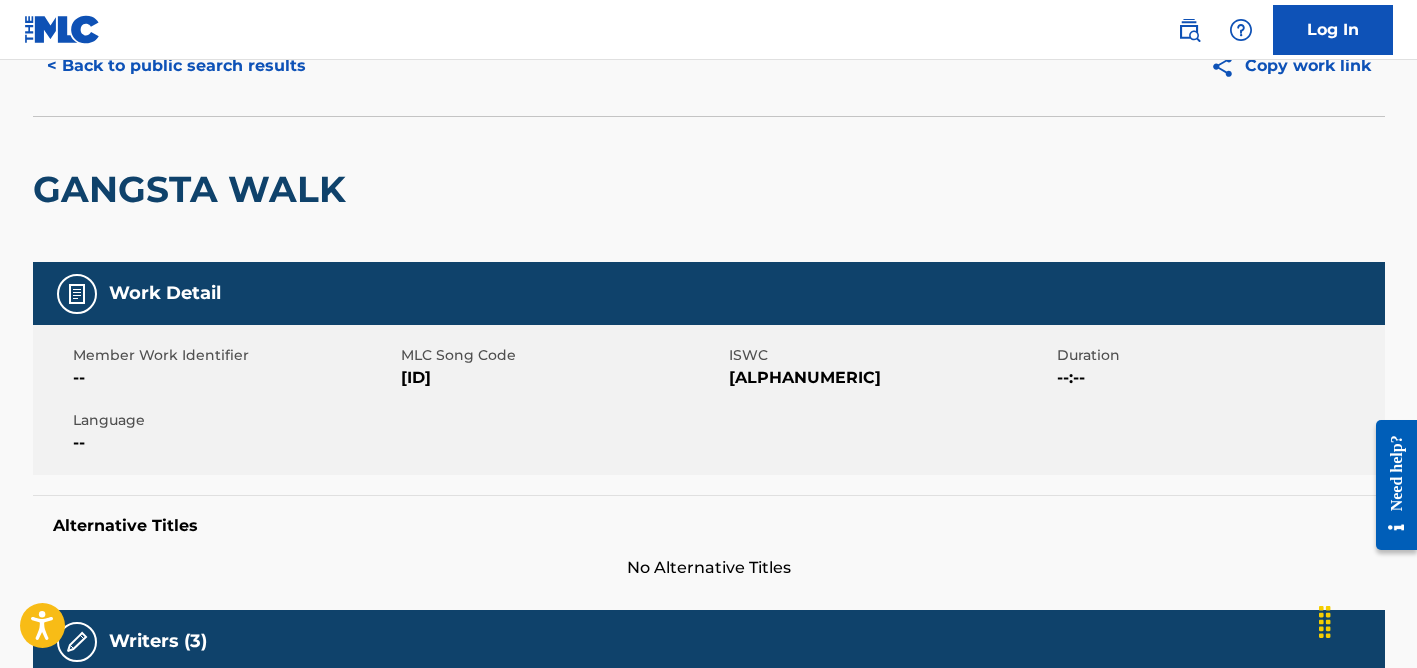 click on "< Back to public search results" at bounding box center [176, 66] 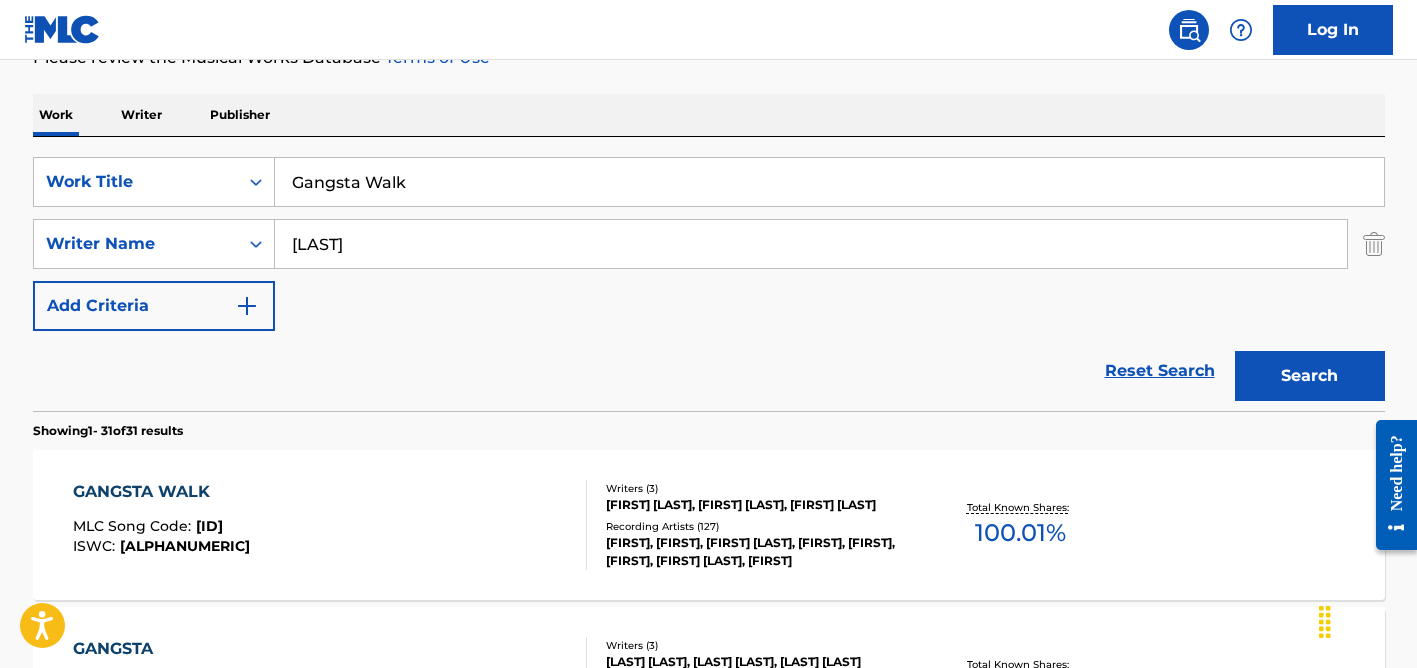 click on "Gangsta Walk" at bounding box center (829, 182) 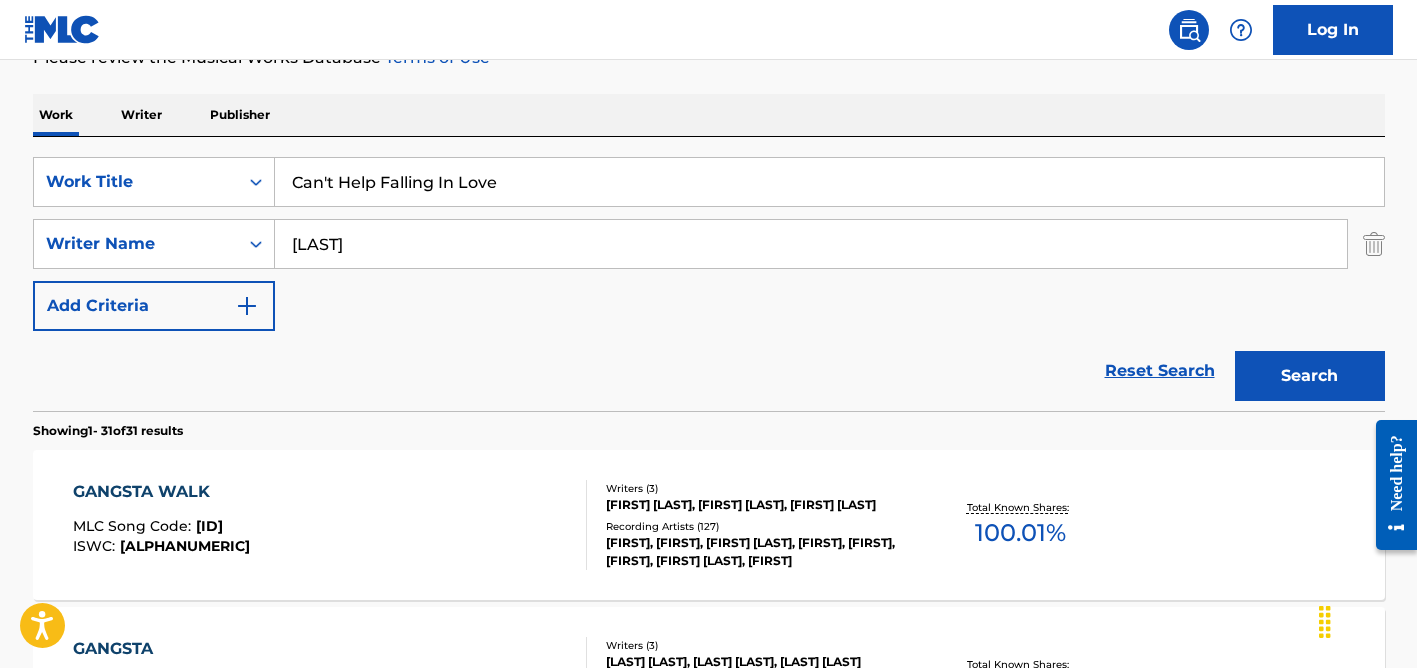 type on "Can't Help Falling In Love" 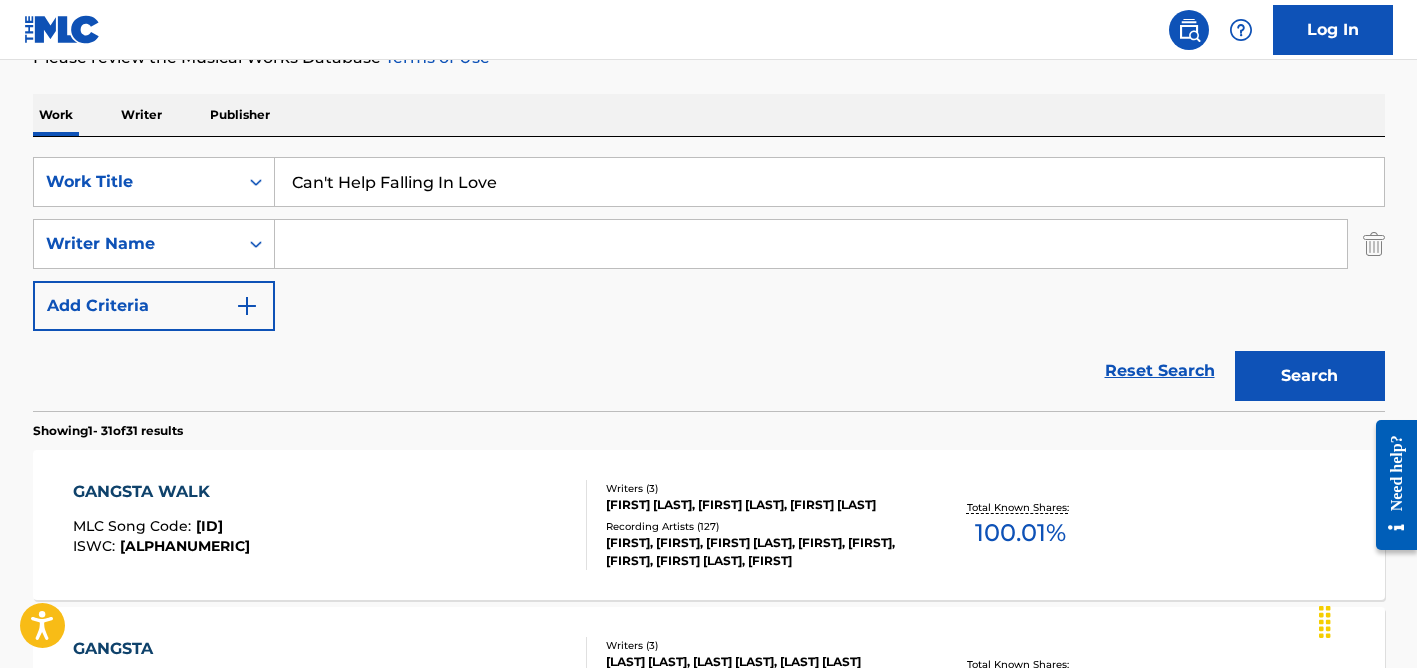 click on "Search" at bounding box center (1310, 376) 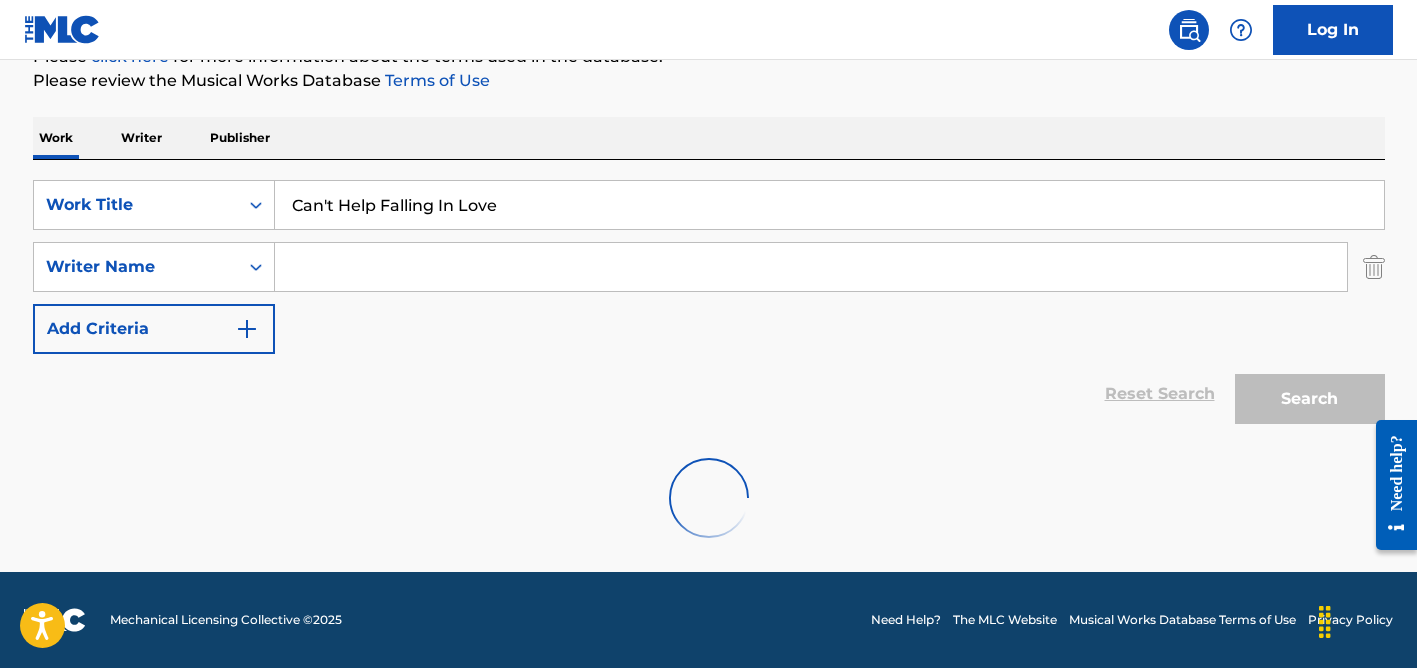 scroll, scrollTop: 265, scrollLeft: 0, axis: vertical 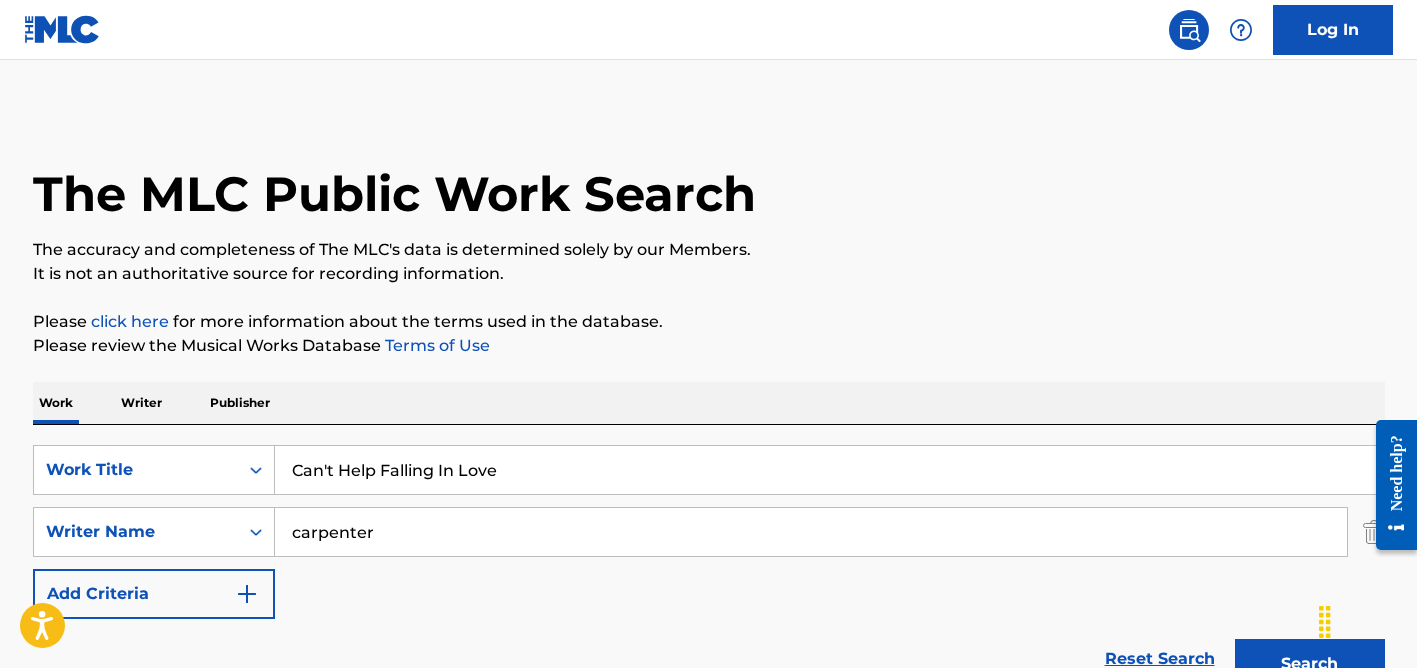 type on "carpenter" 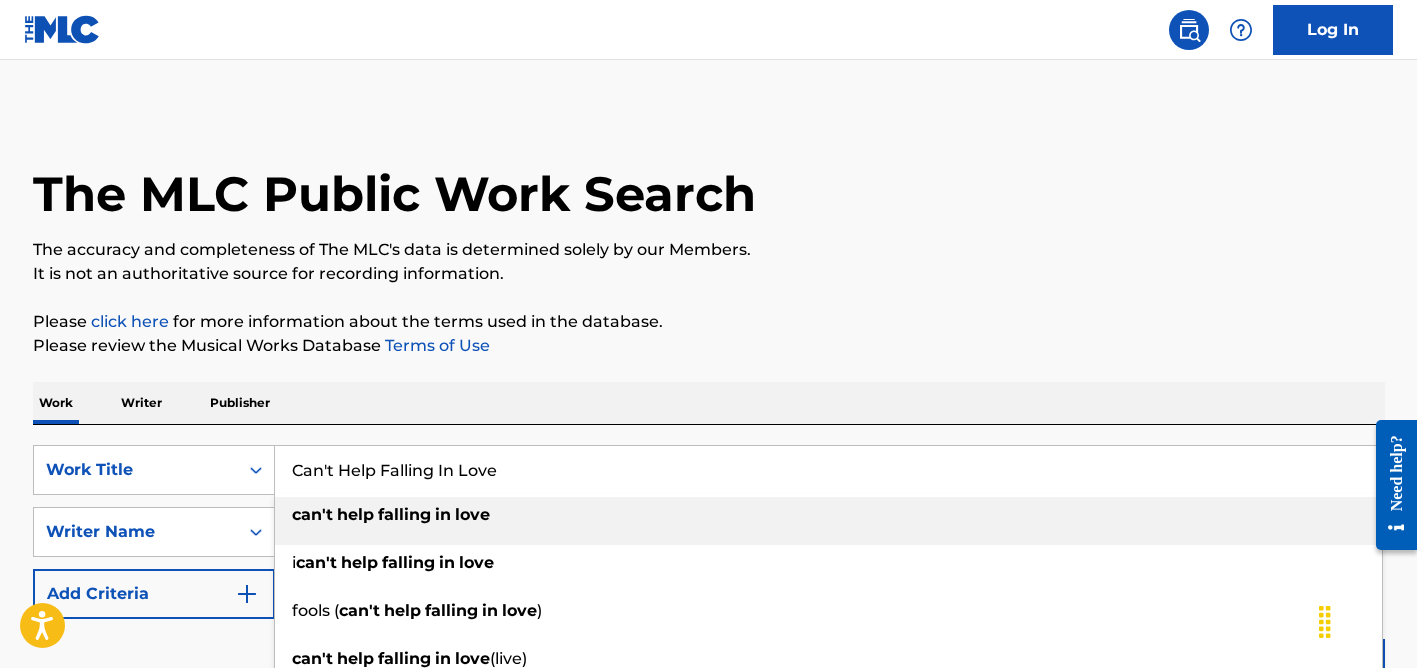 click on "Can't Help Falling In Love" at bounding box center [829, 470] 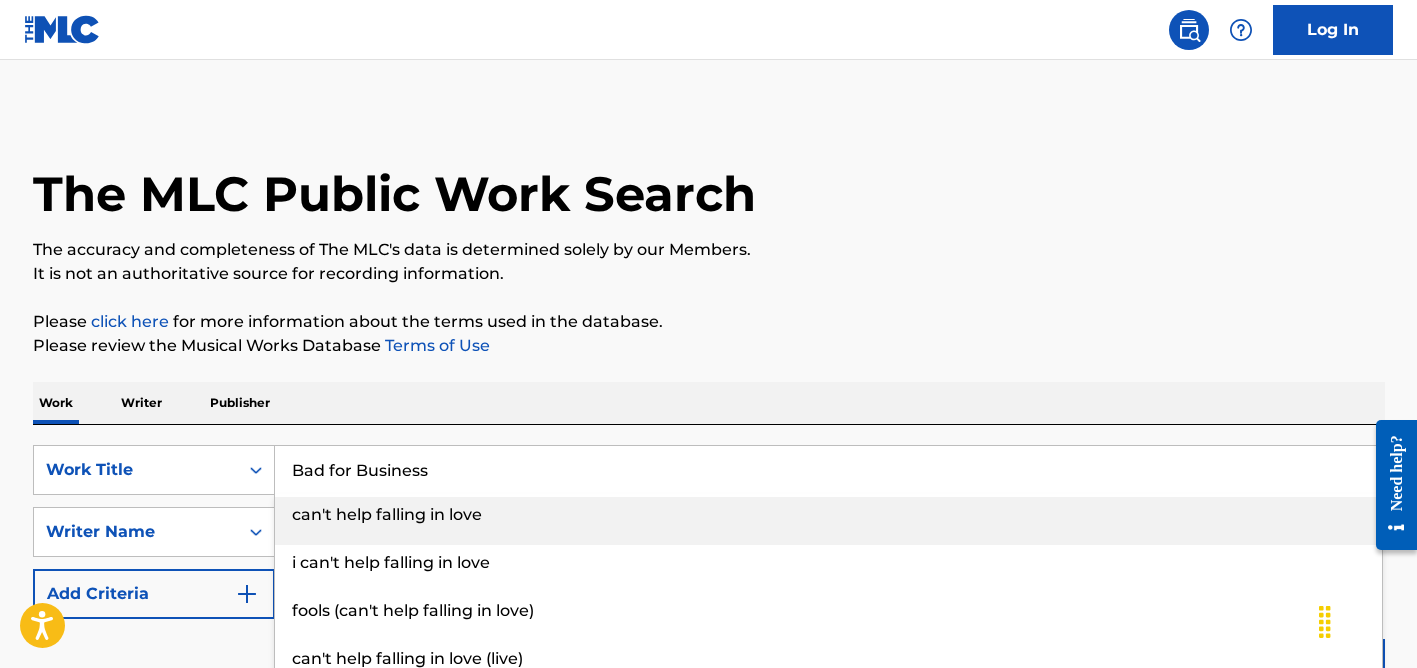 click on "Bad for Business" at bounding box center (829, 470) 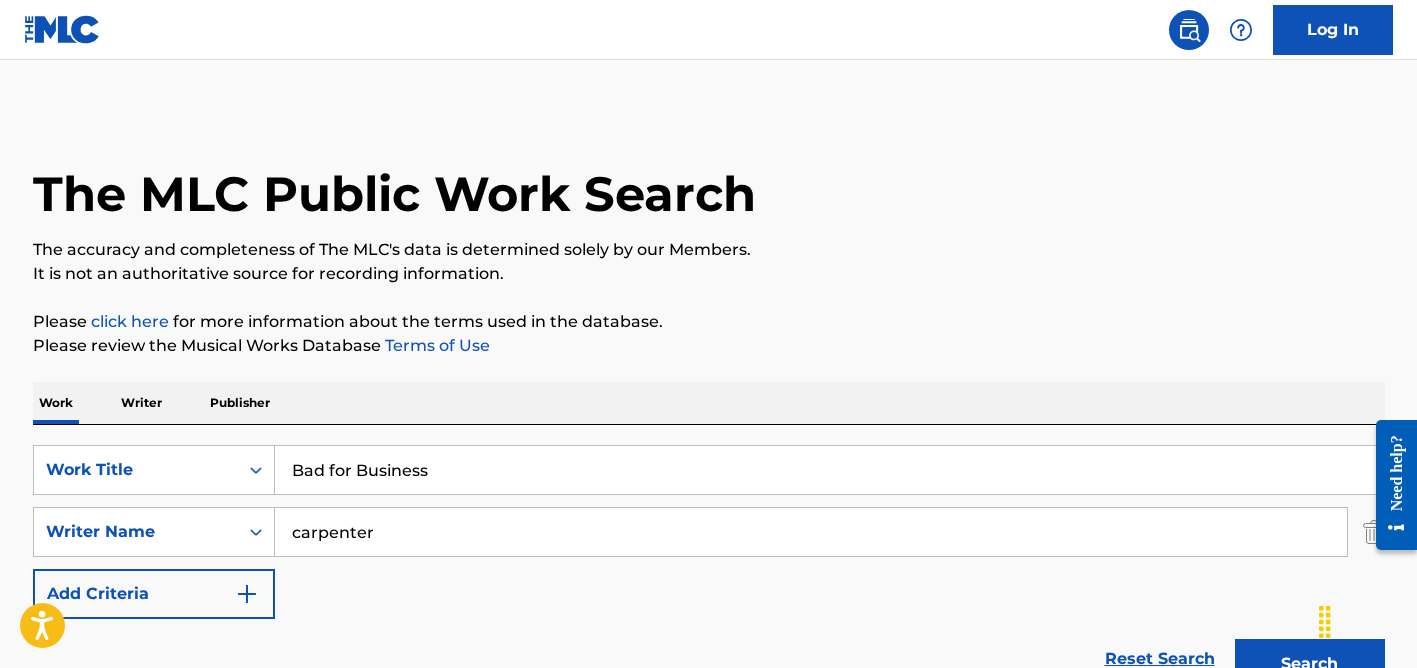 click on "Work Writer Publisher" at bounding box center [709, 403] 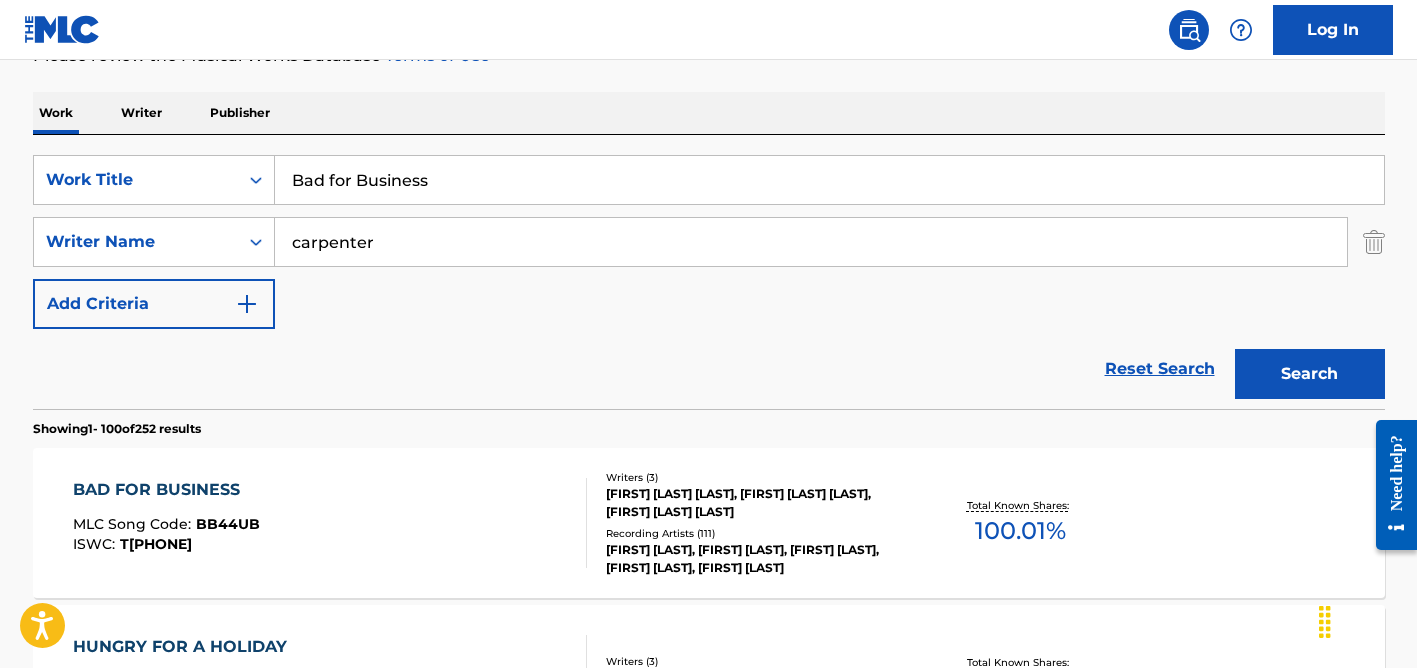 scroll, scrollTop: 292, scrollLeft: 0, axis: vertical 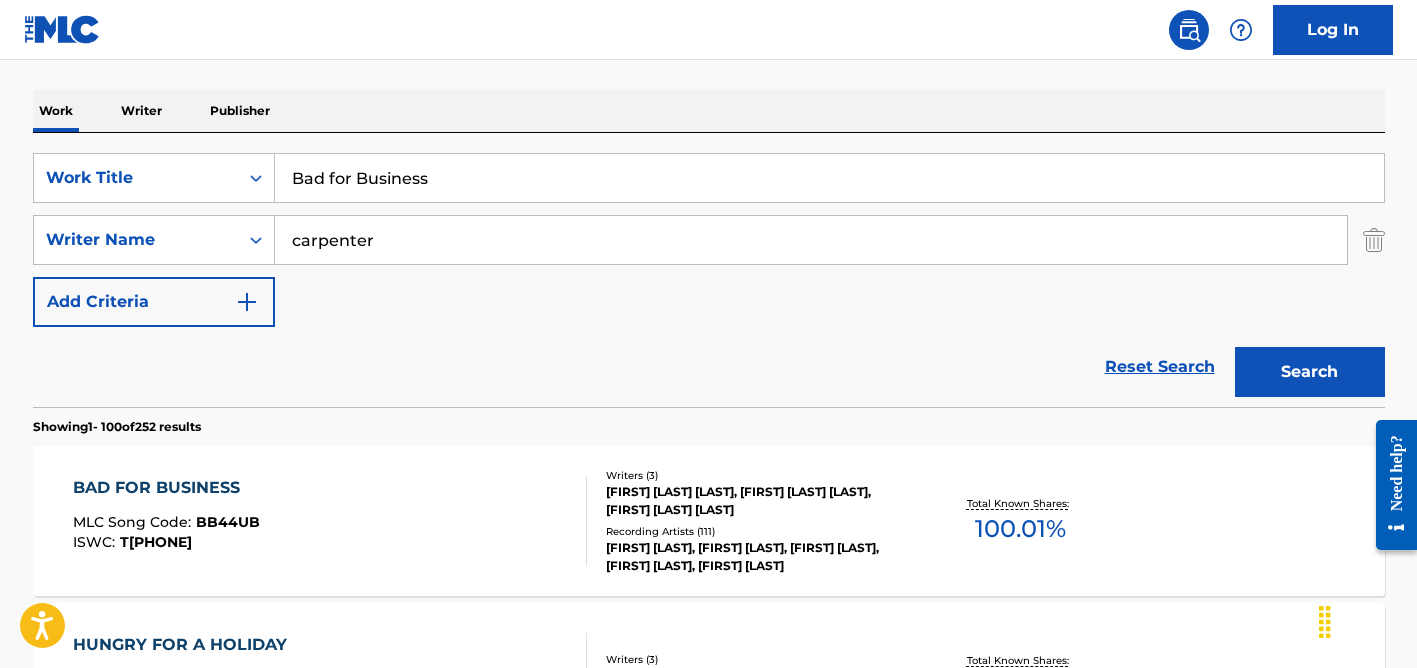 click on "Bad for Business" at bounding box center [829, 178] 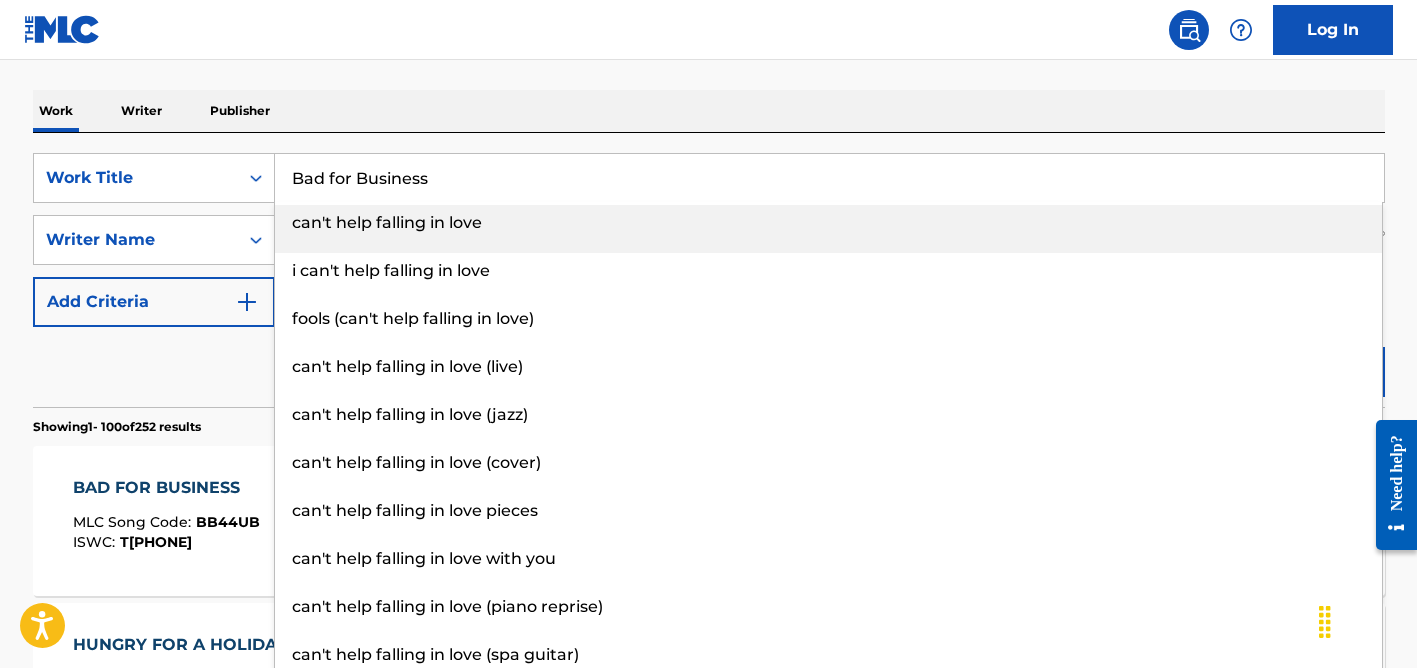 click on "Bad for Business" at bounding box center (829, 178) 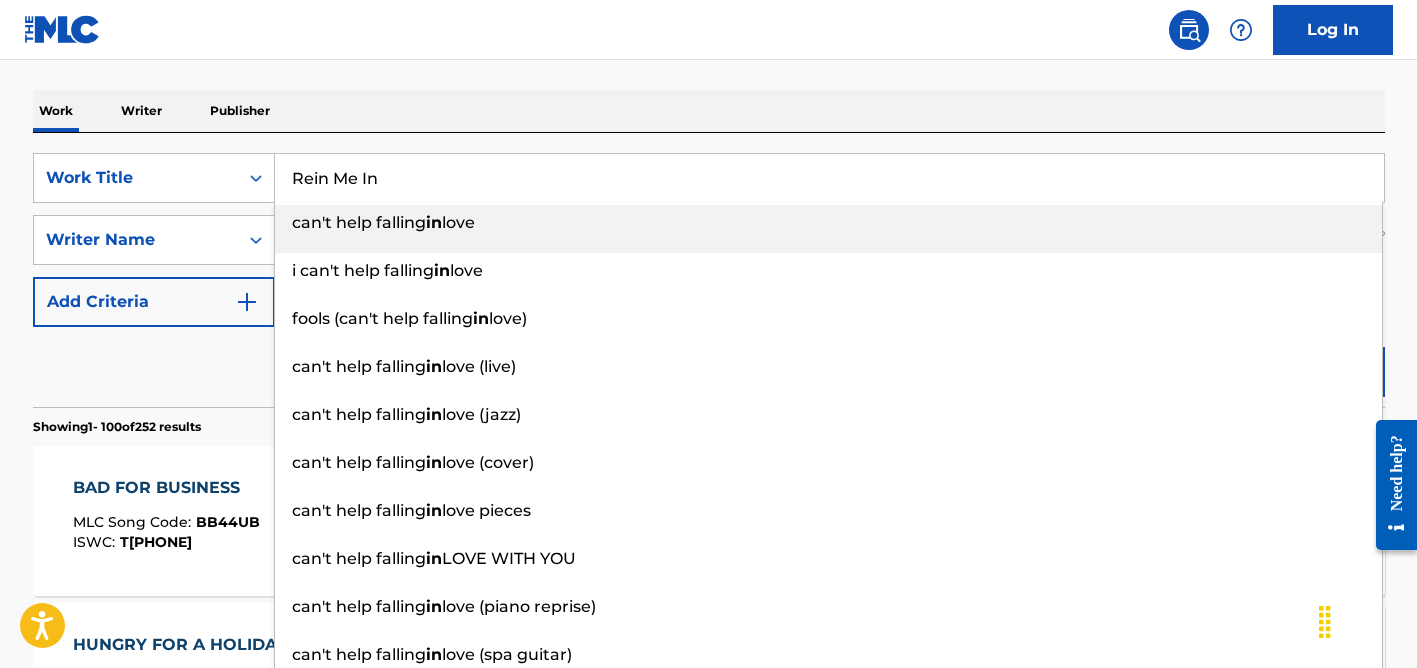 type on "Rein Me In" 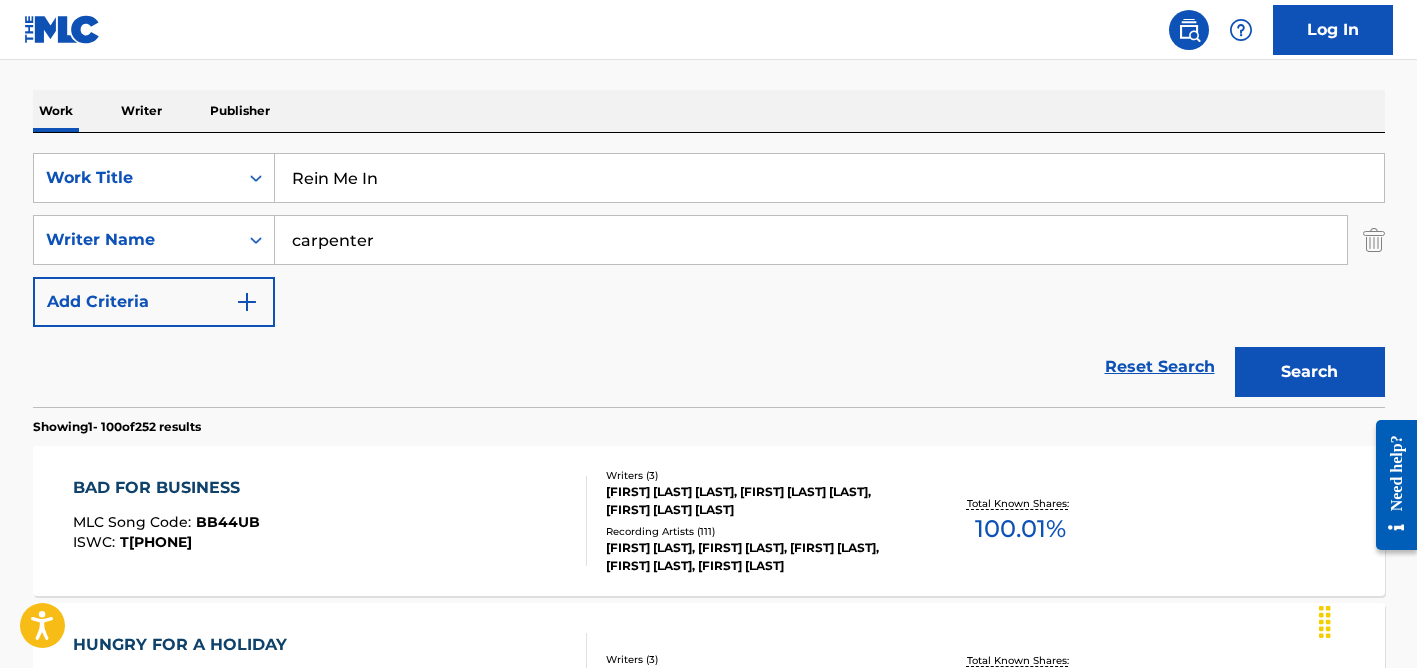 click on "carpenter" at bounding box center (811, 240) 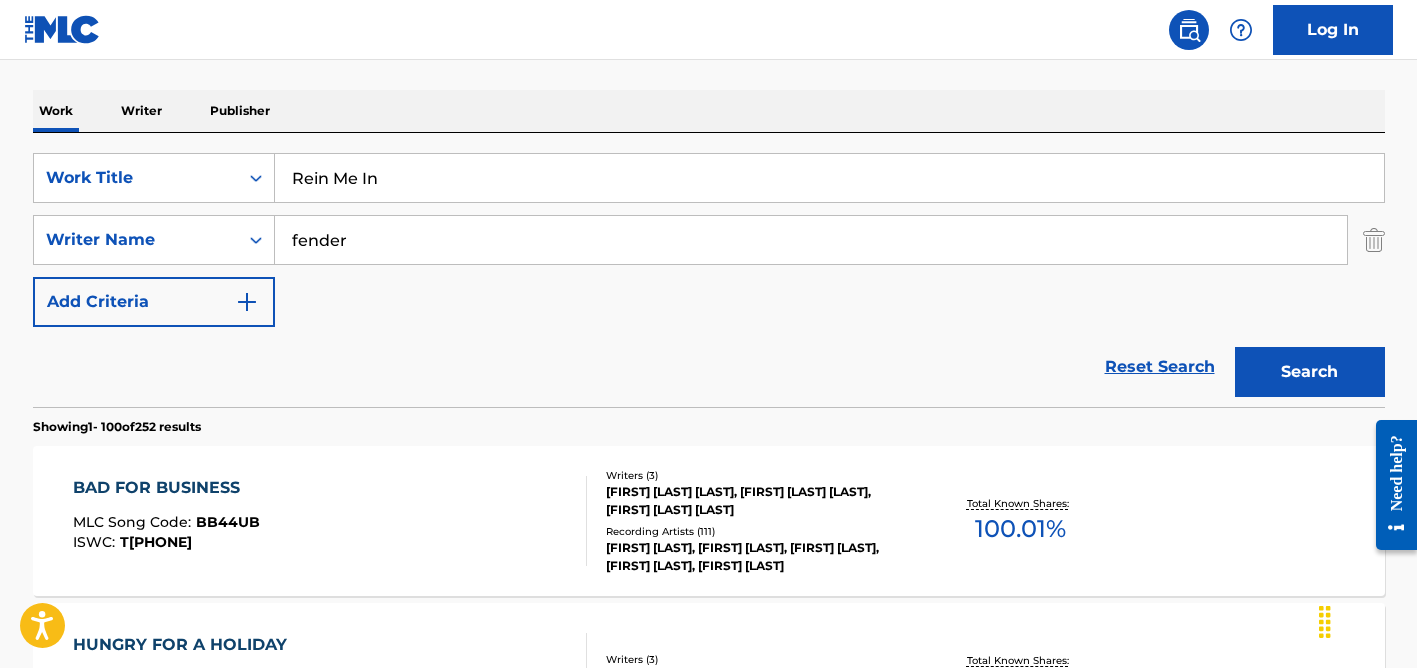 type on "fender" 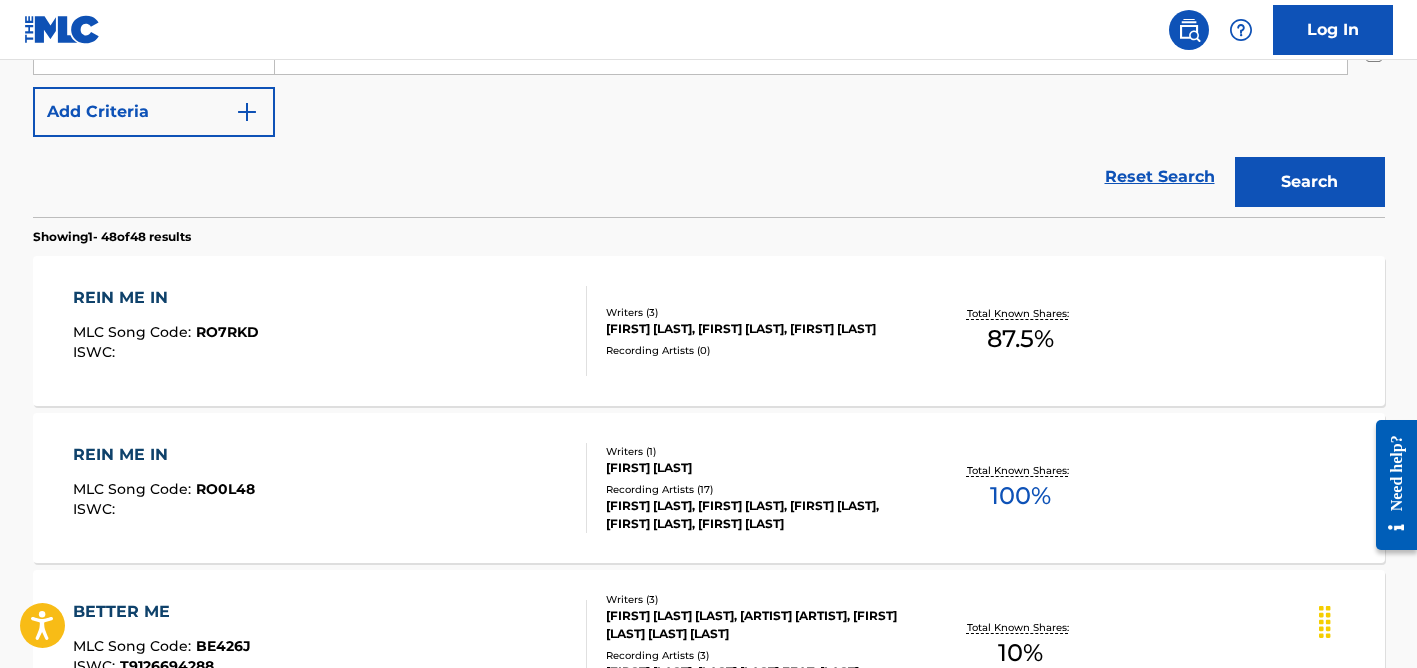 scroll, scrollTop: 521, scrollLeft: 0, axis: vertical 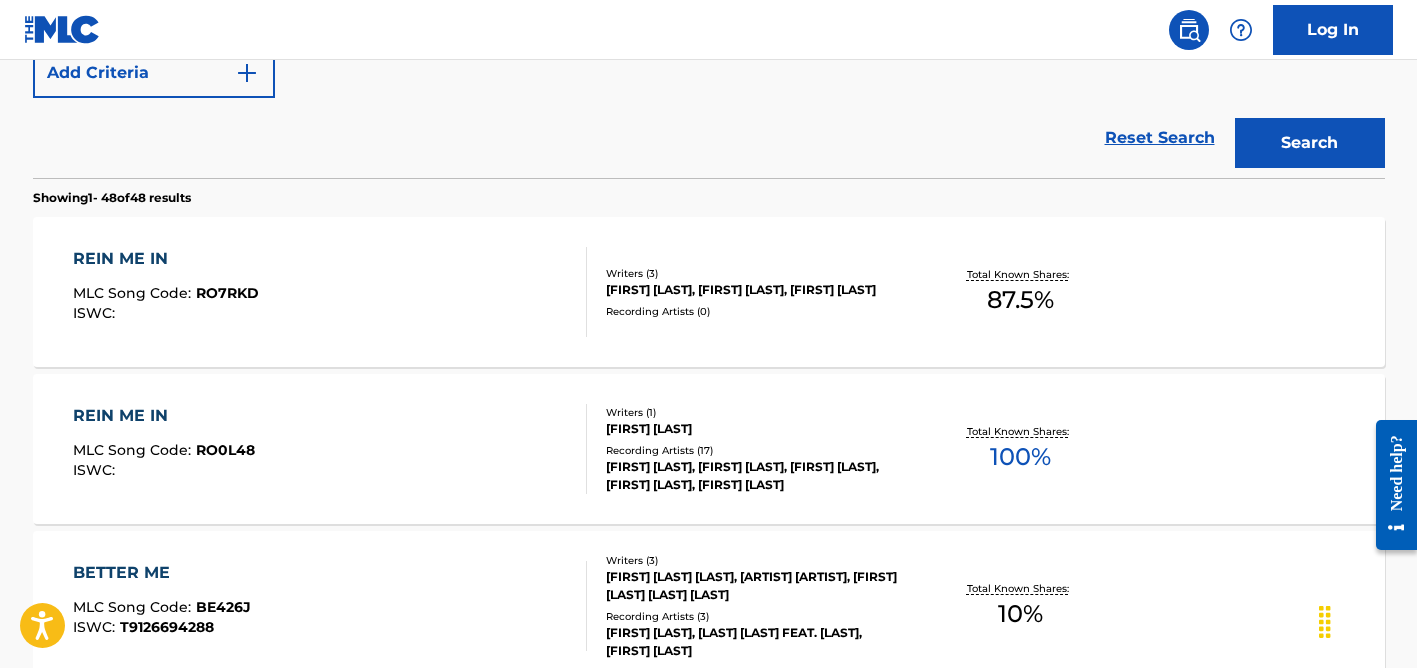 click on "Writers ( 1 ) [FIRST] [LAST] Recording Artists ( 17 ) [FIRST] [LAST], [FIRST] [LAST], [FIRST] [LAST], [FIRST] [LAST], [FIRST] [LAST]" at bounding box center [747, 449] 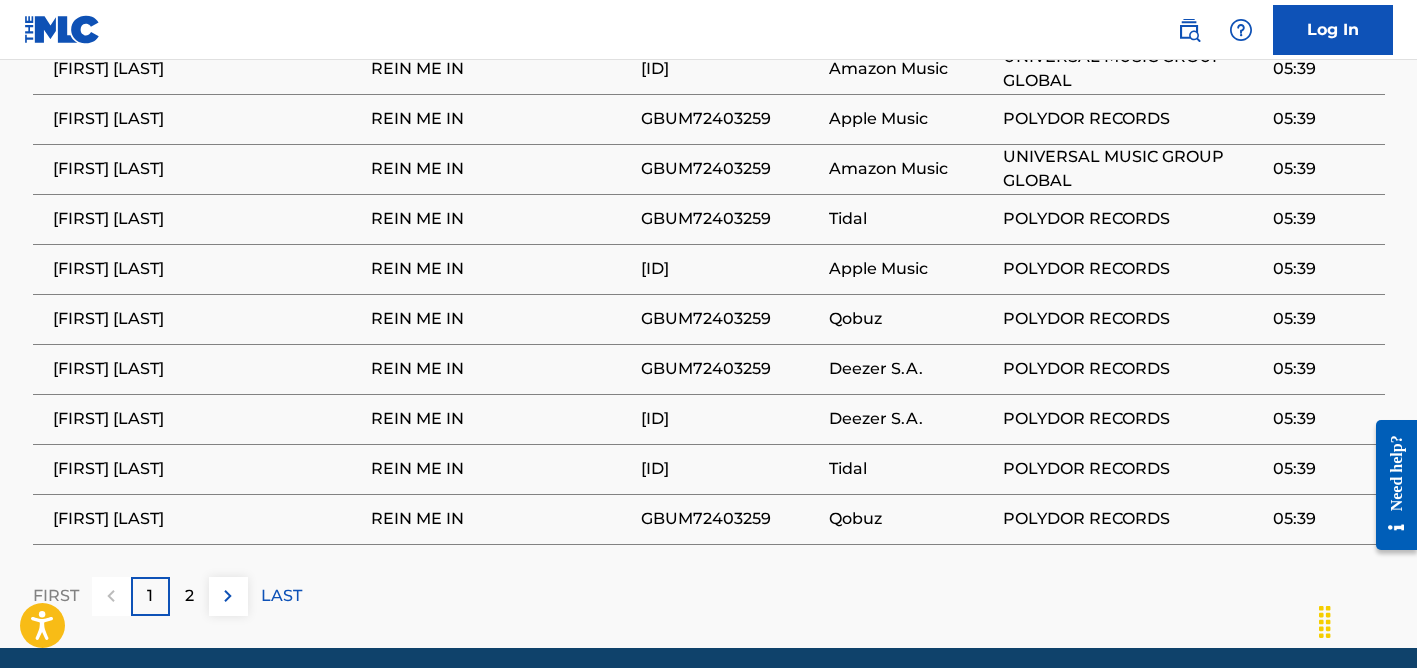 scroll, scrollTop: 1422, scrollLeft: 0, axis: vertical 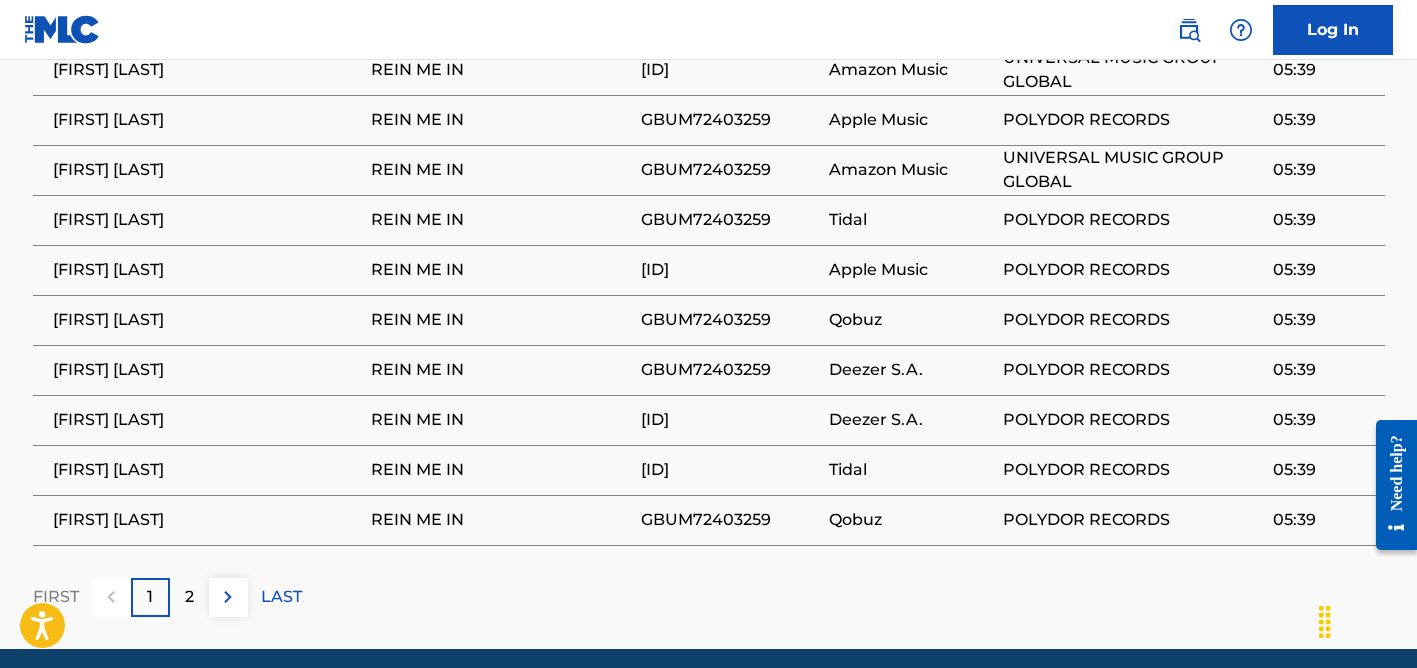 click on "2" at bounding box center [189, 597] 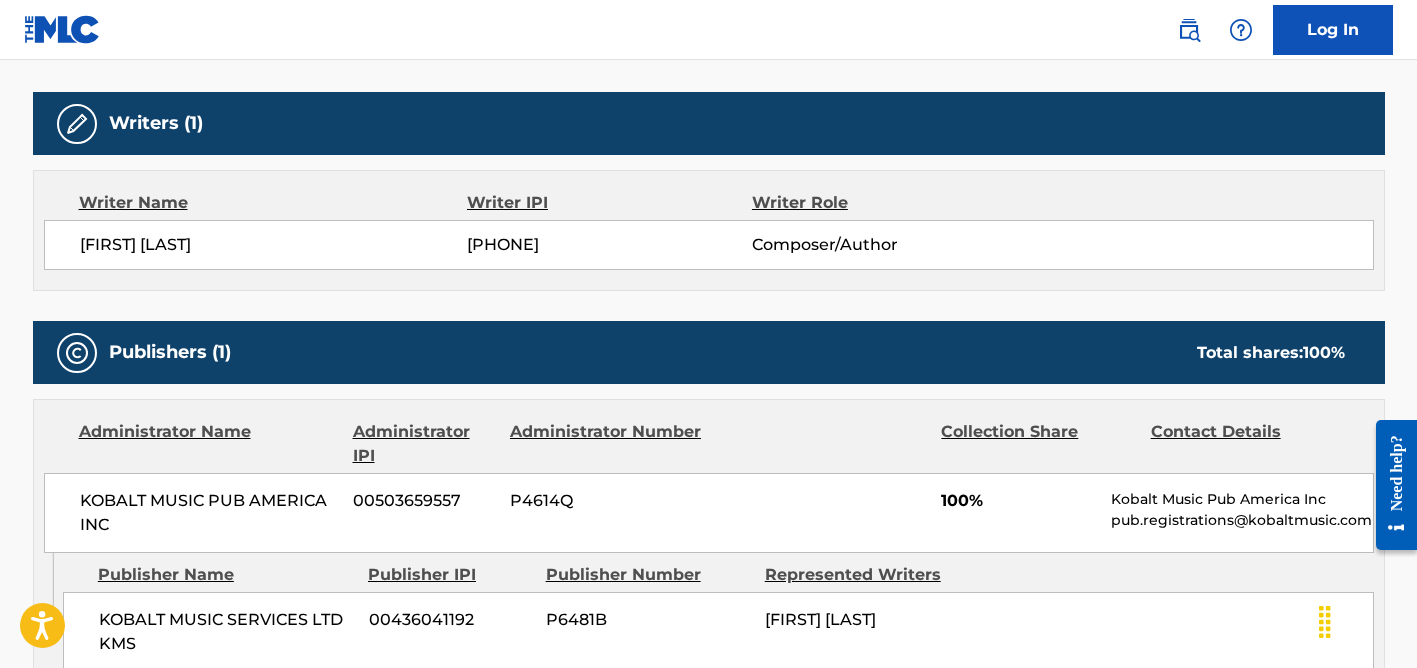 scroll, scrollTop: 0, scrollLeft: 0, axis: both 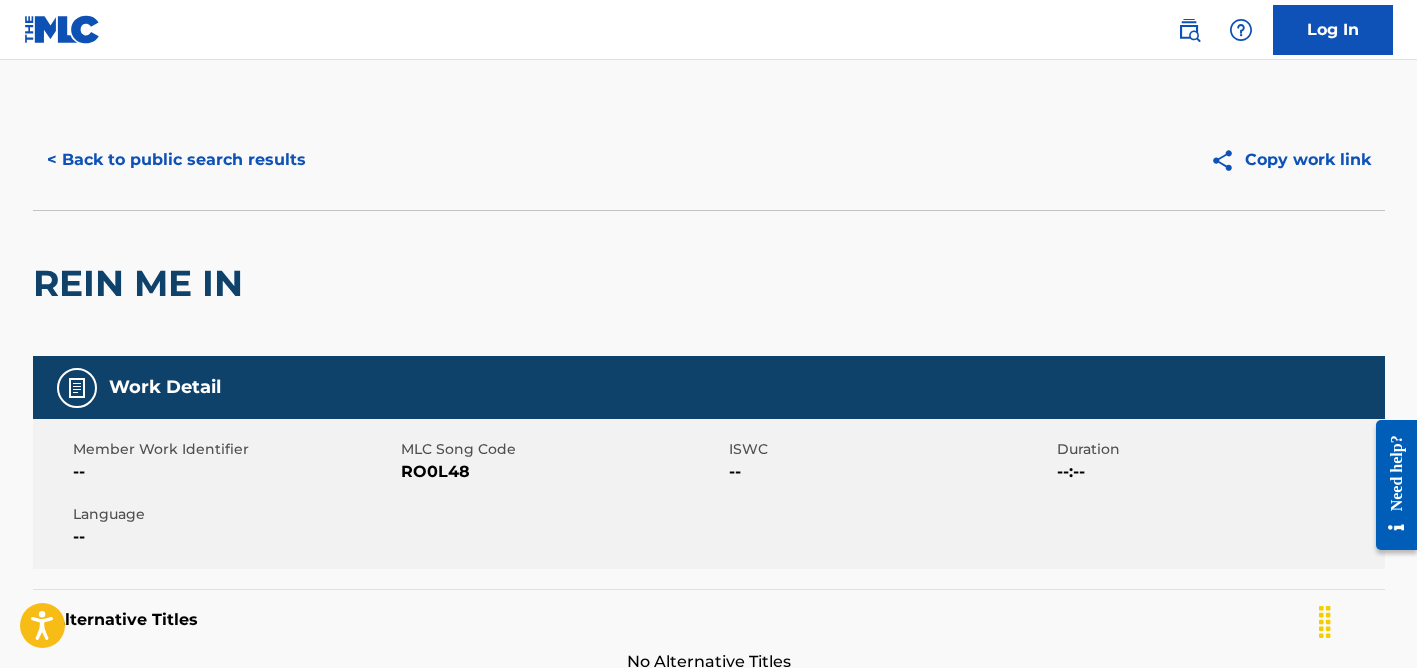 click on "< Back to public search results" at bounding box center [176, 160] 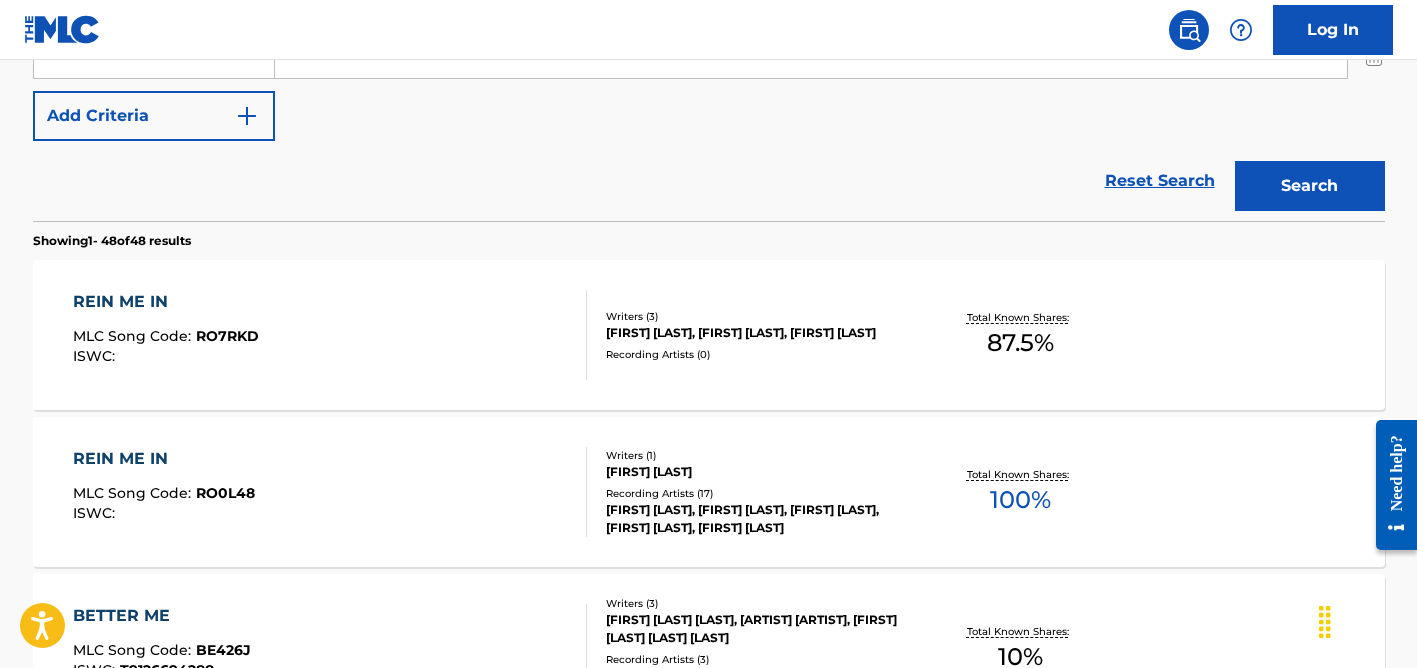 scroll, scrollTop: 458, scrollLeft: 0, axis: vertical 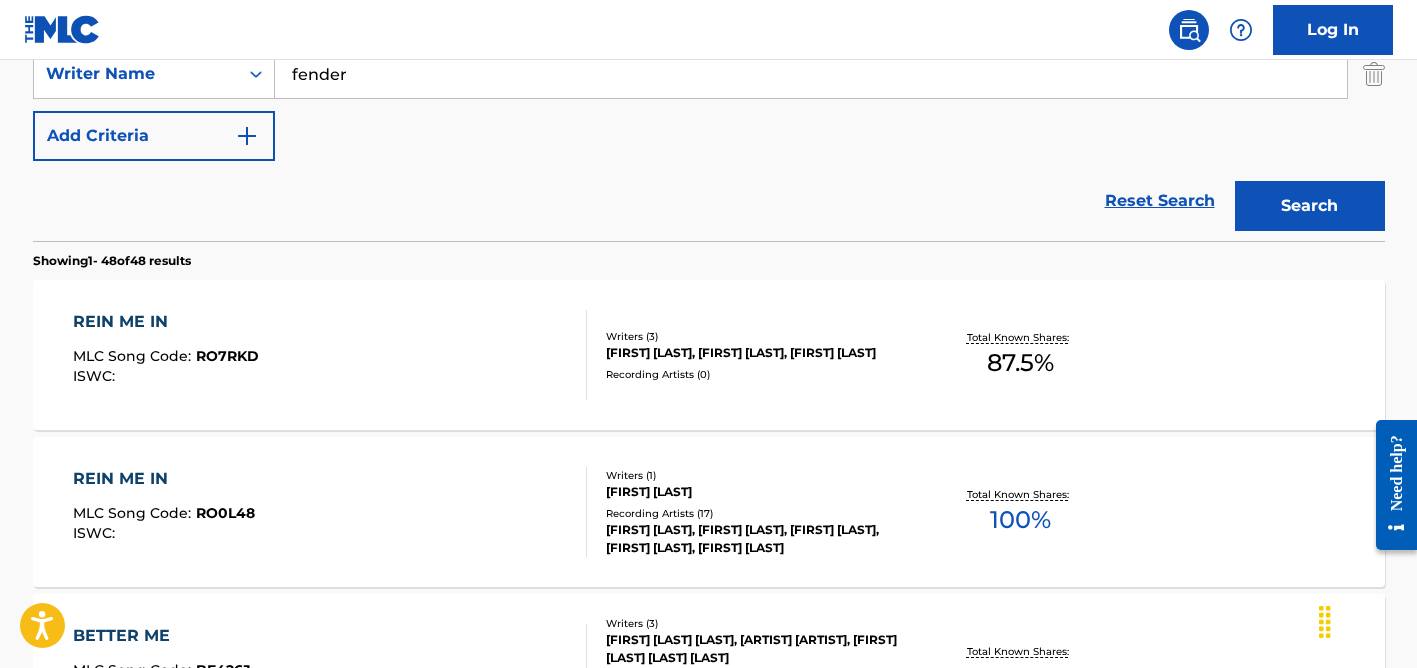 click on "fender" at bounding box center [811, 74] 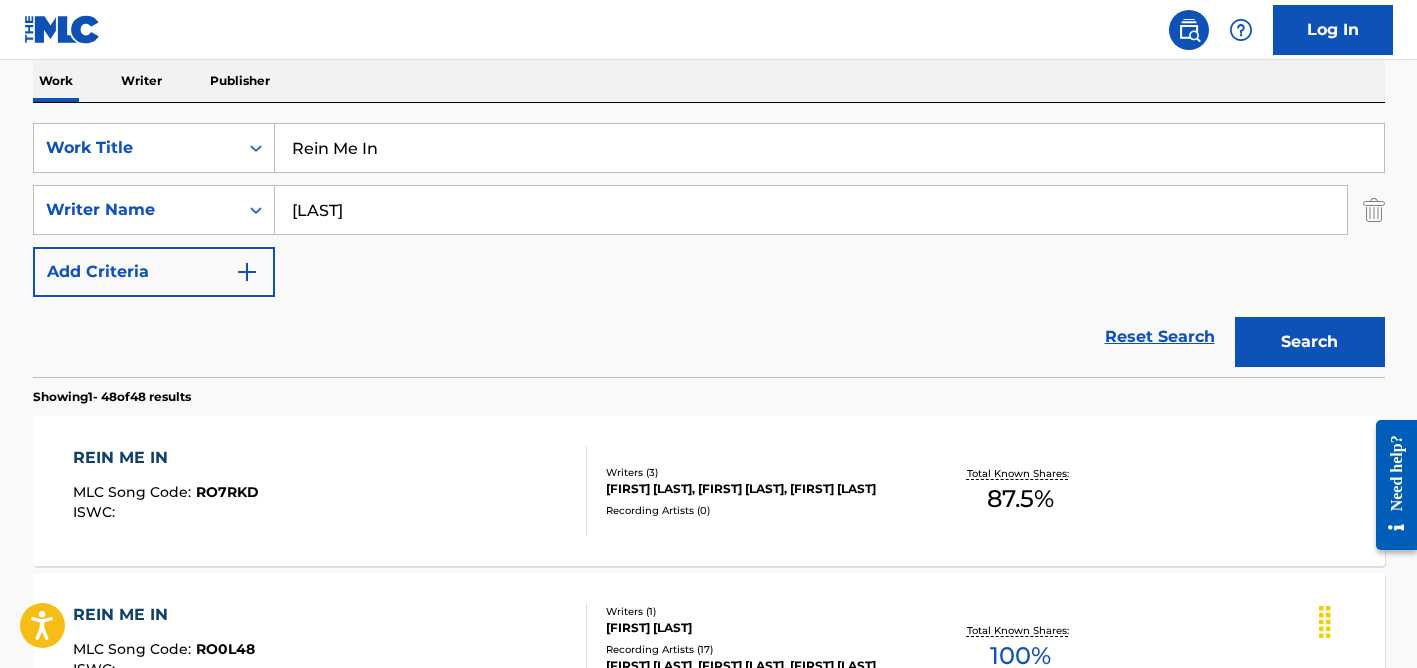 scroll, scrollTop: 261, scrollLeft: 0, axis: vertical 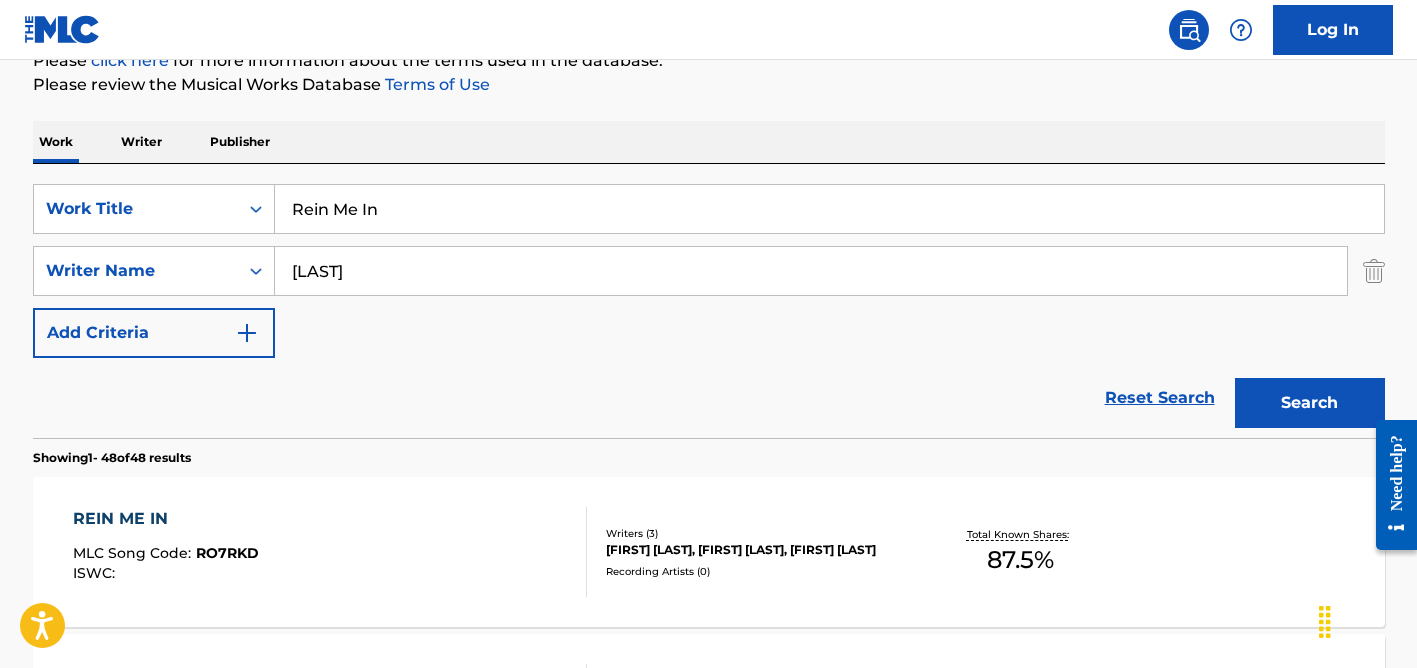 type on "[LAST]" 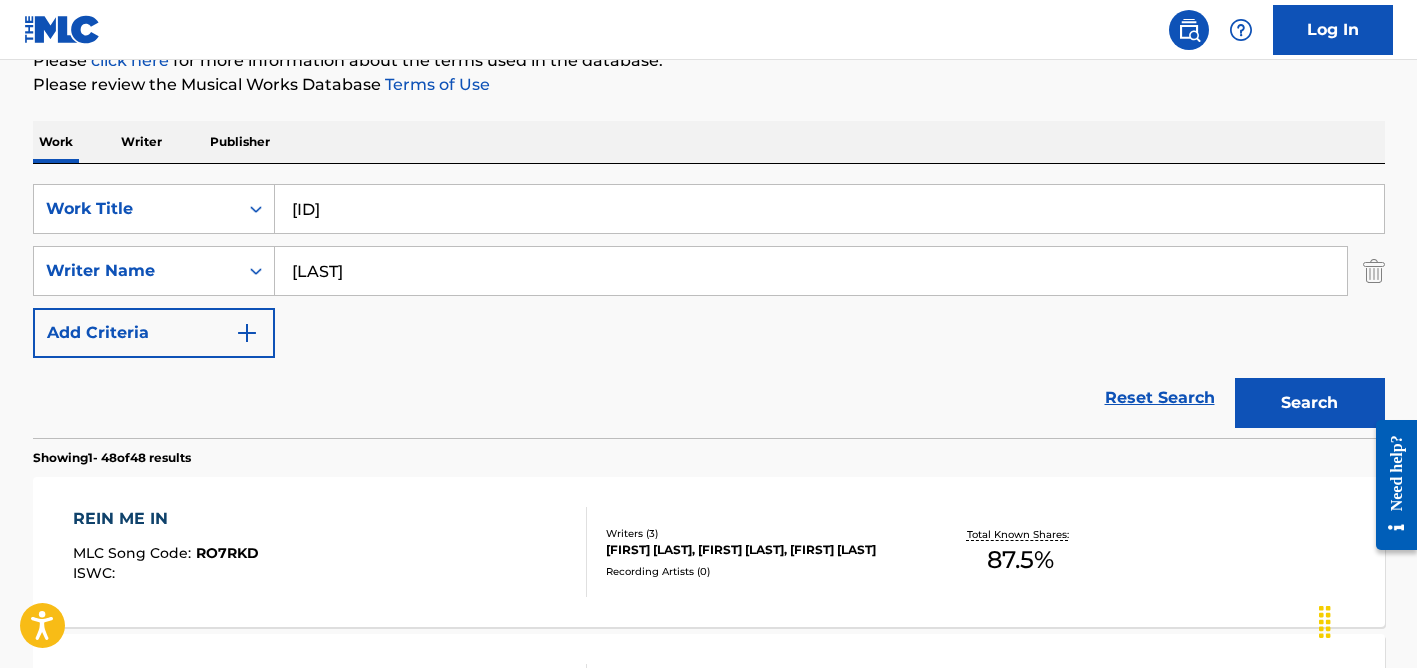 click on "[ID]" at bounding box center (829, 209) 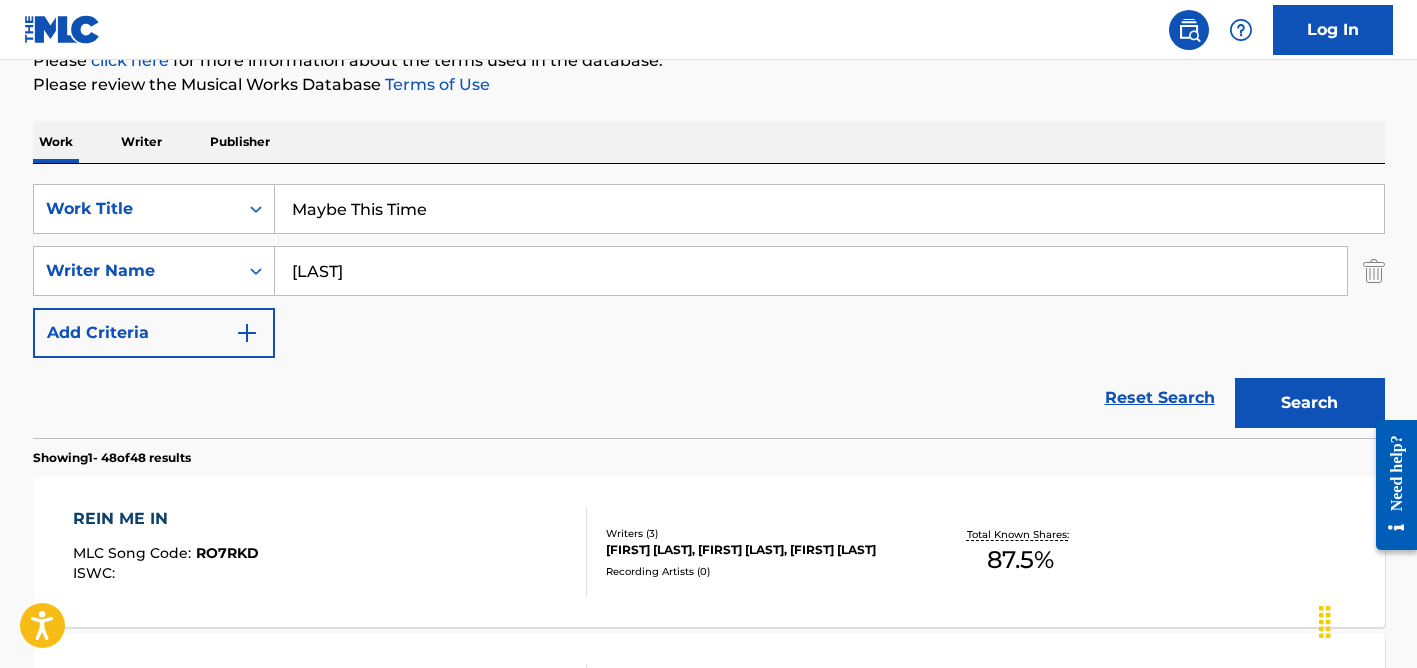 type on "Maybe This Time" 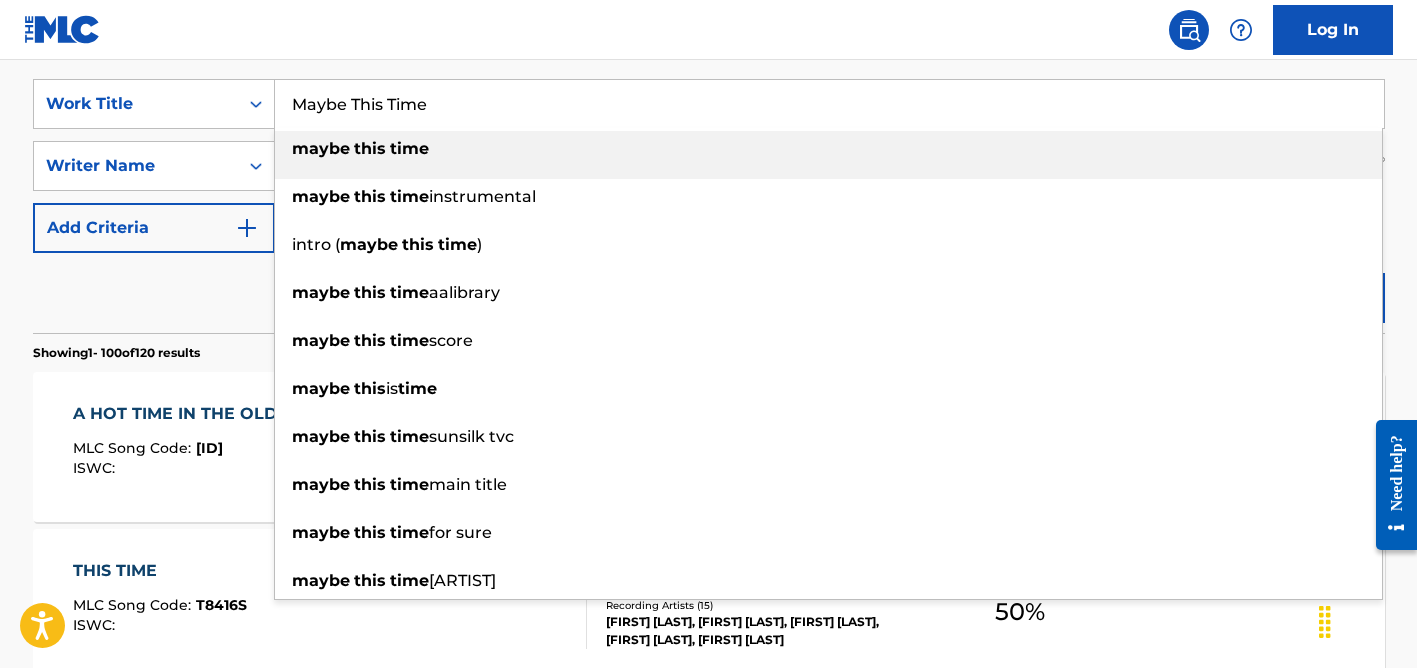scroll, scrollTop: 369, scrollLeft: 0, axis: vertical 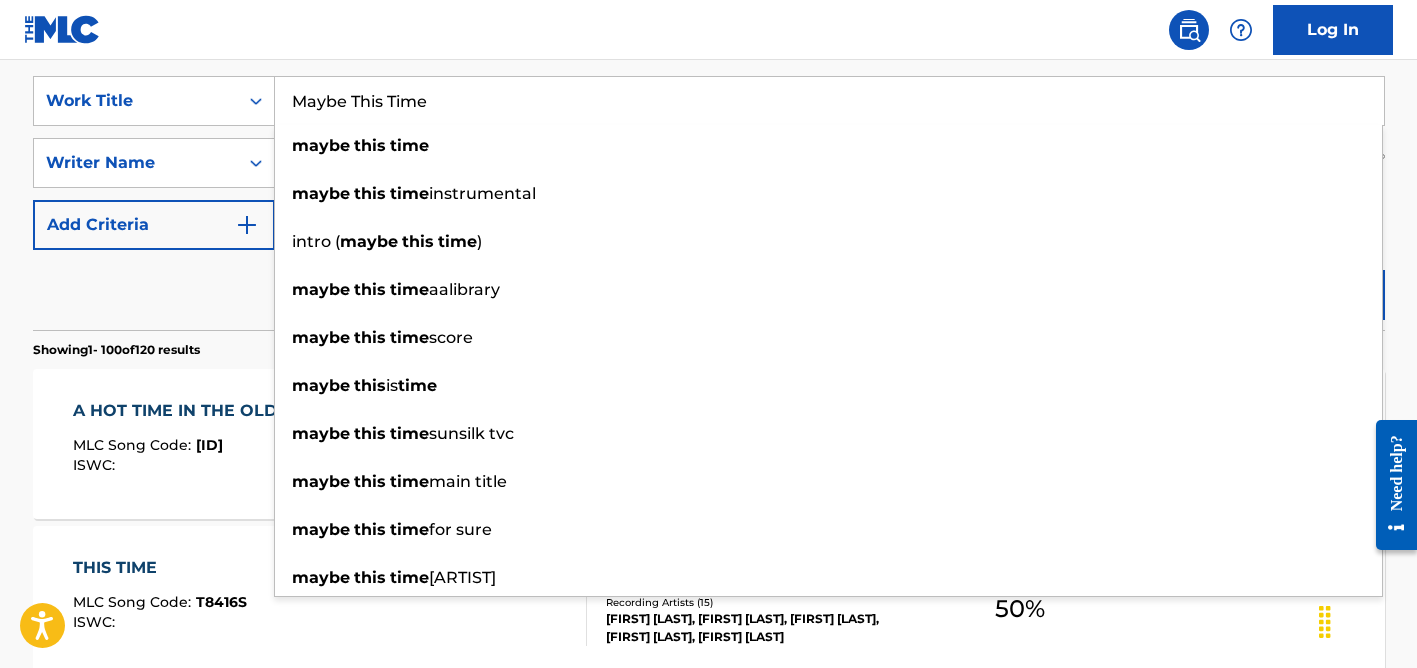 click on "Reset Search Search" at bounding box center (709, 290) 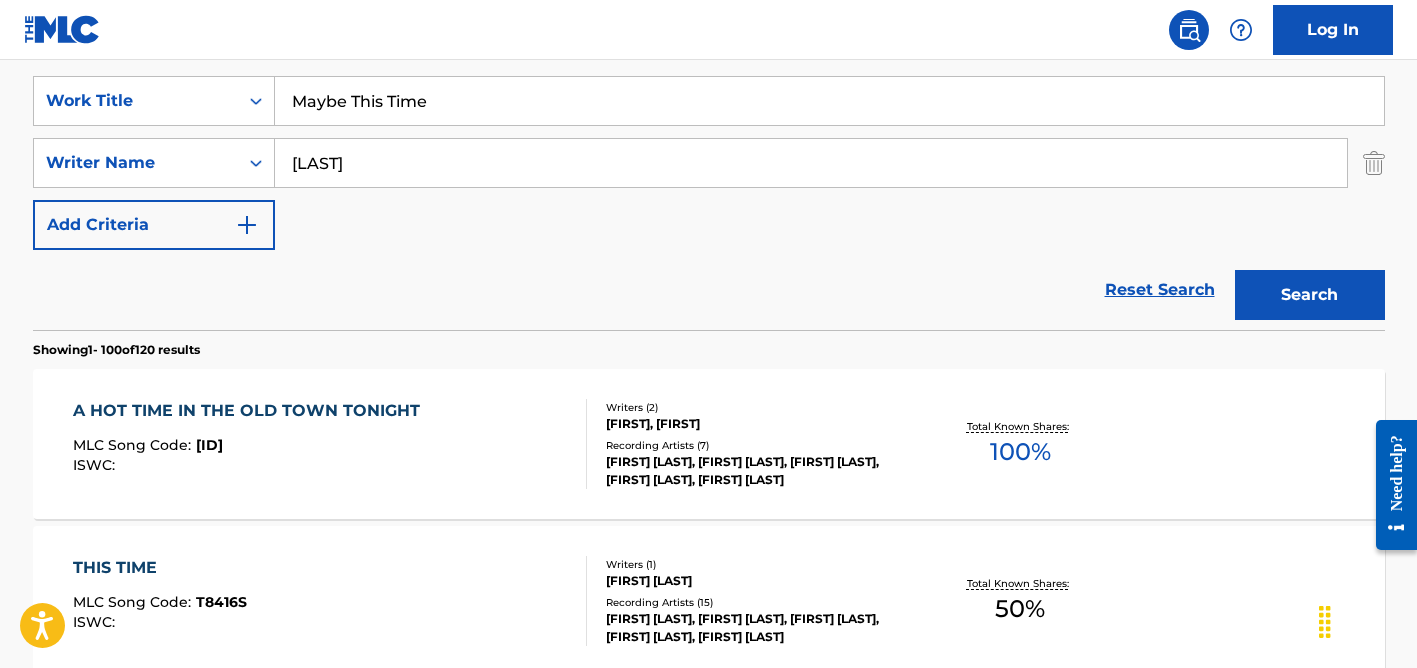 click on "[LAST]" at bounding box center [811, 163] 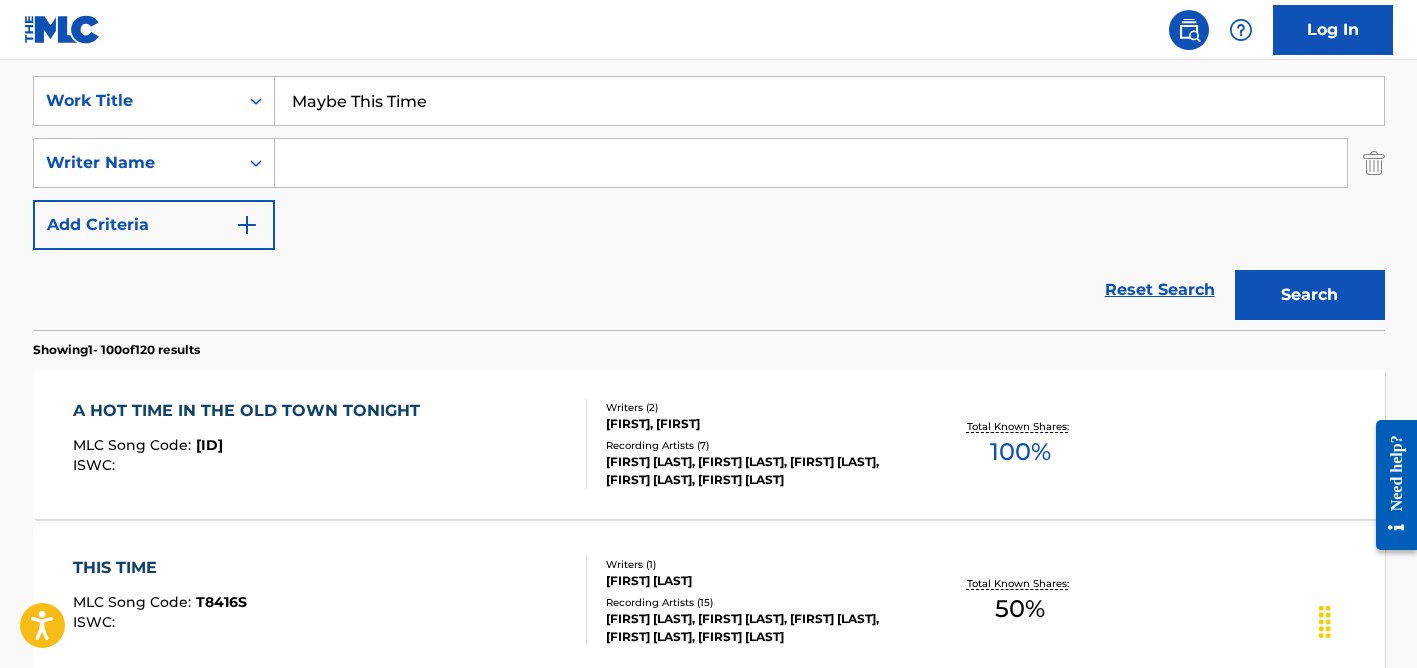 type 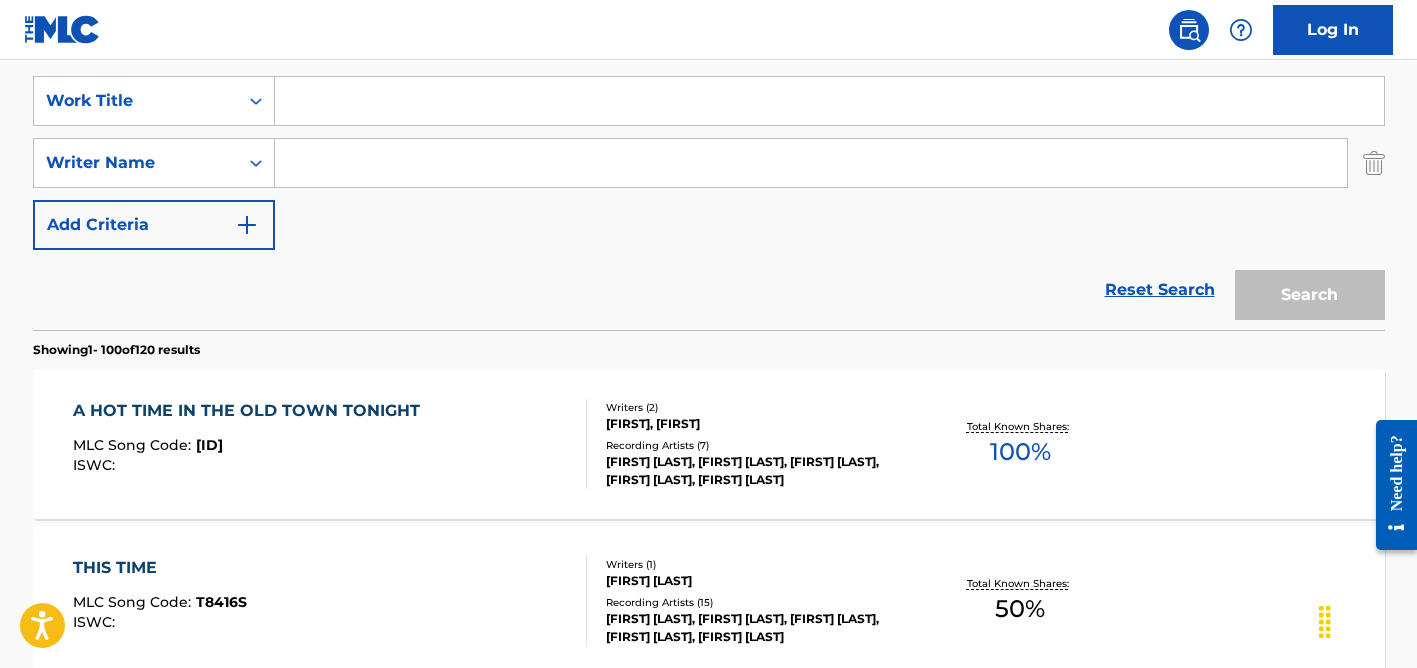 type 